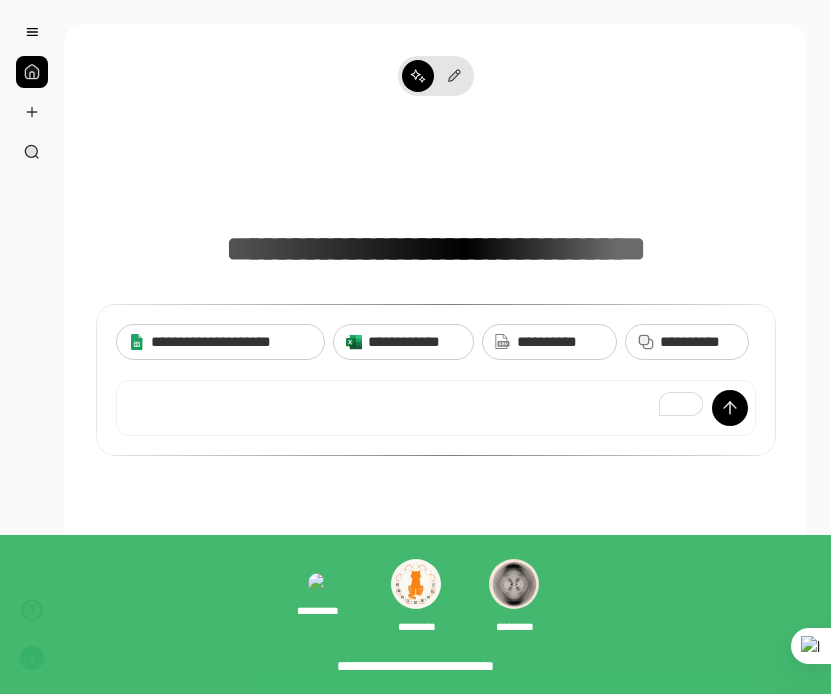 scroll, scrollTop: 0, scrollLeft: 0, axis: both 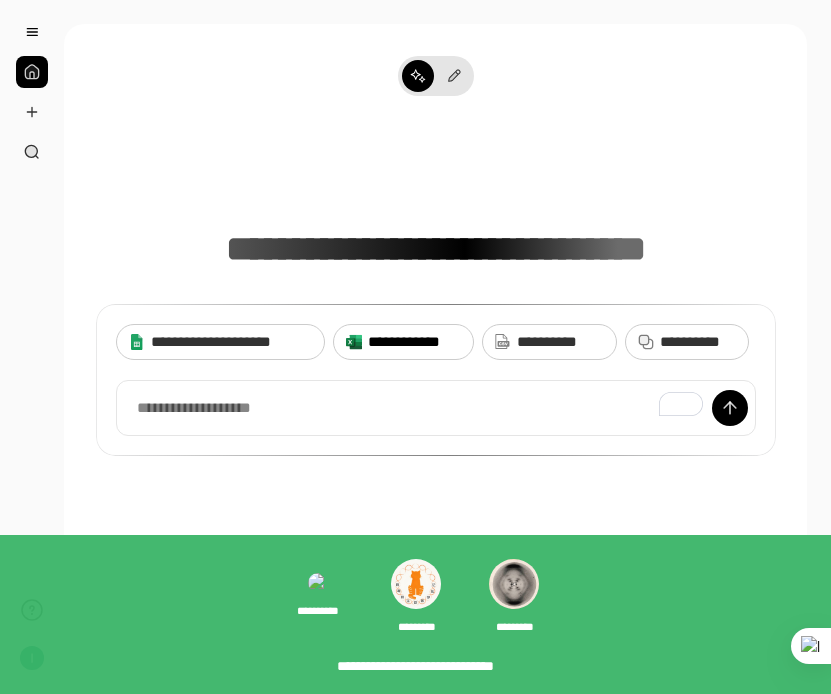 click on "**********" at bounding box center (414, 342) 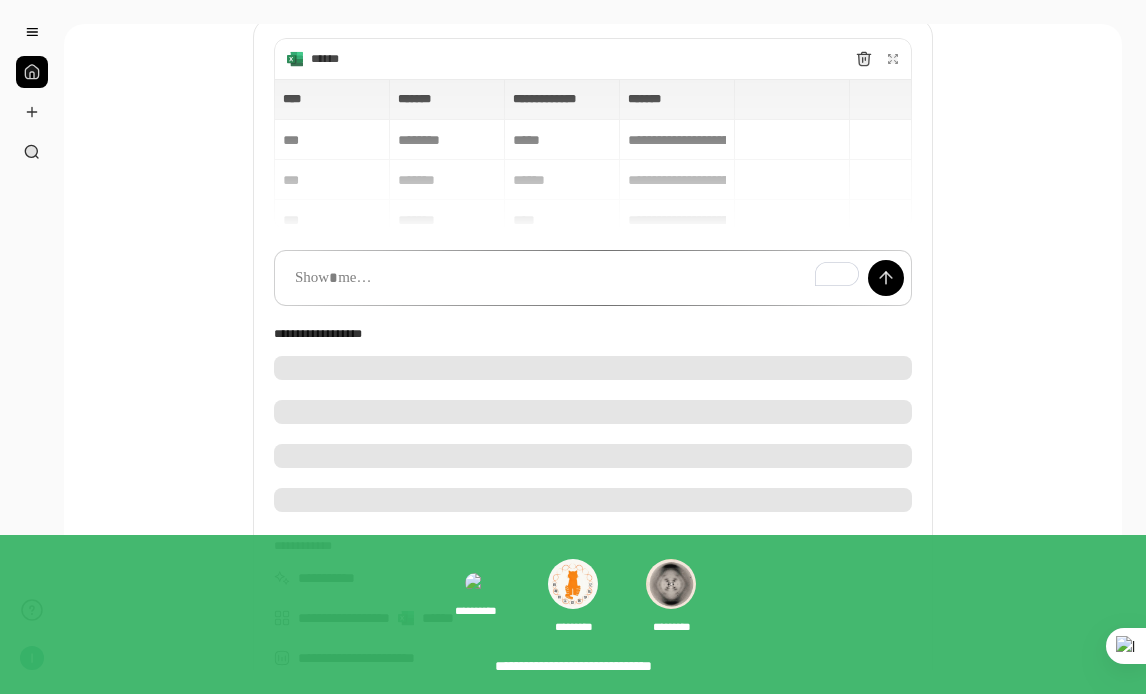 scroll, scrollTop: 121, scrollLeft: 0, axis: vertical 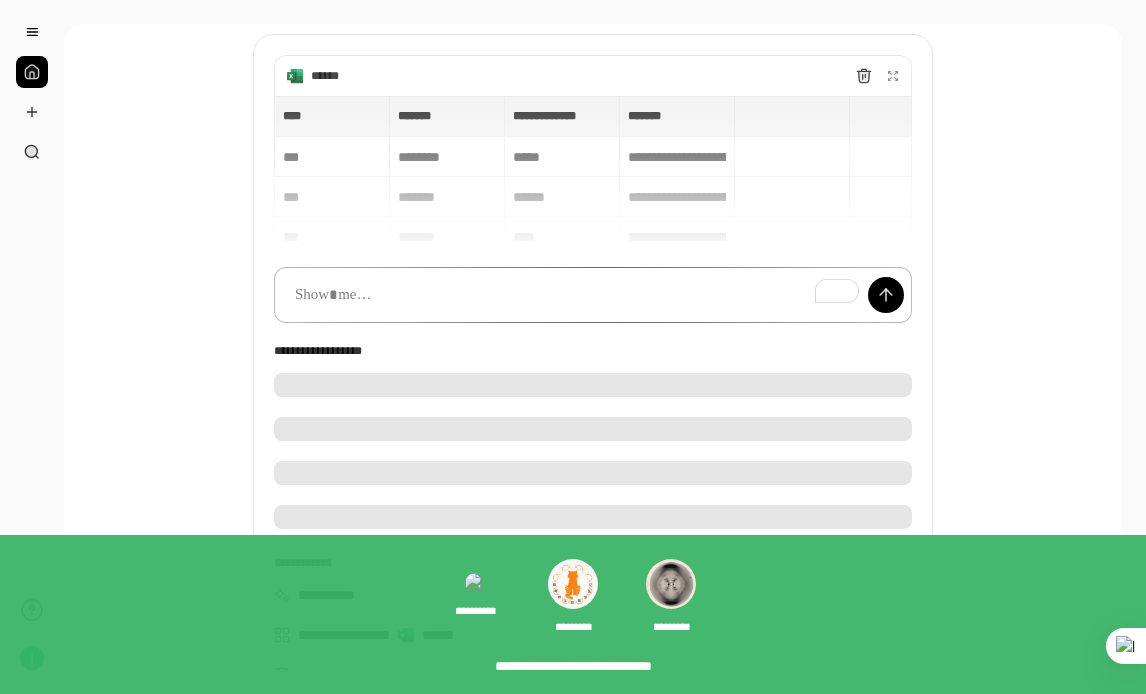 click at bounding box center [593, 295] 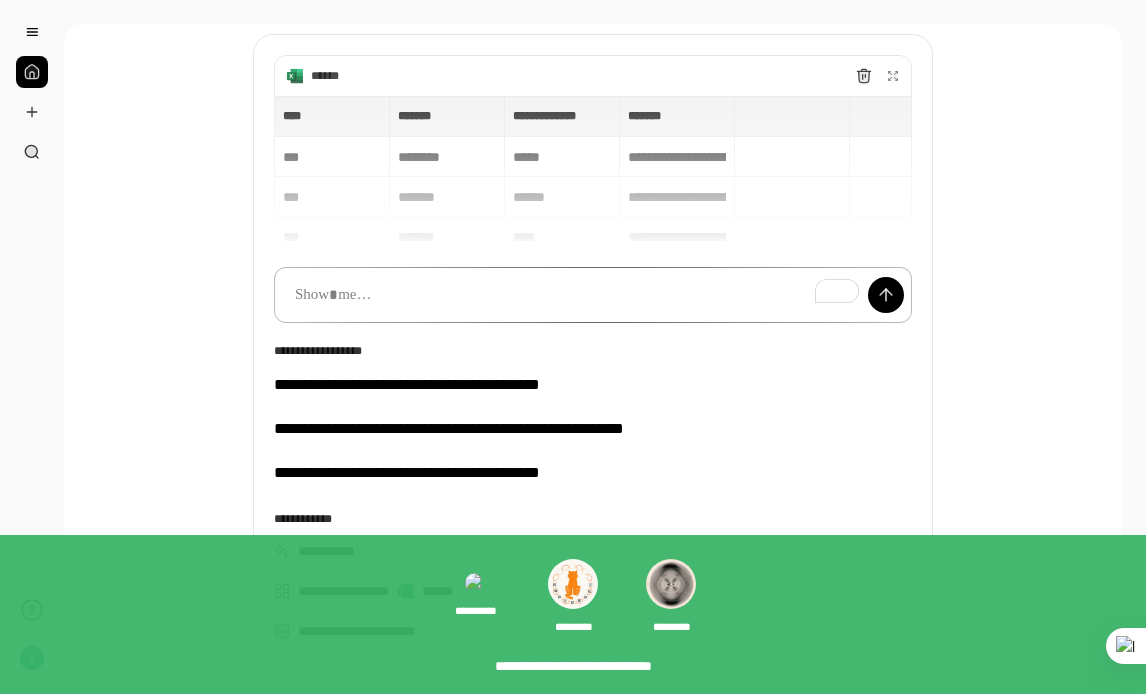 type 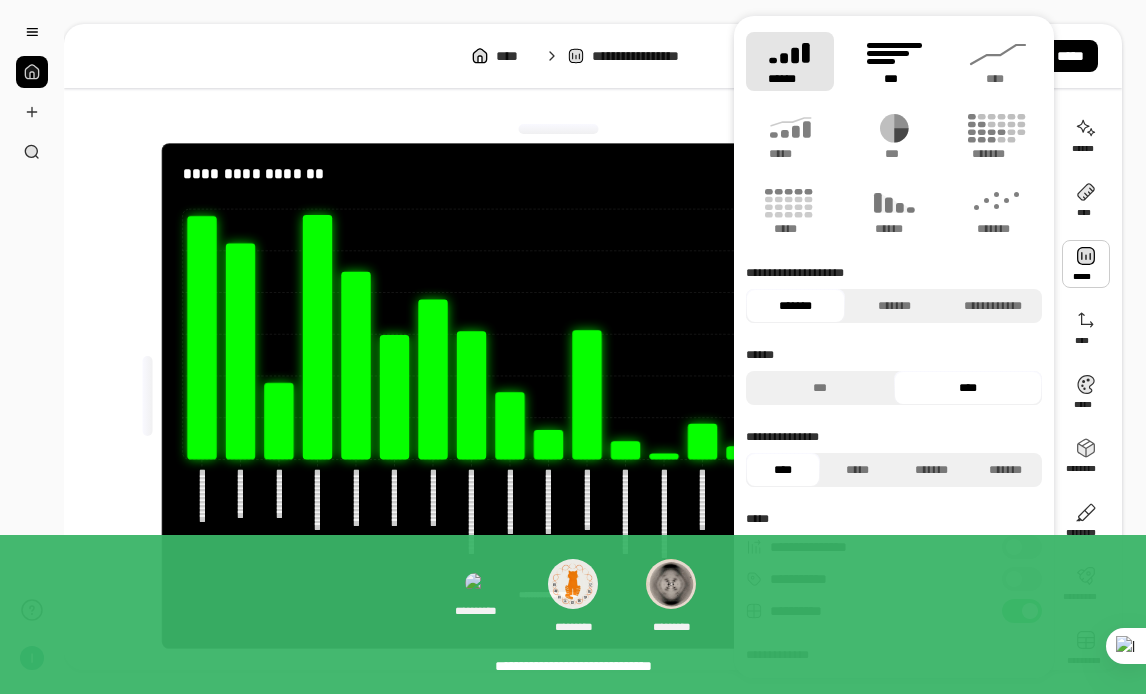 click on "***" at bounding box center [893, 79] 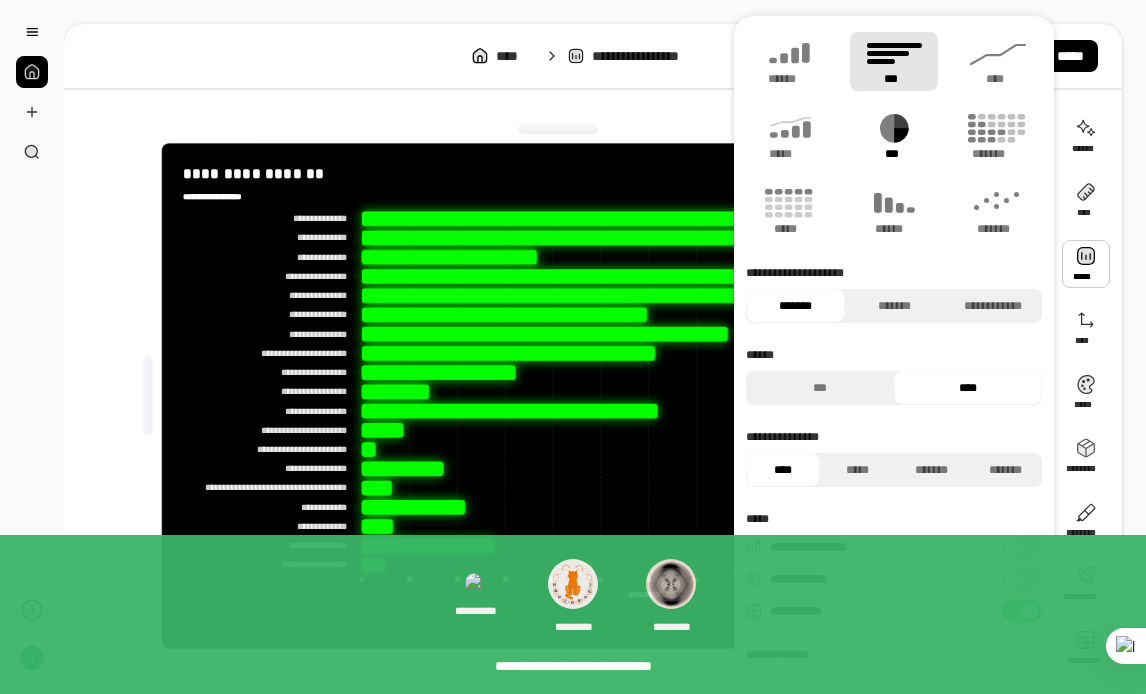 click 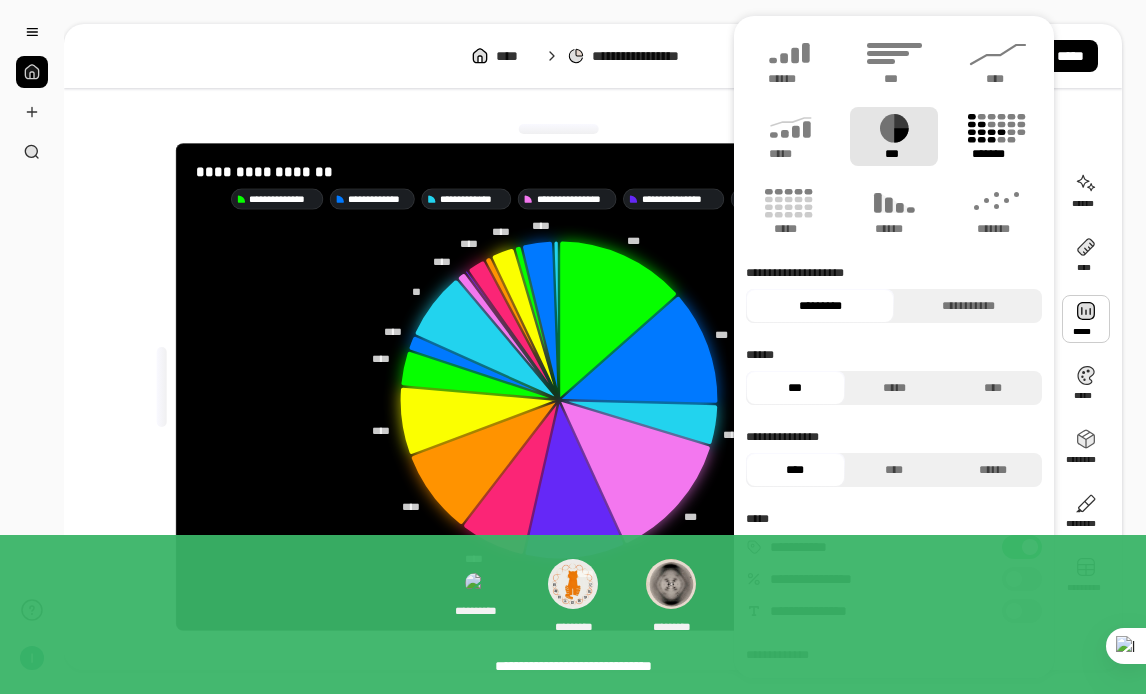 click 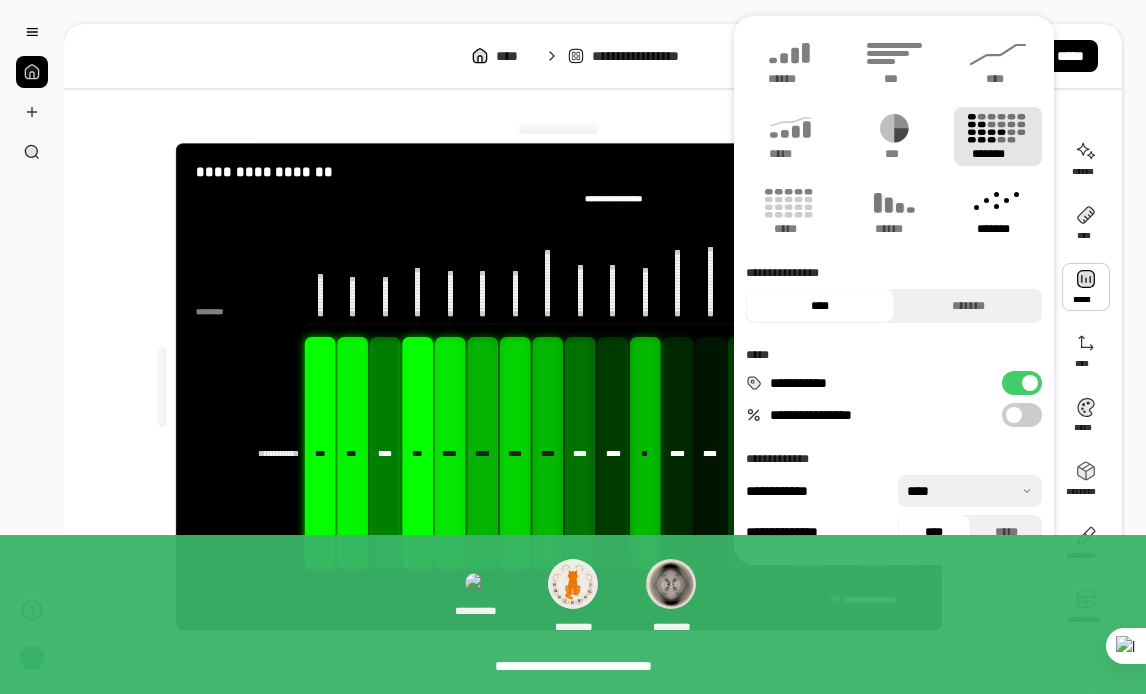 click 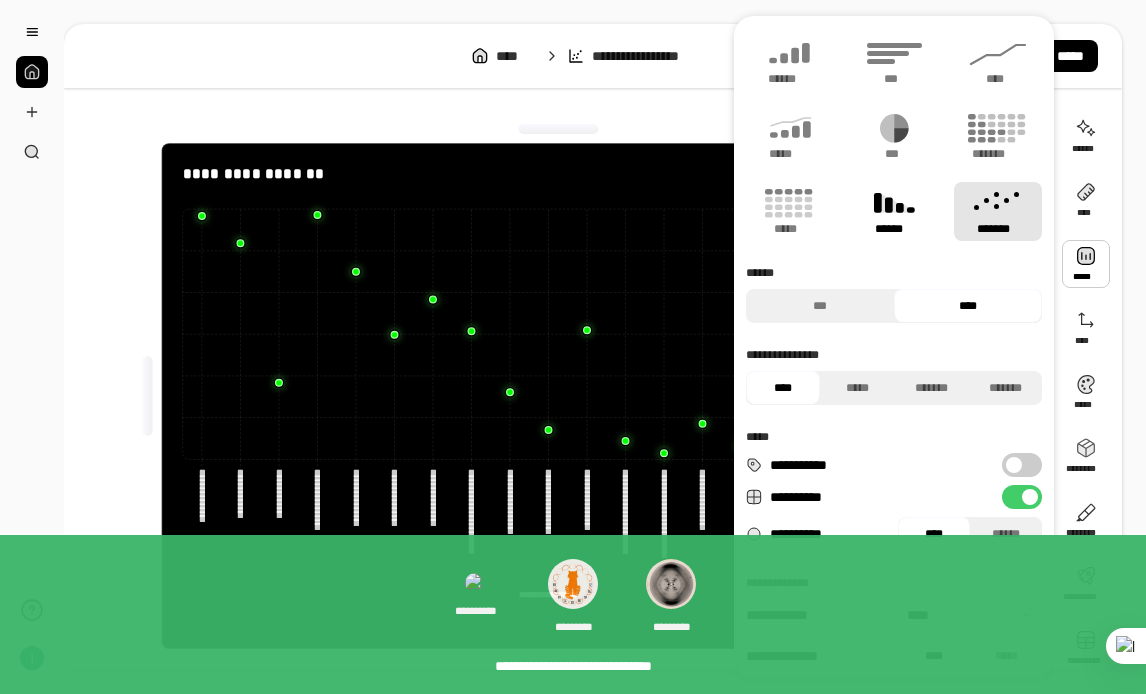 click 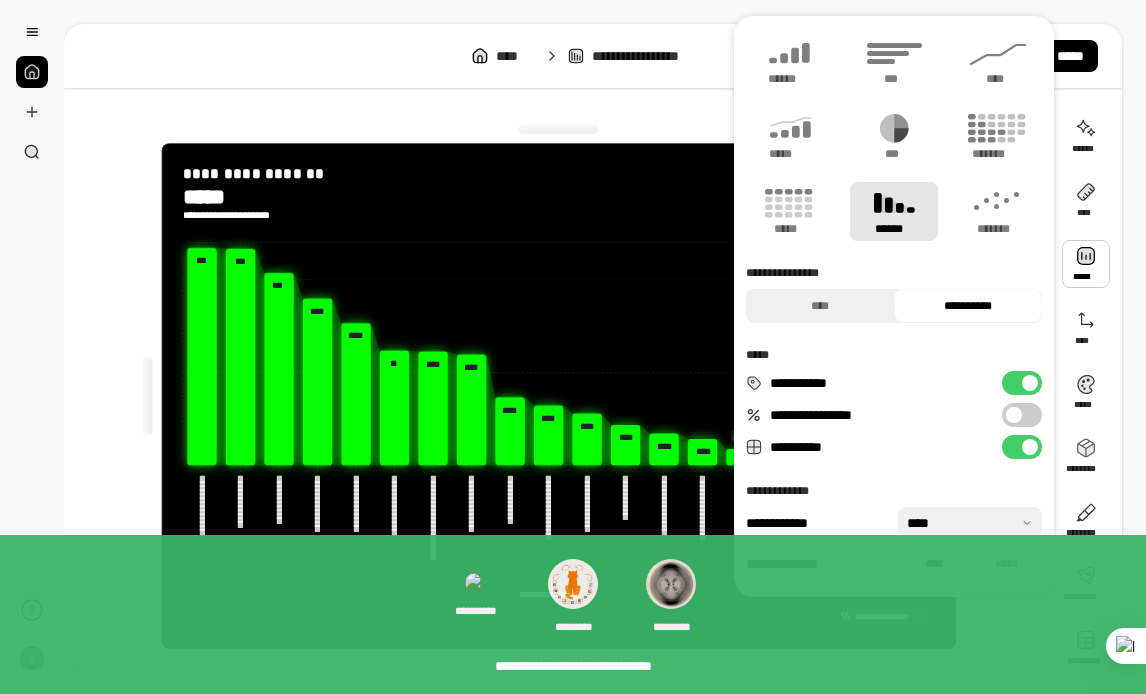click on "**********" at bounding box center [559, 230] 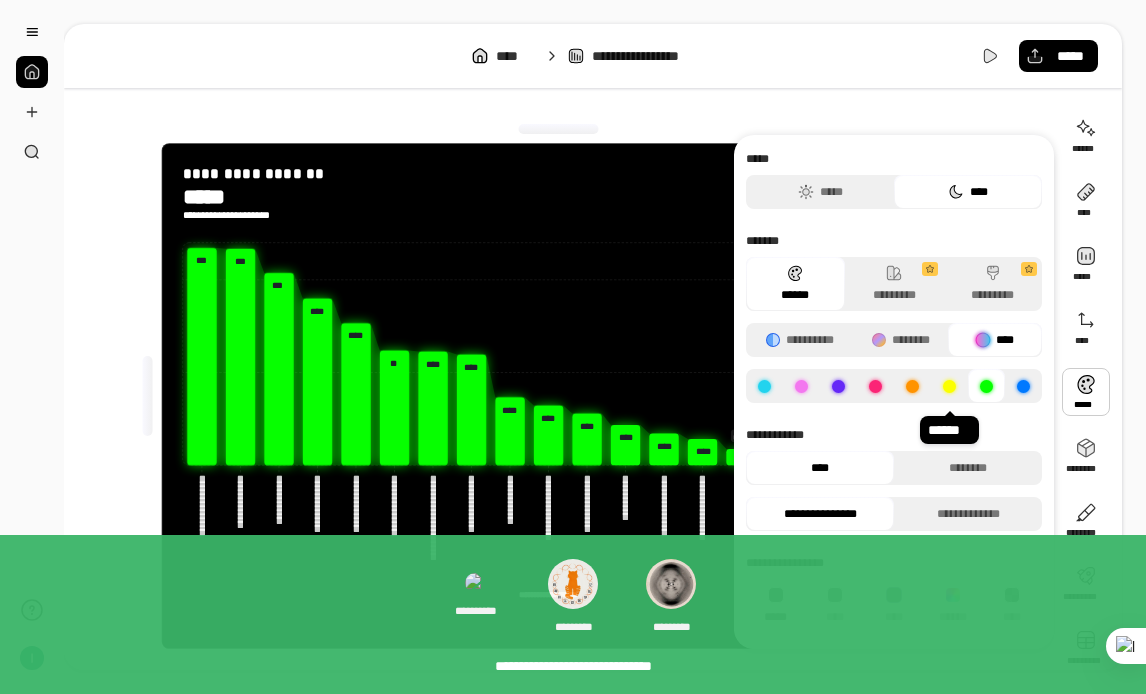 click at bounding box center (949, 386) 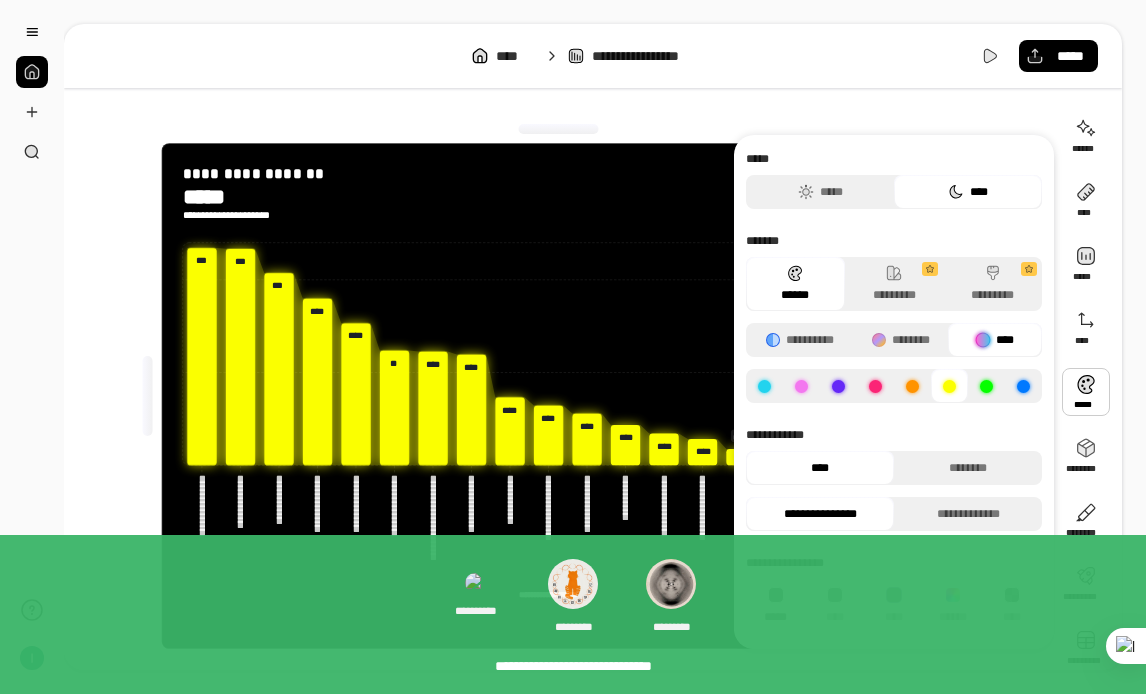 click at bounding box center [1023, 386] 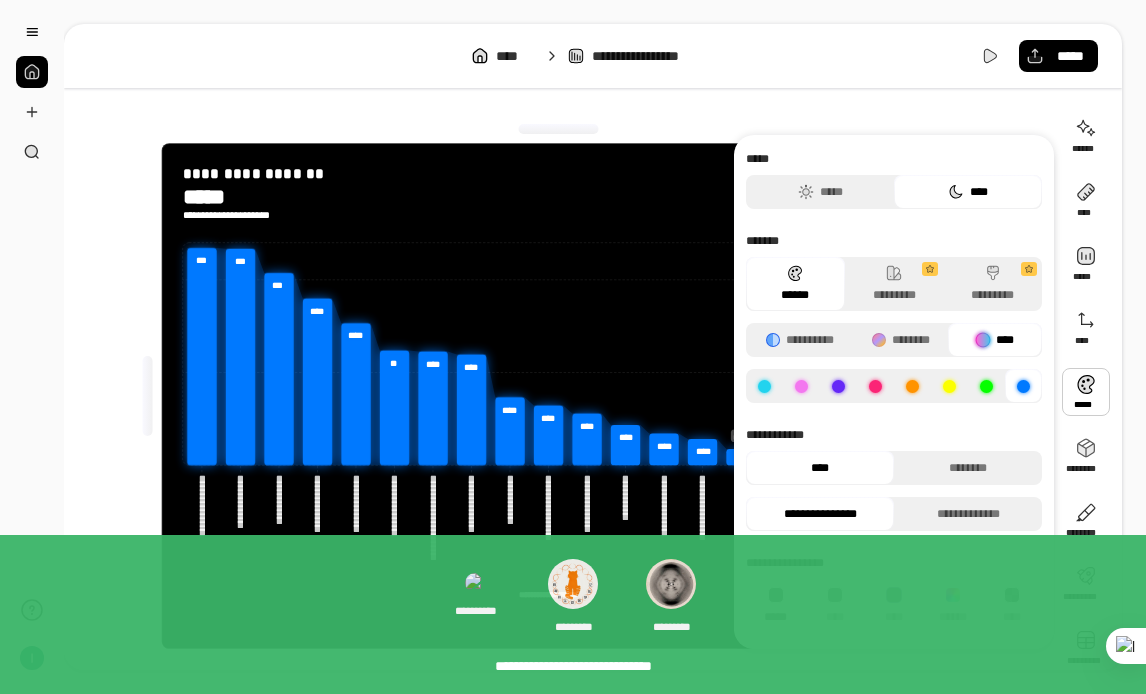 click at bounding box center (875, 386) 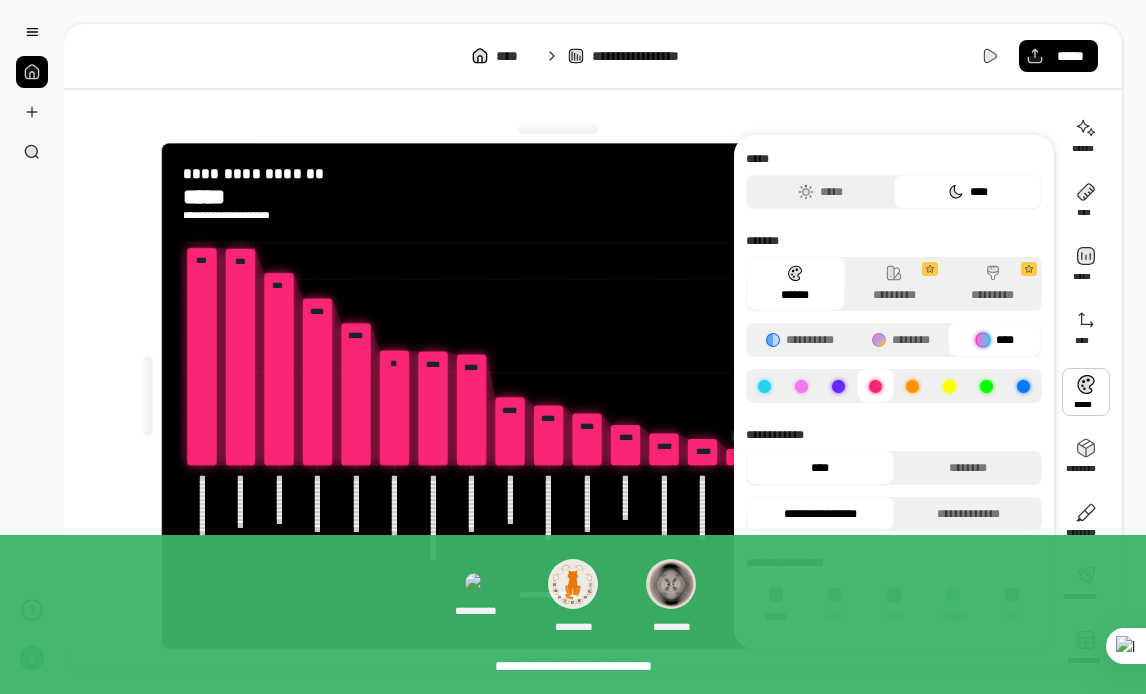 click 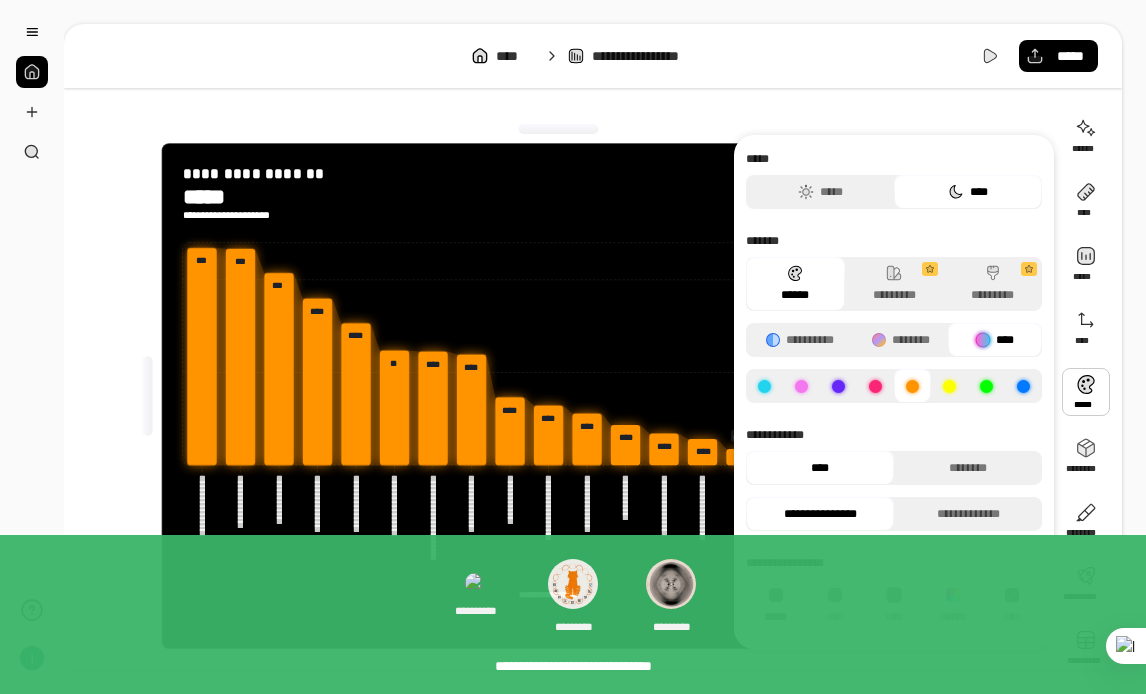 click at bounding box center [838, 386] 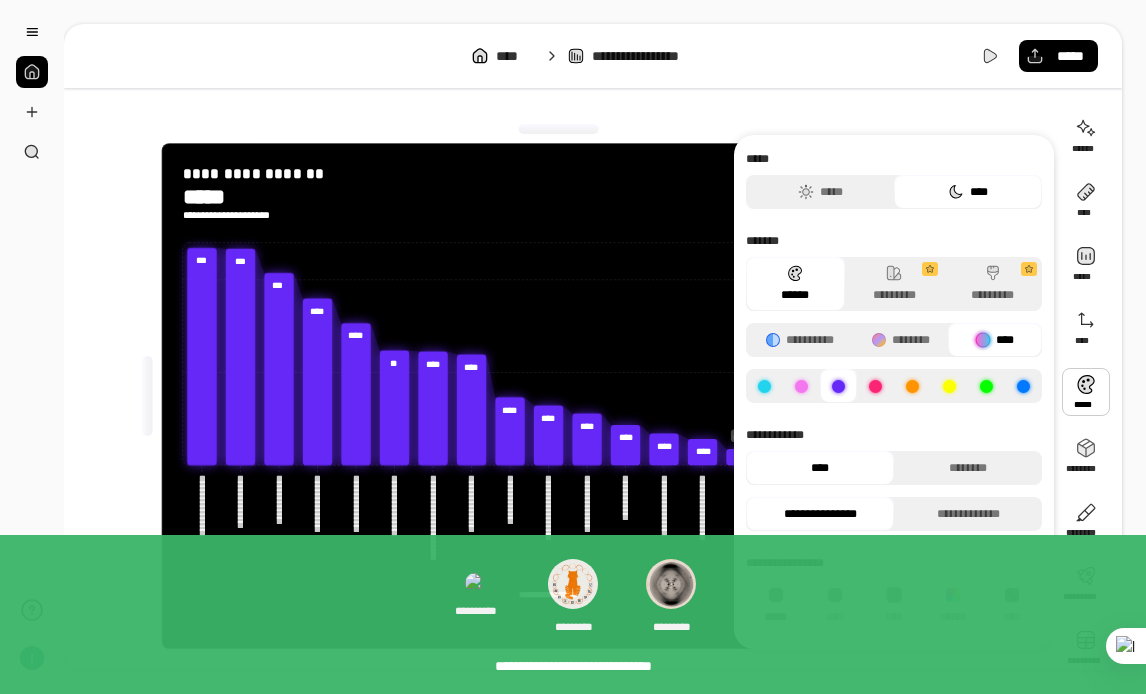 click 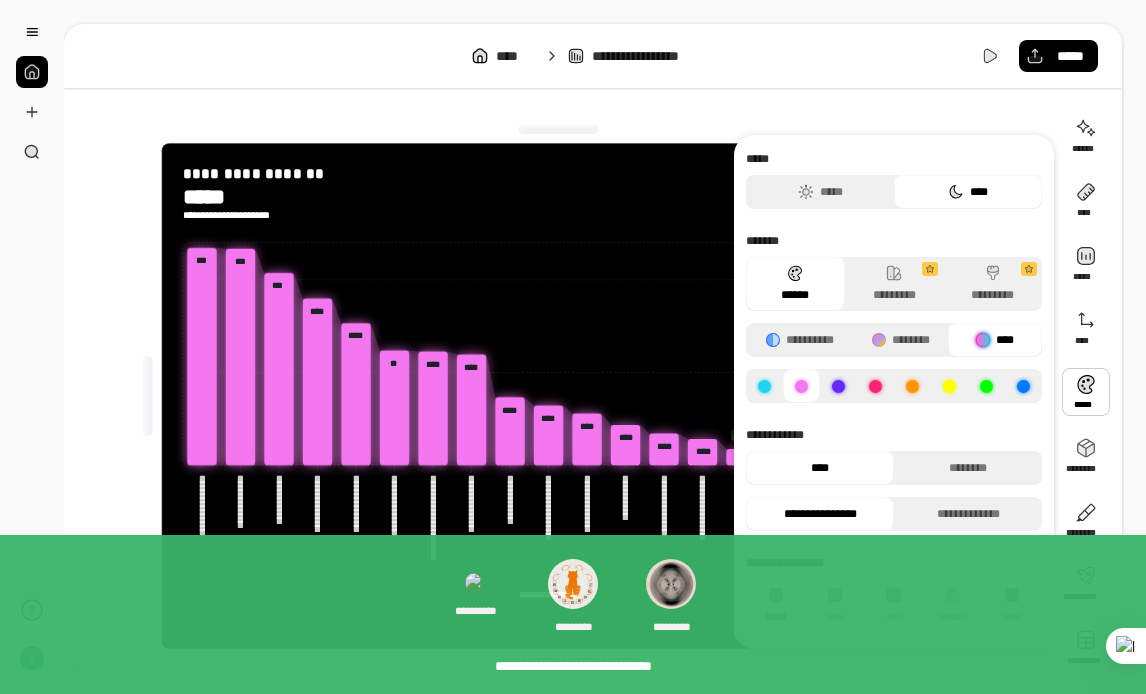 click at bounding box center [764, 386] 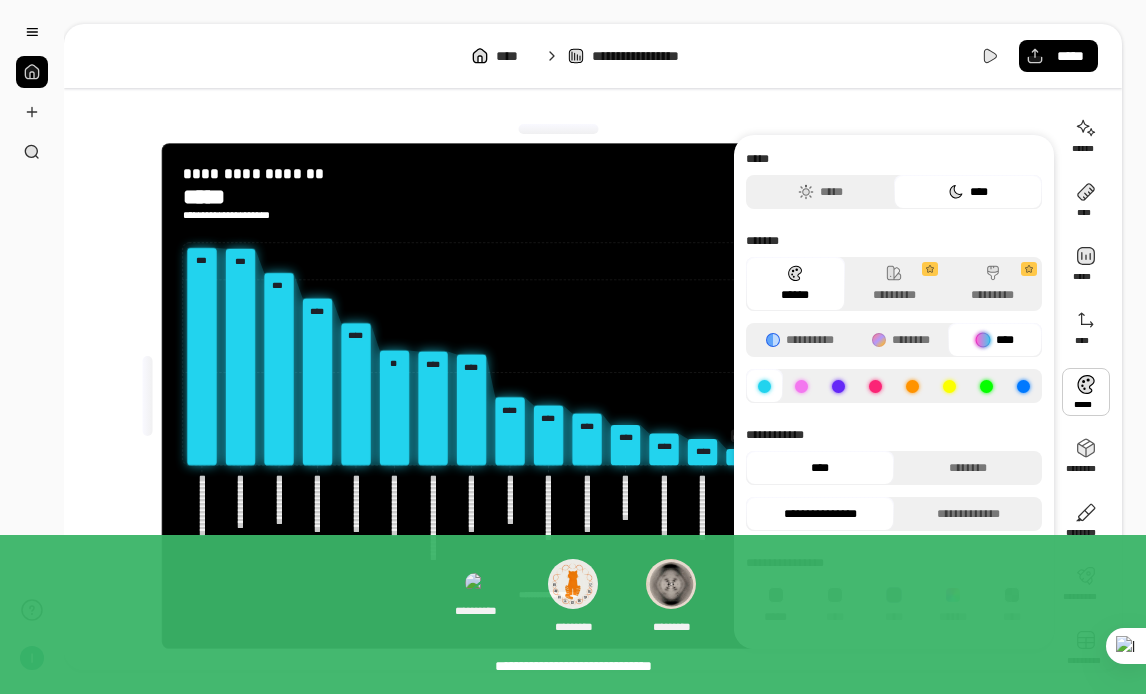 click at bounding box center [912, 386] 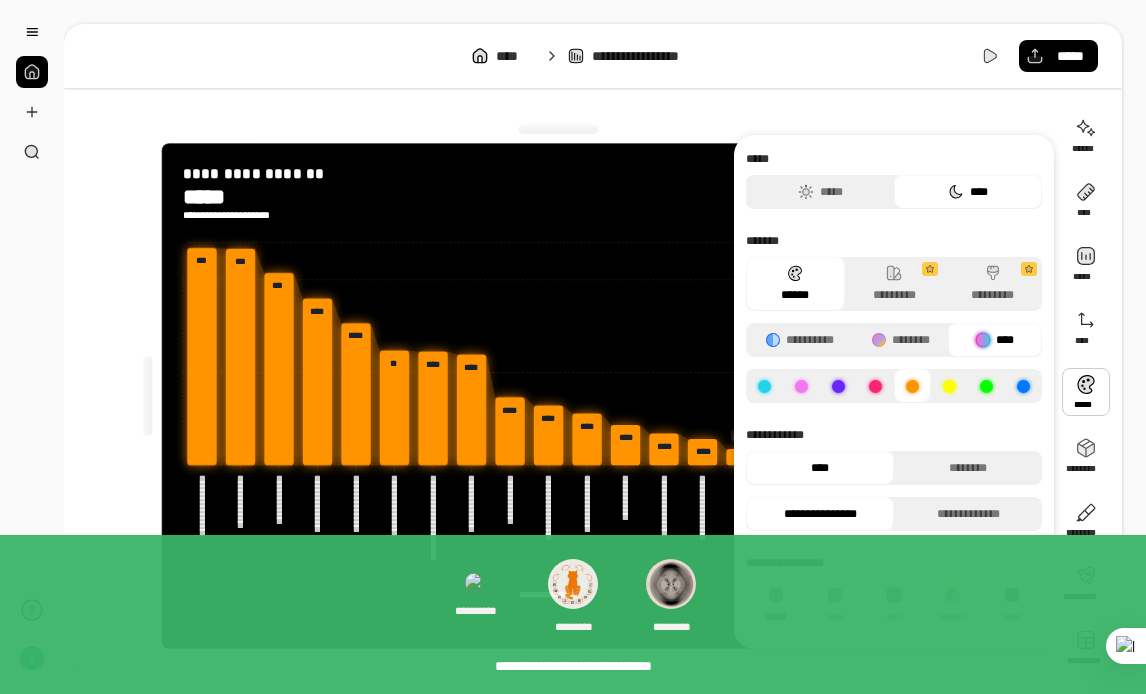 click at bounding box center [949, 386] 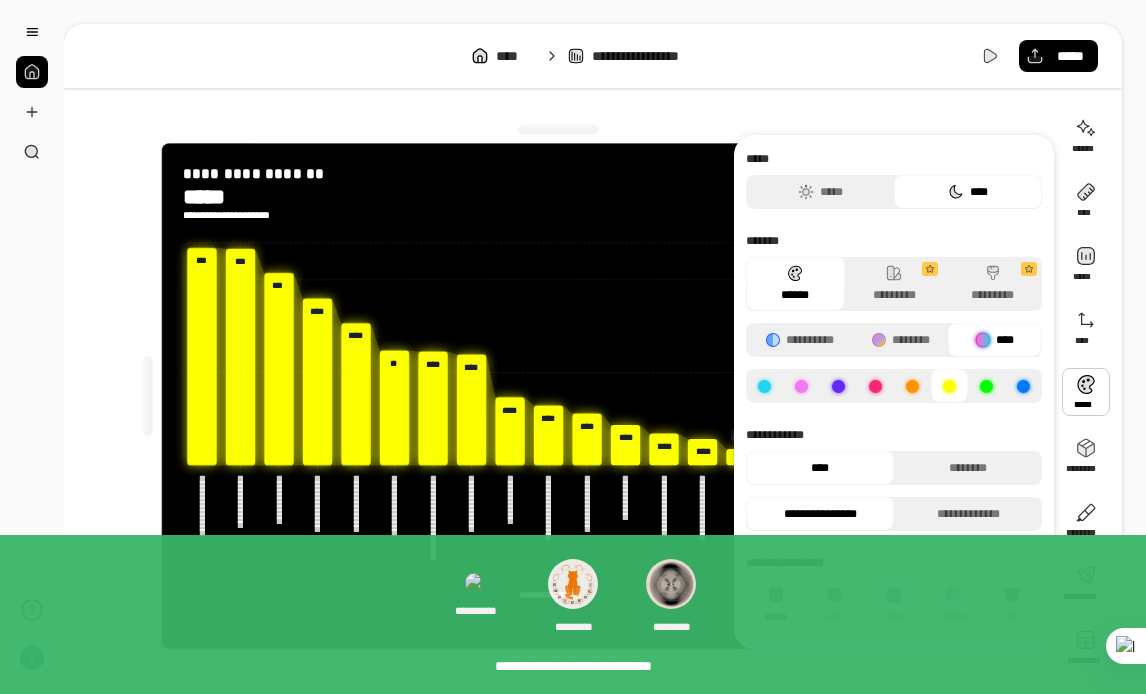 click at bounding box center (986, 386) 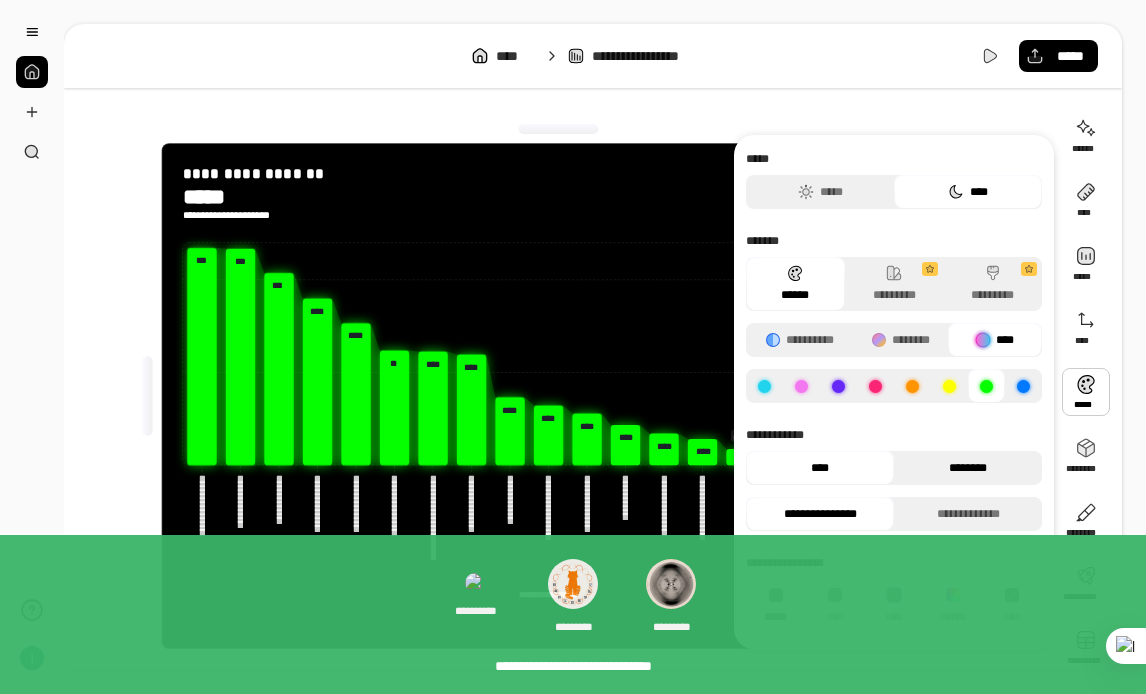 click on "********" at bounding box center [968, 468] 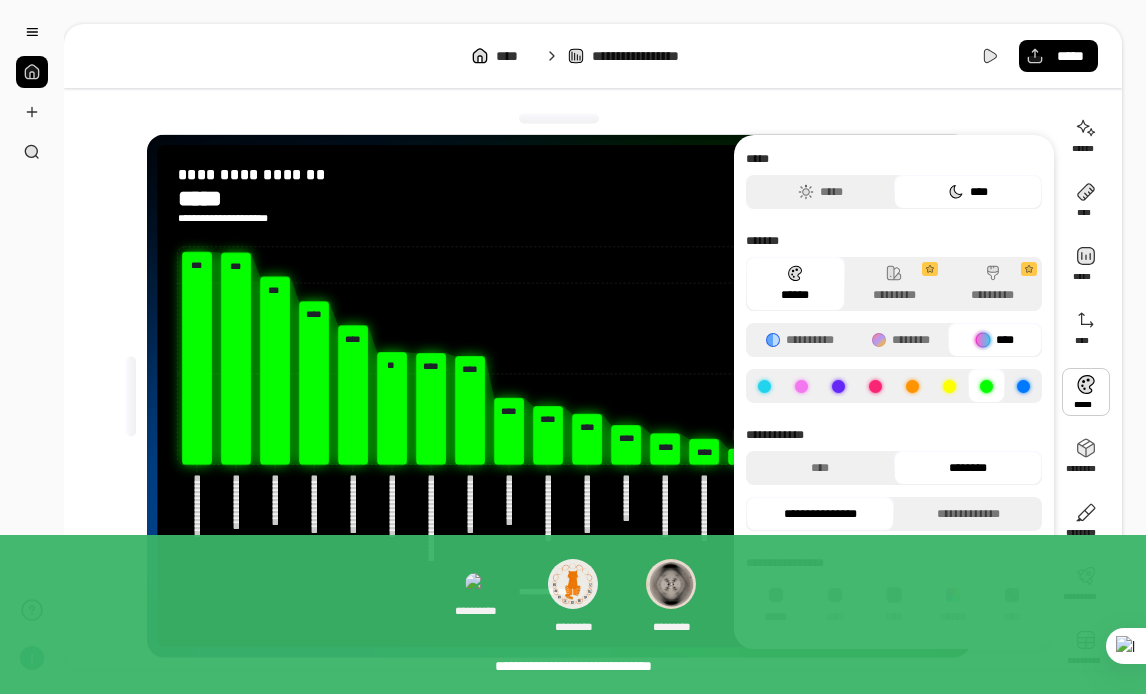 click on "********" at bounding box center [968, 468] 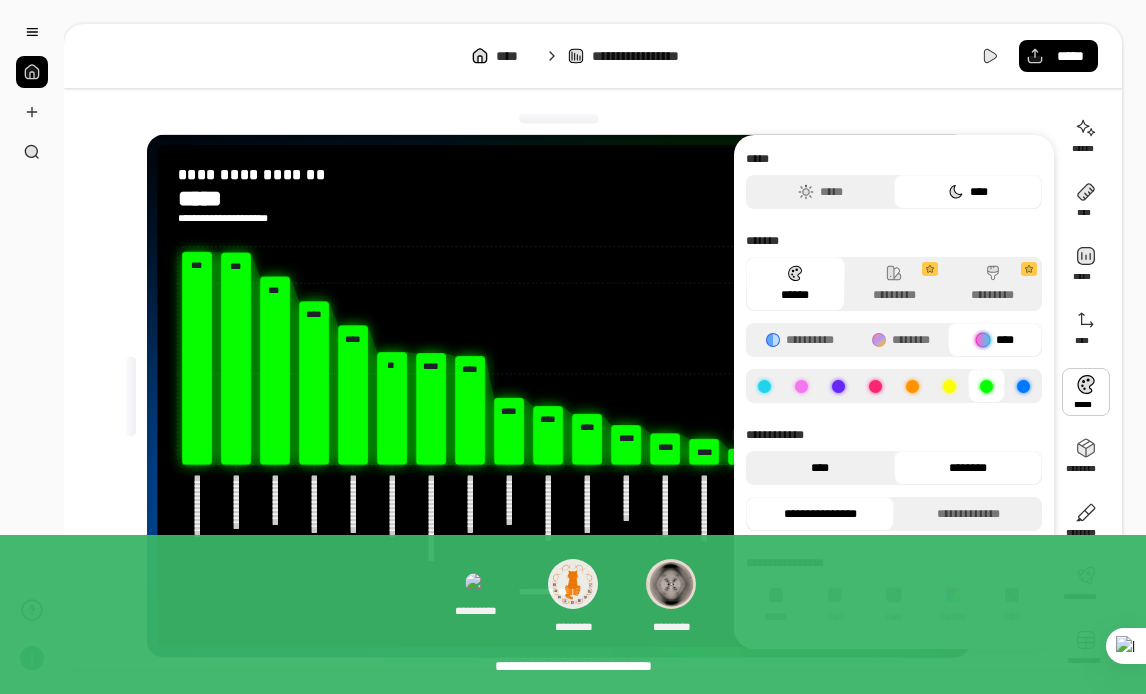 click on "****" at bounding box center [820, 468] 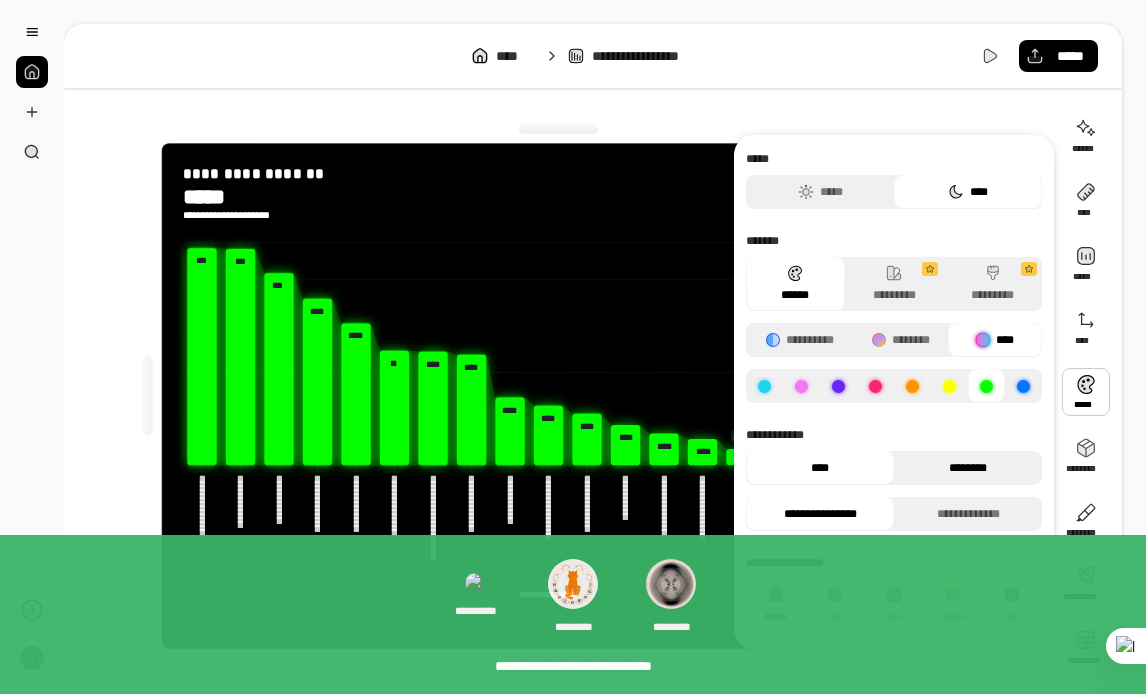 click on "********" at bounding box center [968, 468] 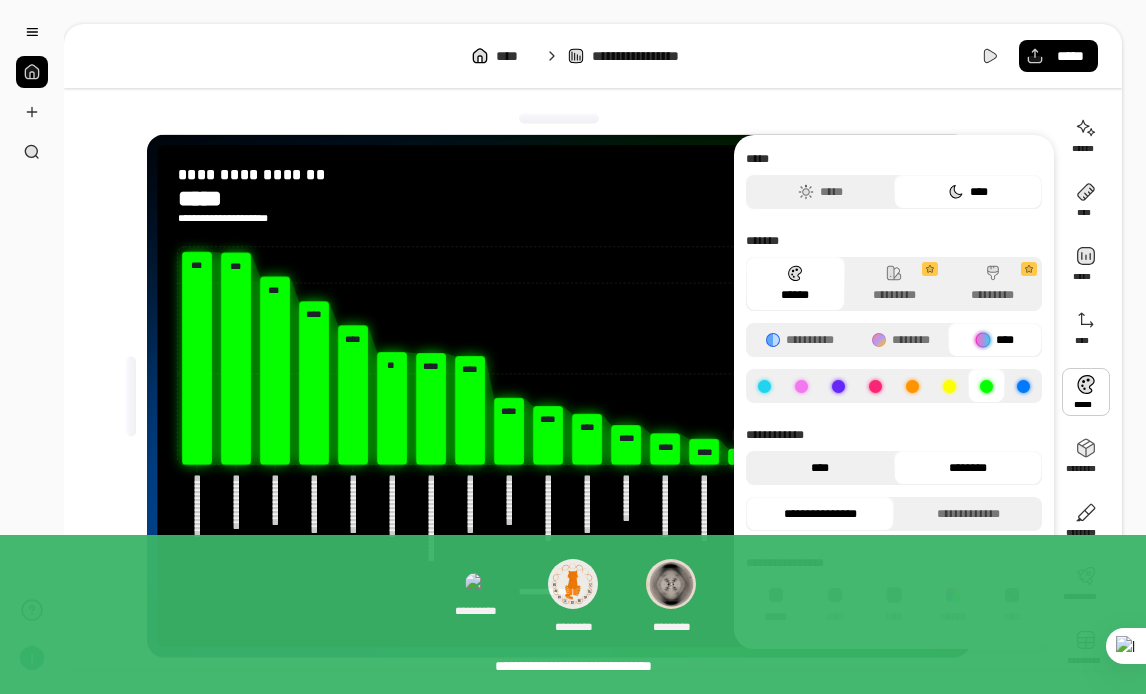 click on "****" at bounding box center (820, 468) 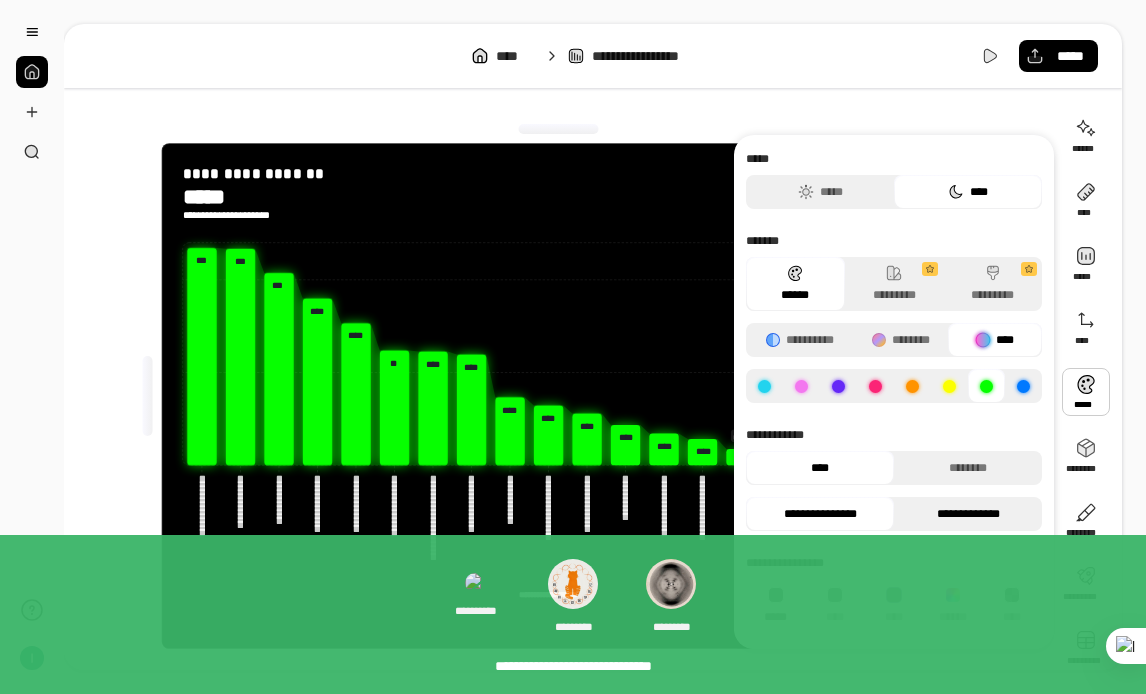 click on "**********" at bounding box center (968, 514) 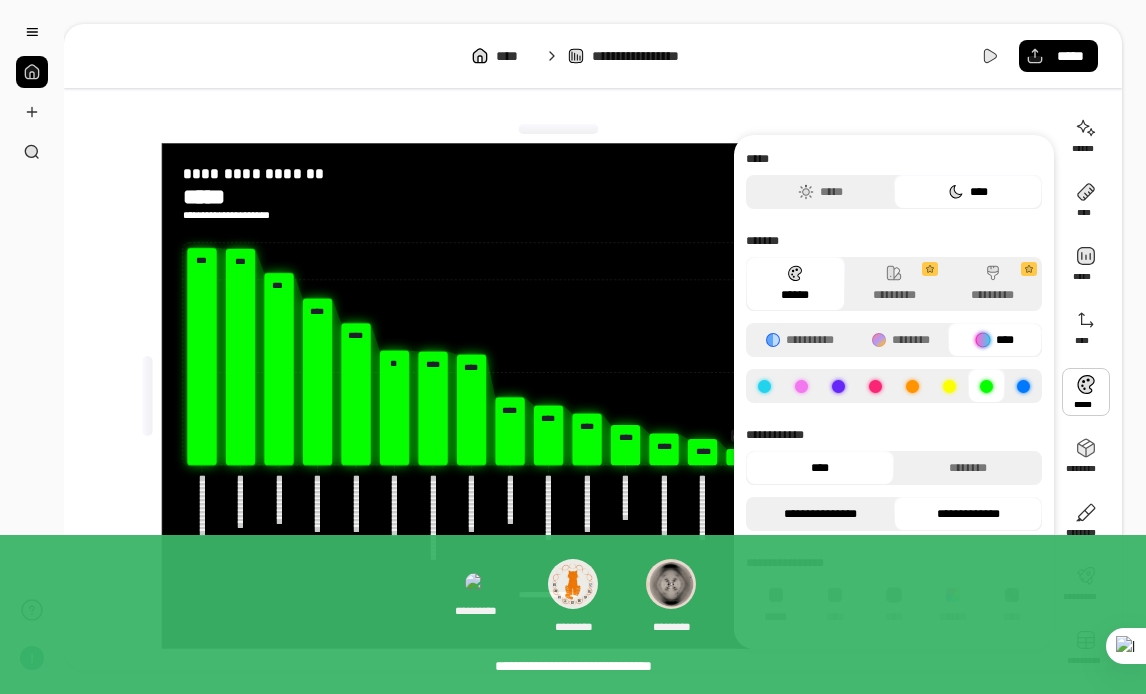 click on "**********" at bounding box center (820, 514) 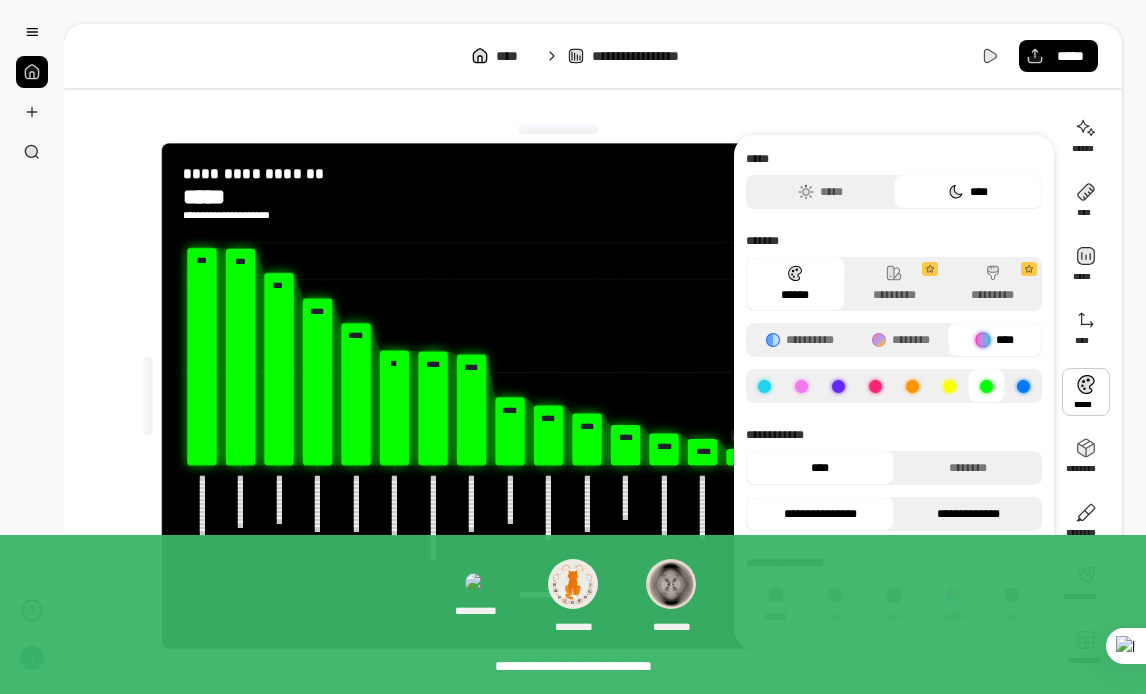 click on "**********" at bounding box center (968, 514) 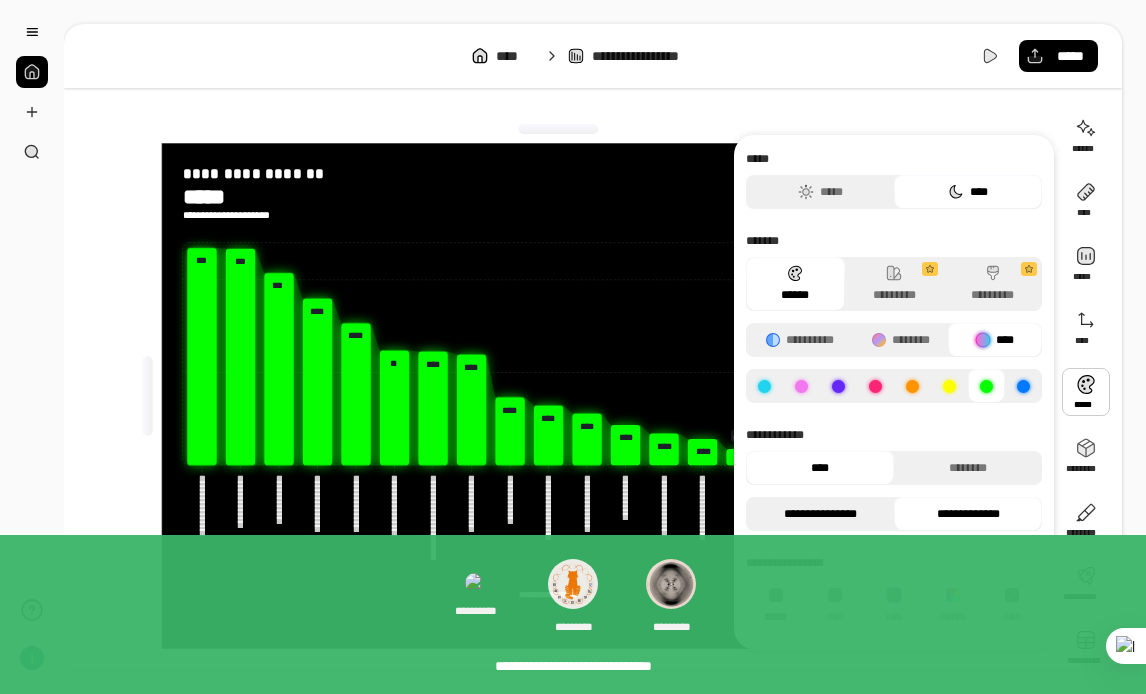 click on "**********" at bounding box center (820, 514) 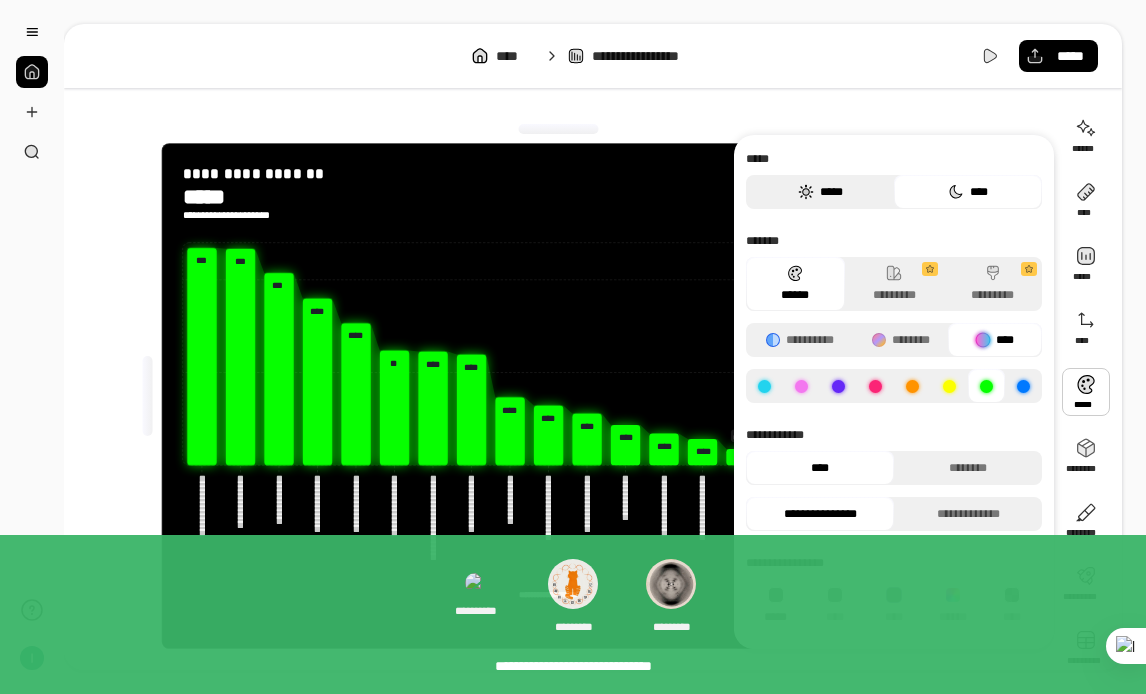 click on "*****" at bounding box center [820, 192] 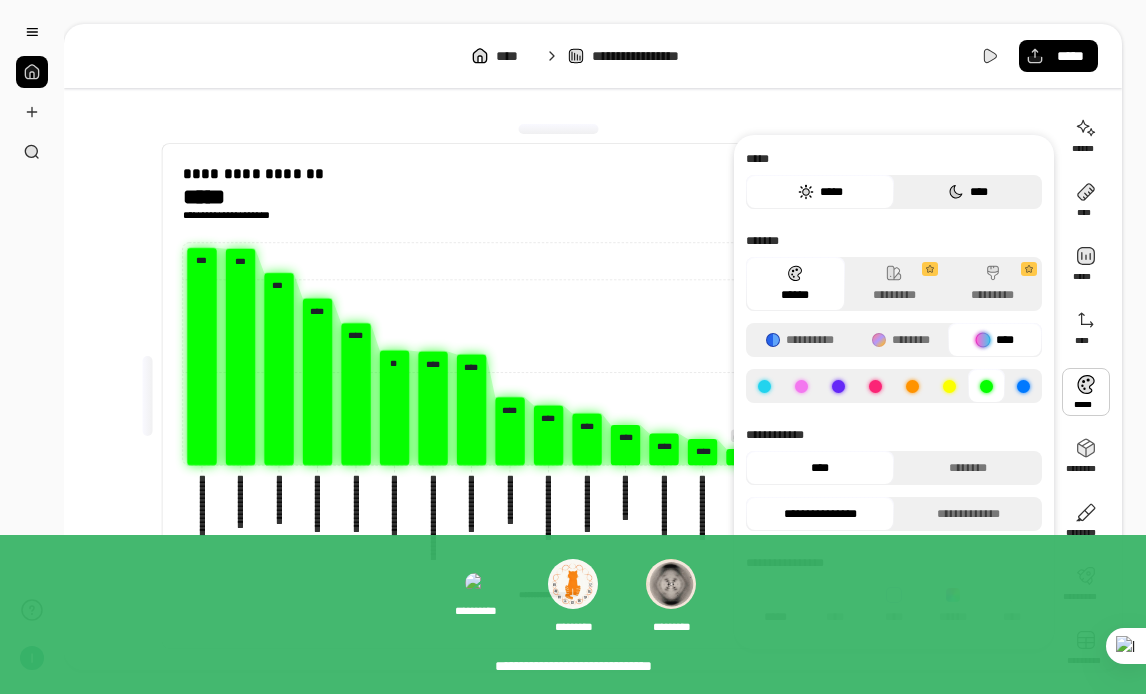 click on "****" at bounding box center (968, 192) 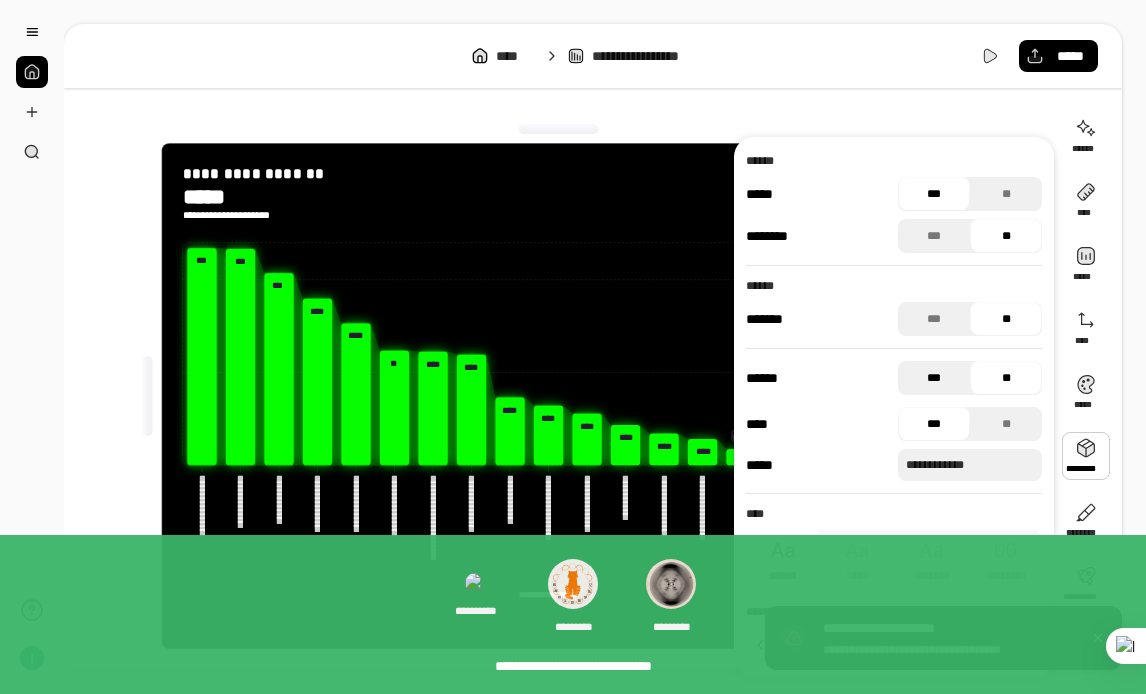 click on "***" at bounding box center (934, 378) 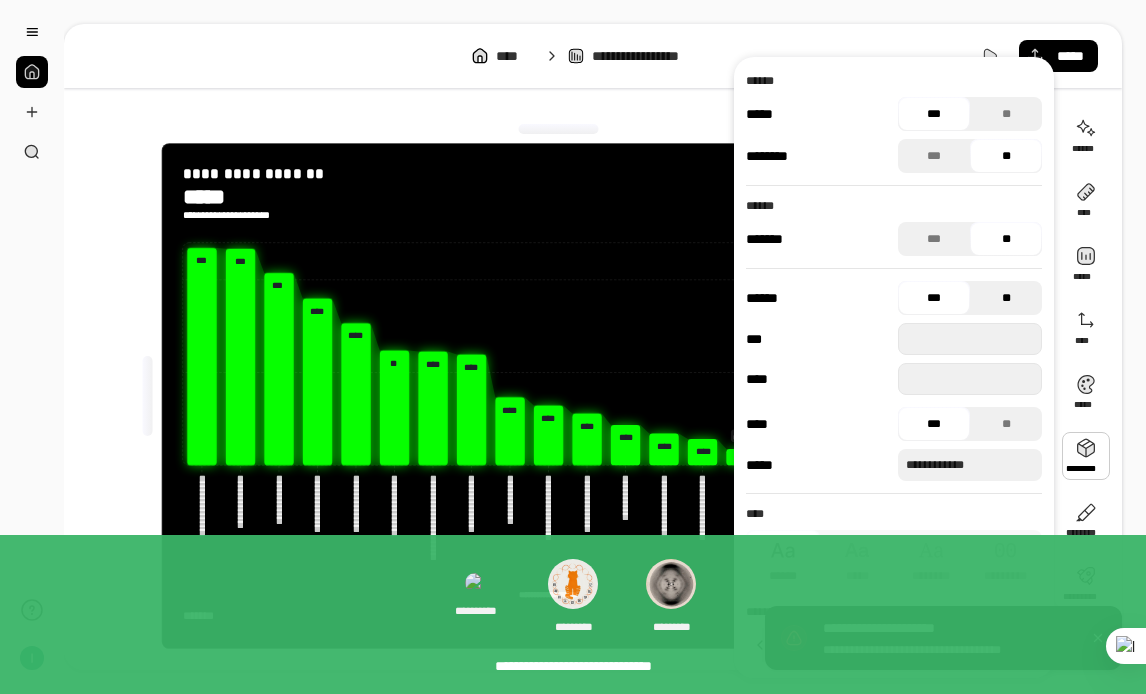 click on "**" at bounding box center [1006, 298] 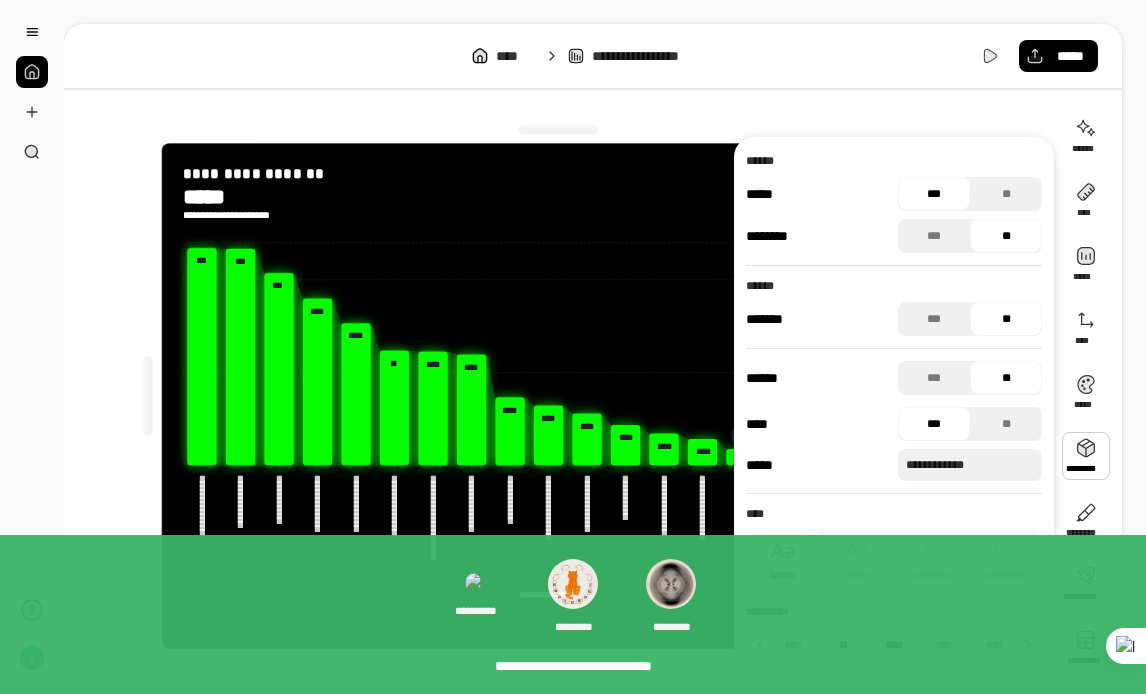 click on "****" at bounding box center [894, 645] 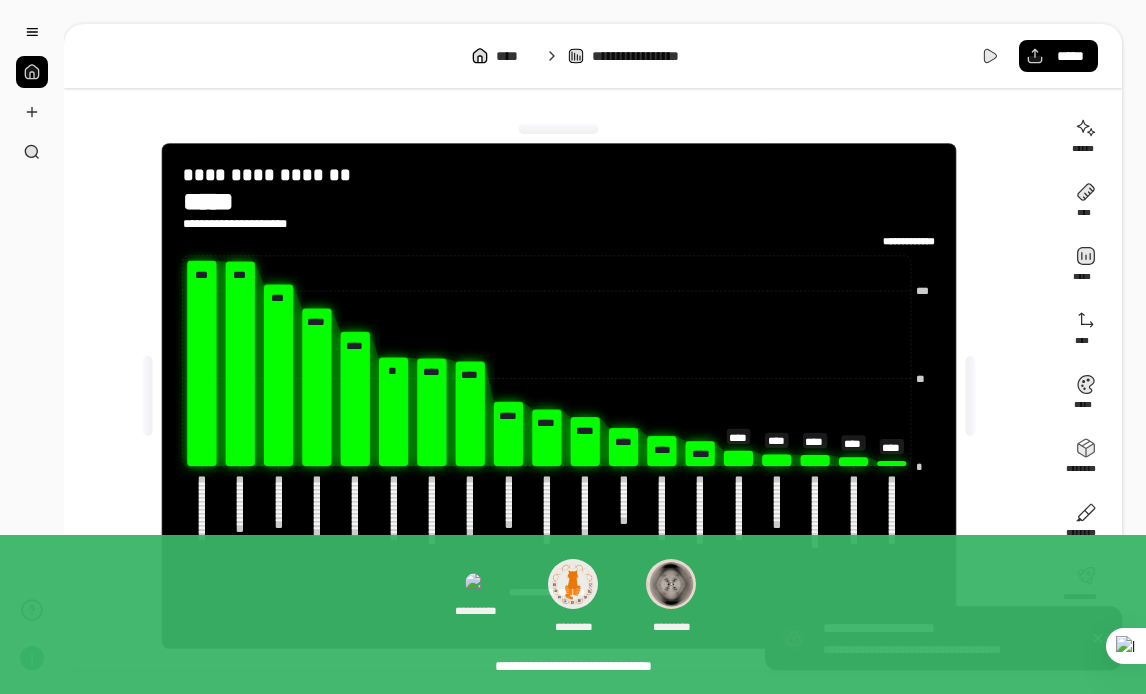 click on "**********" at bounding box center (944, 650) 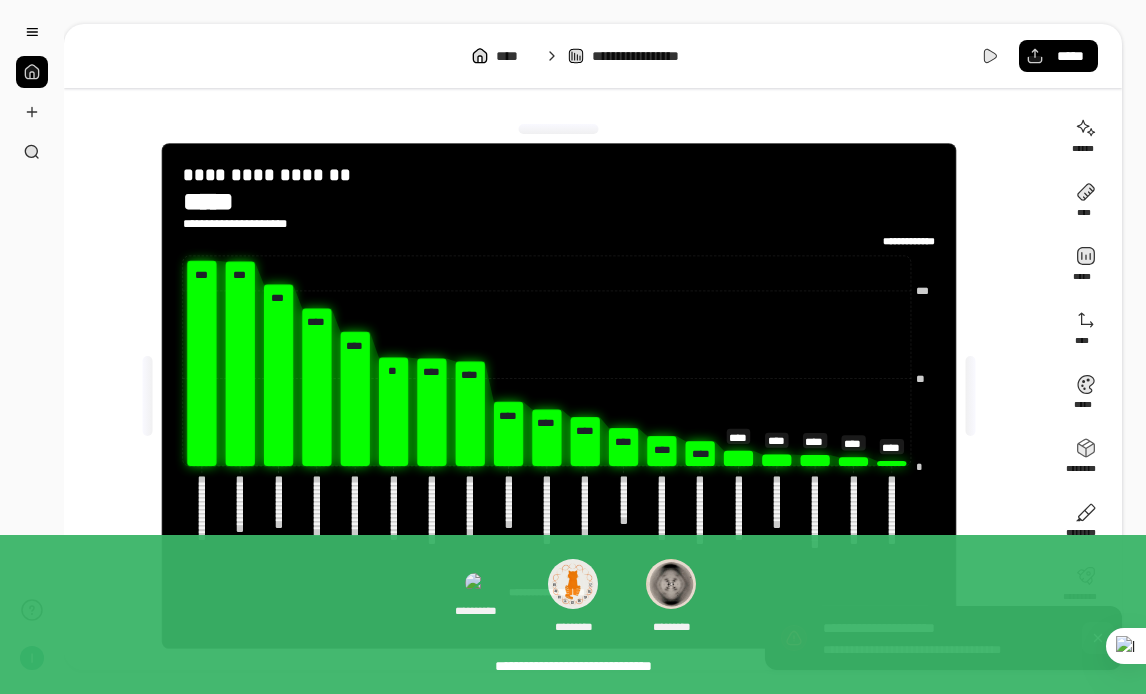 click at bounding box center [1098, 638] 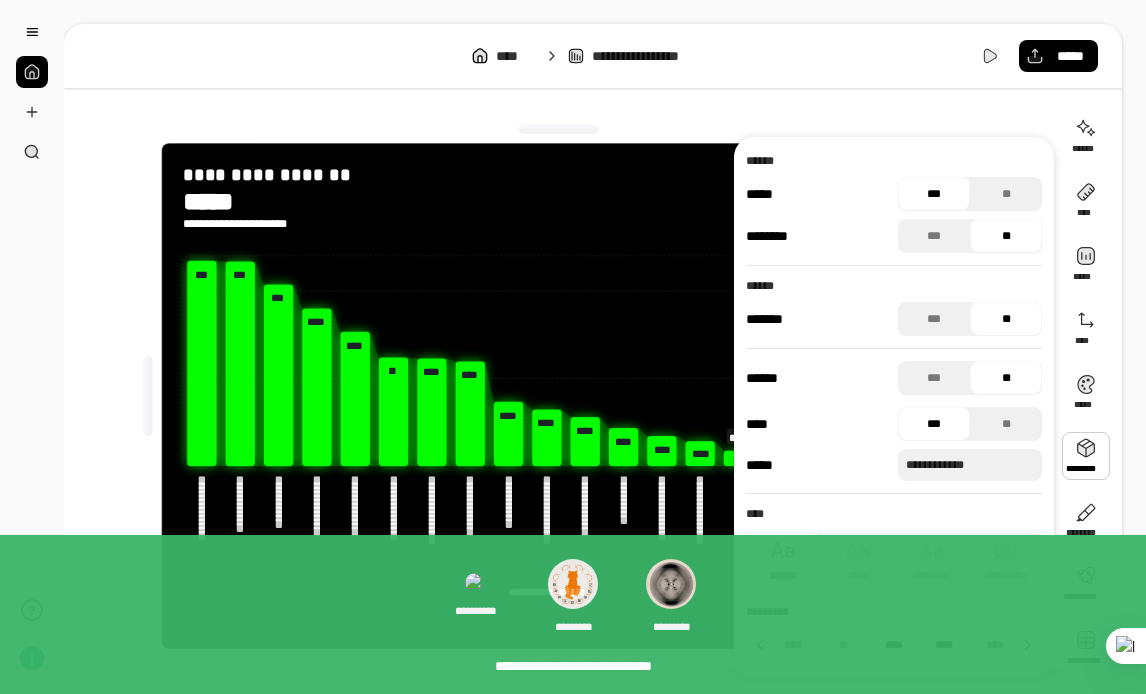 click on "****" at bounding box center [944, 645] 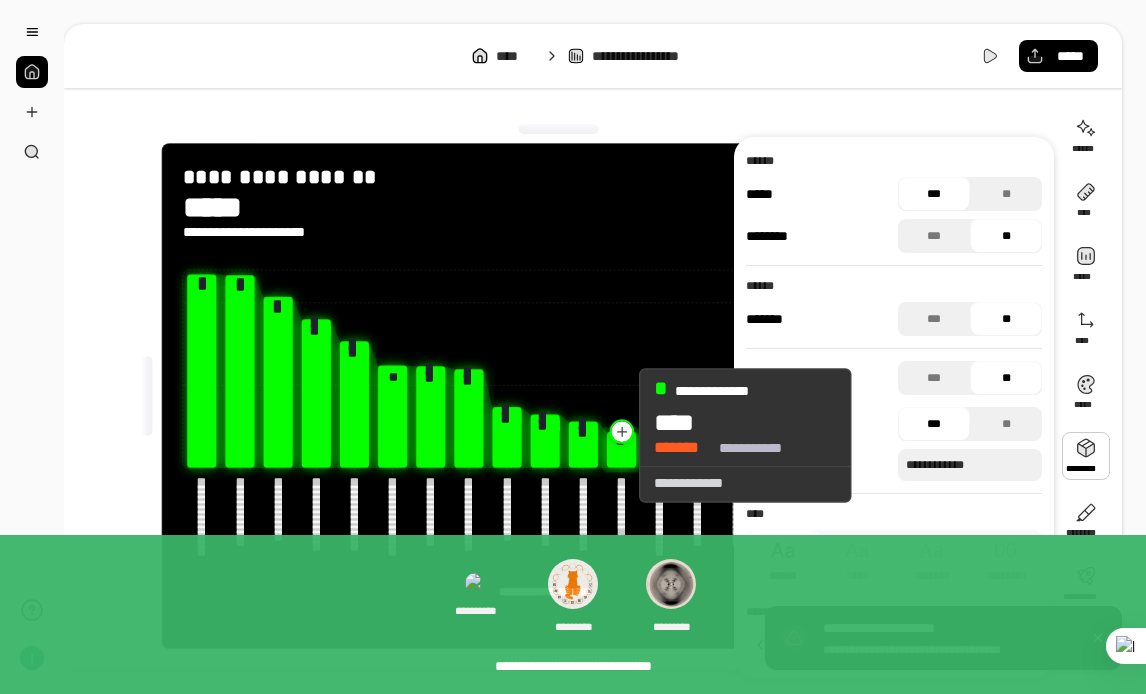 click 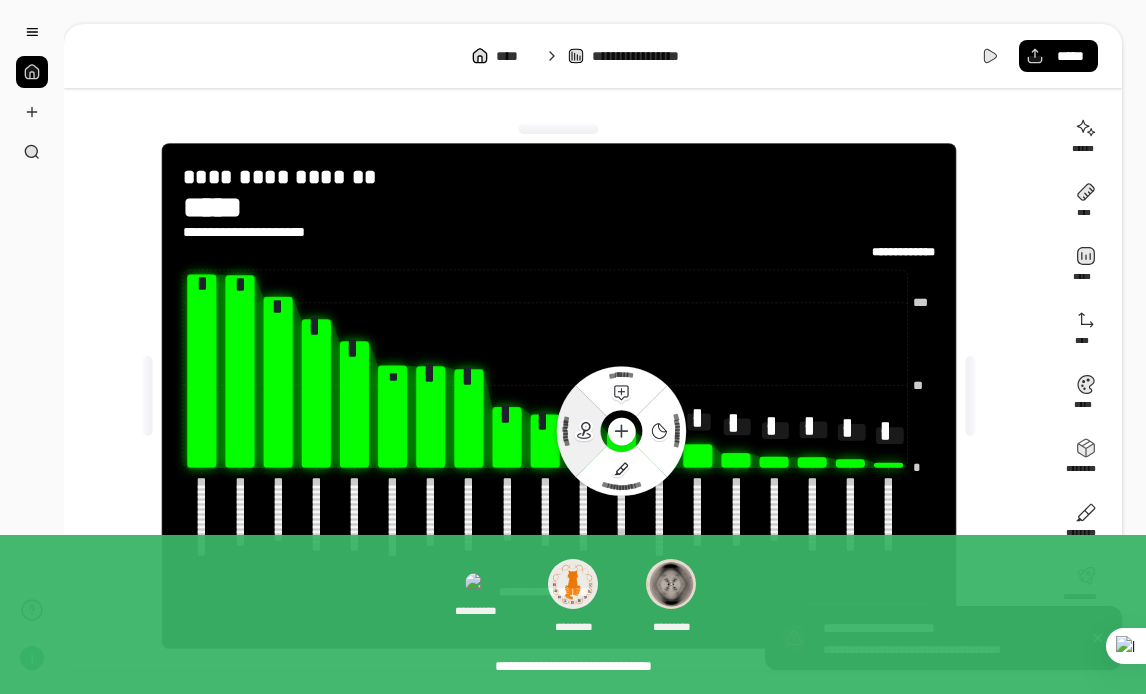click 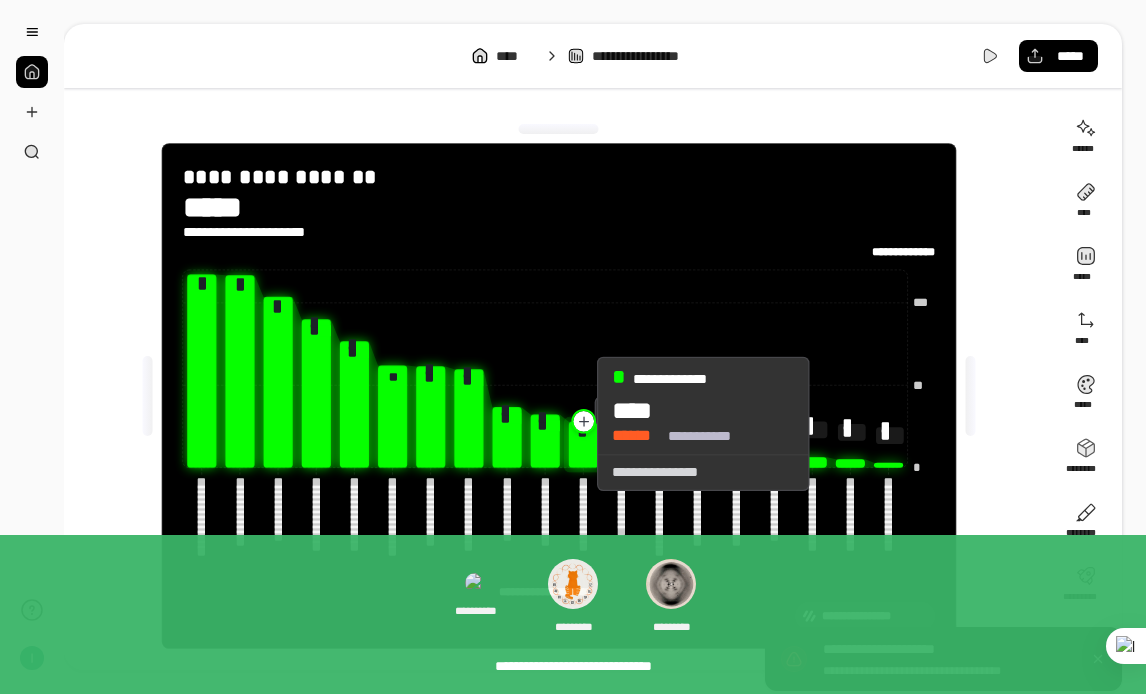 click 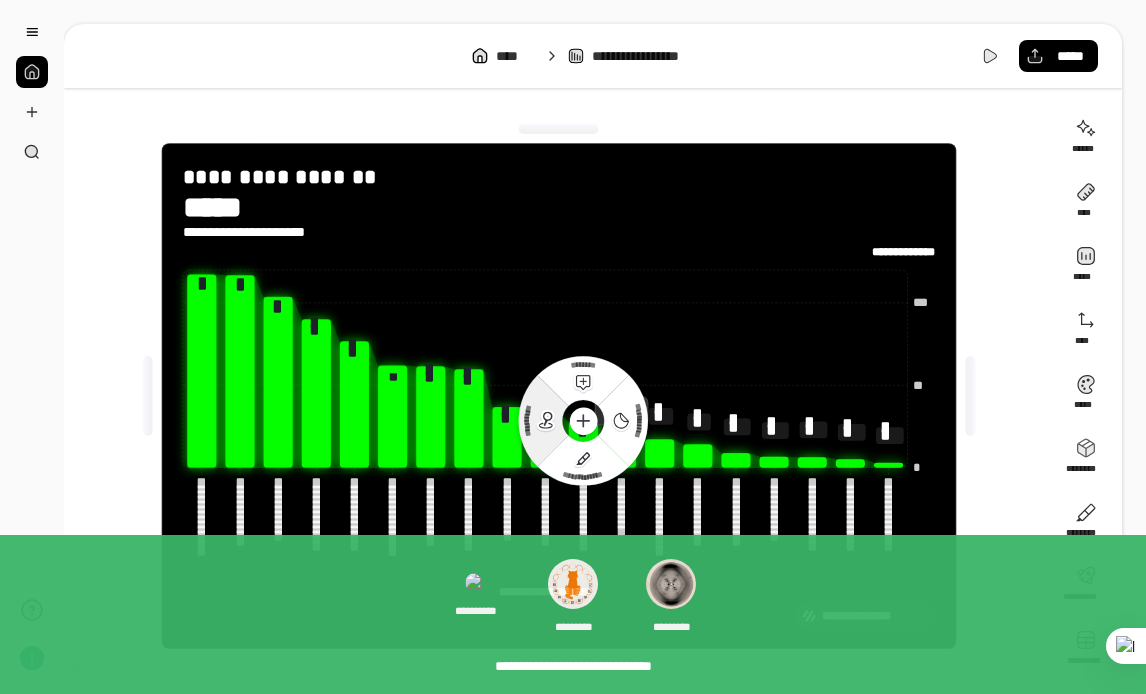 click 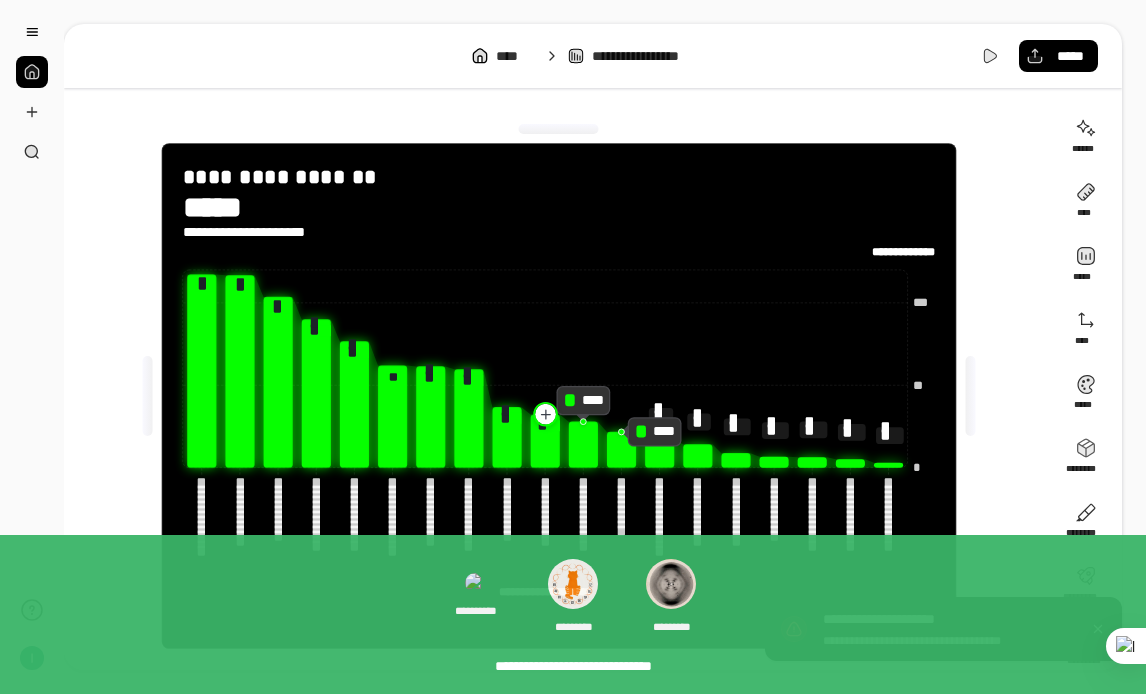 click 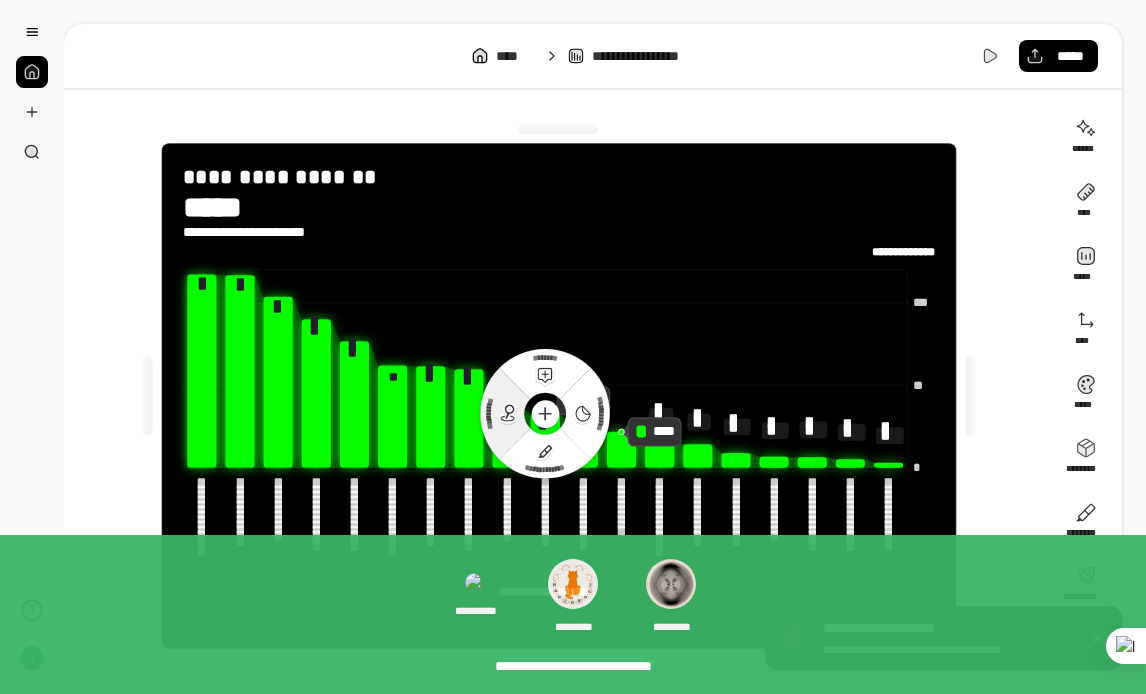 click 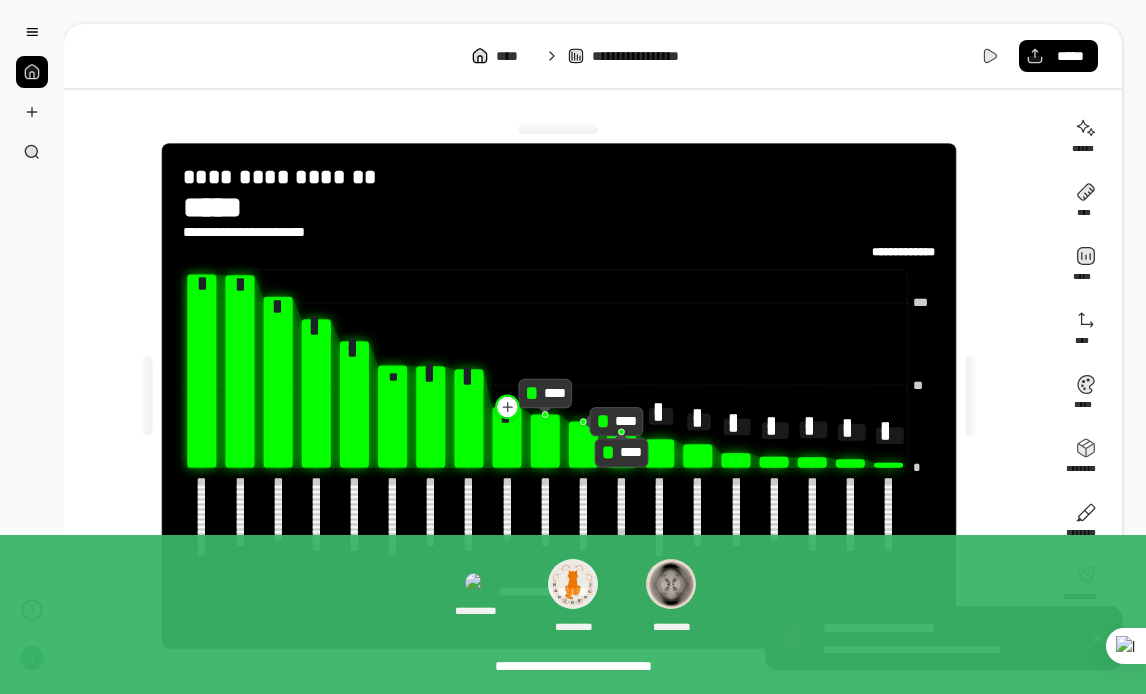 click 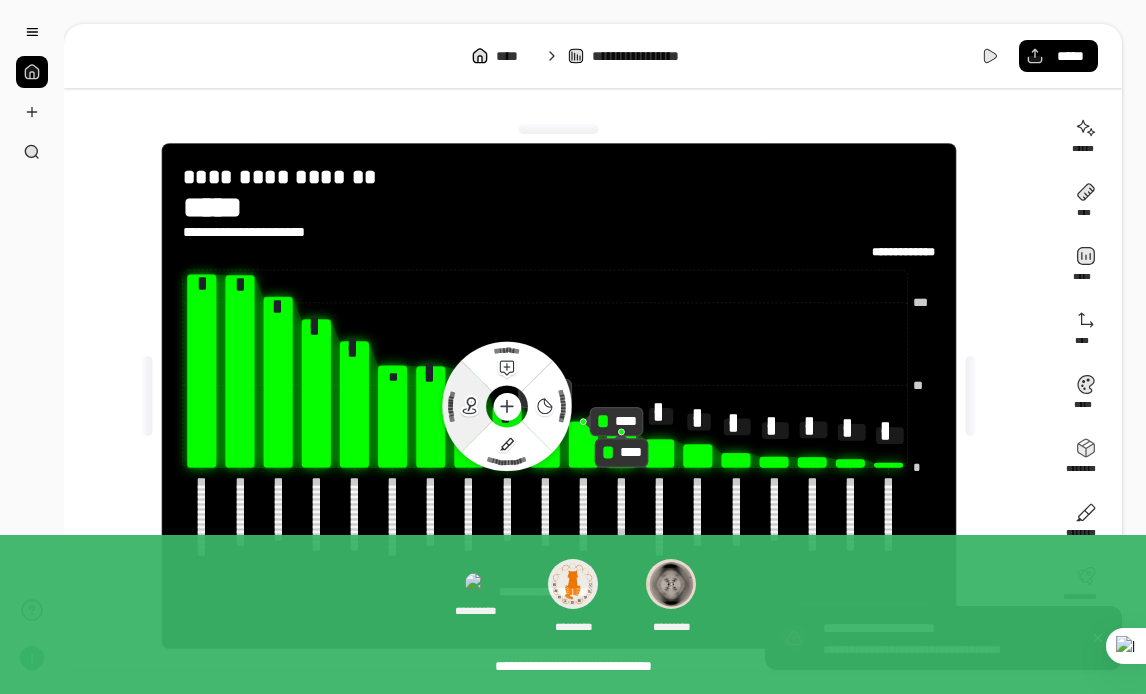 click 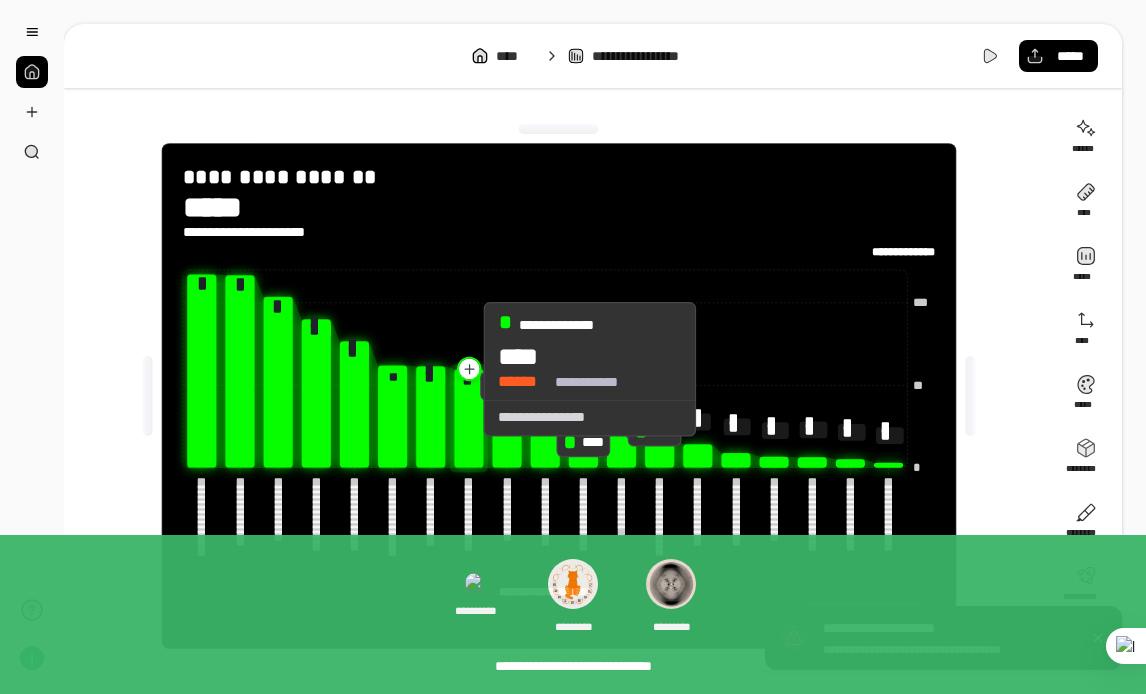 click 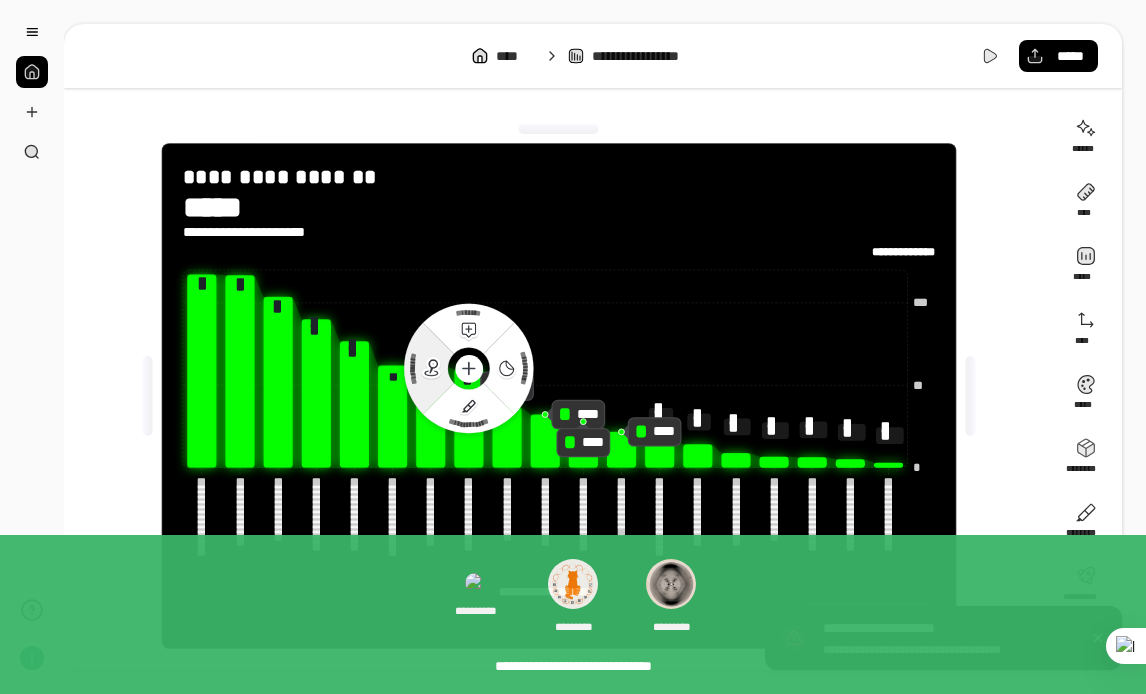 click 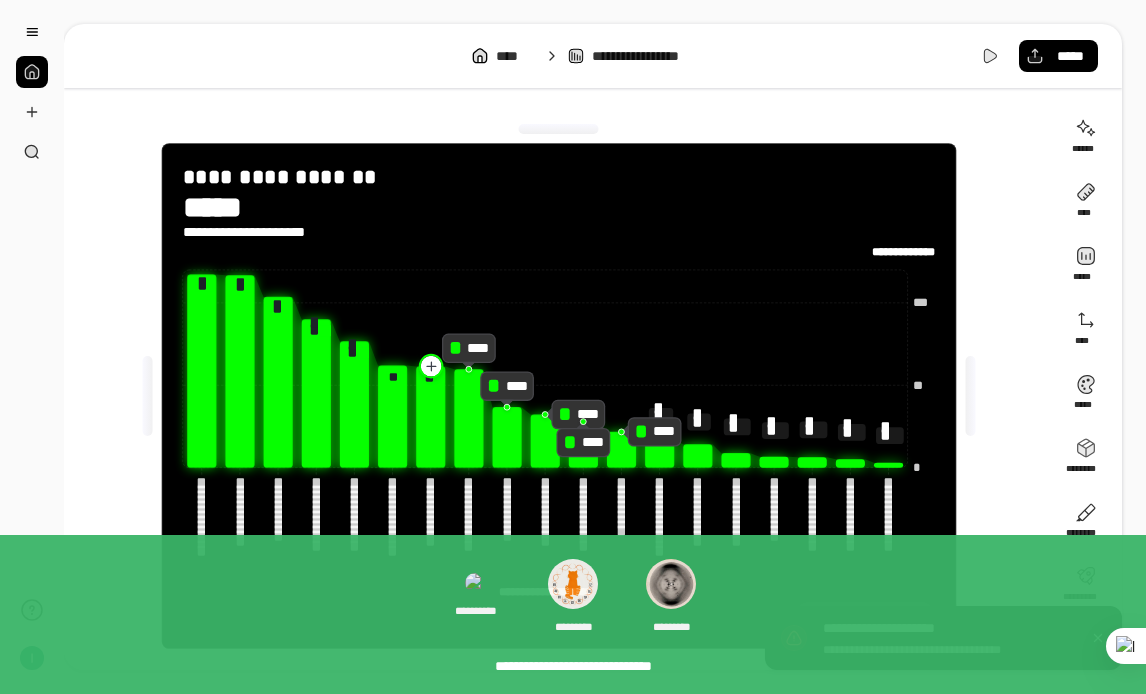 click 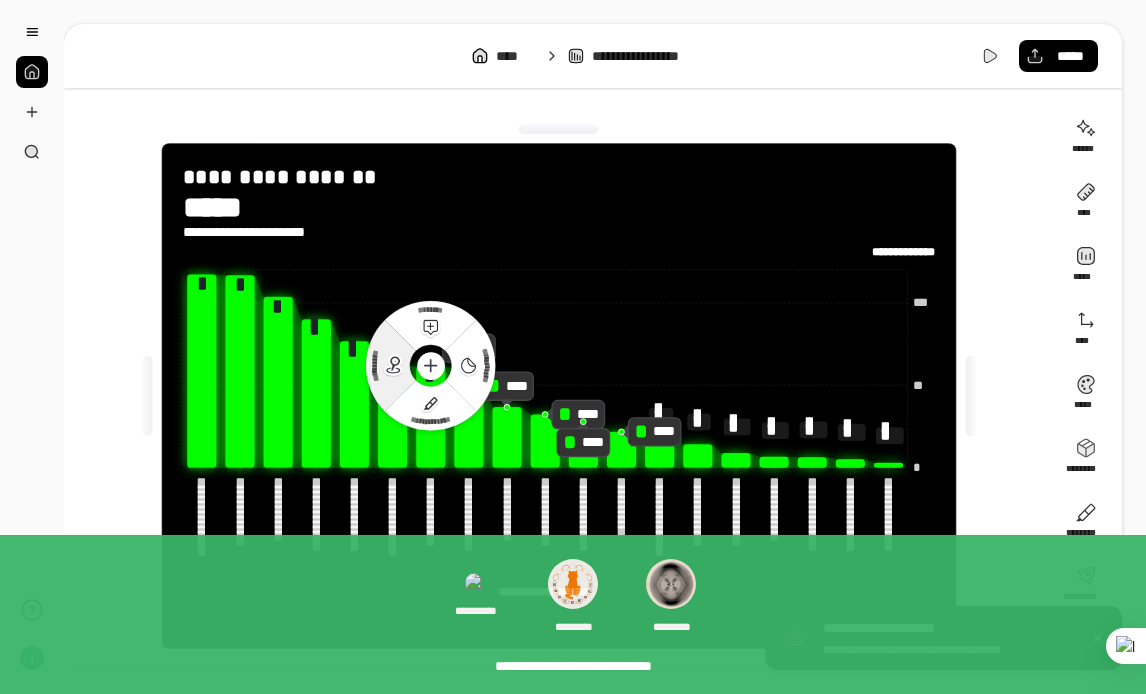 click 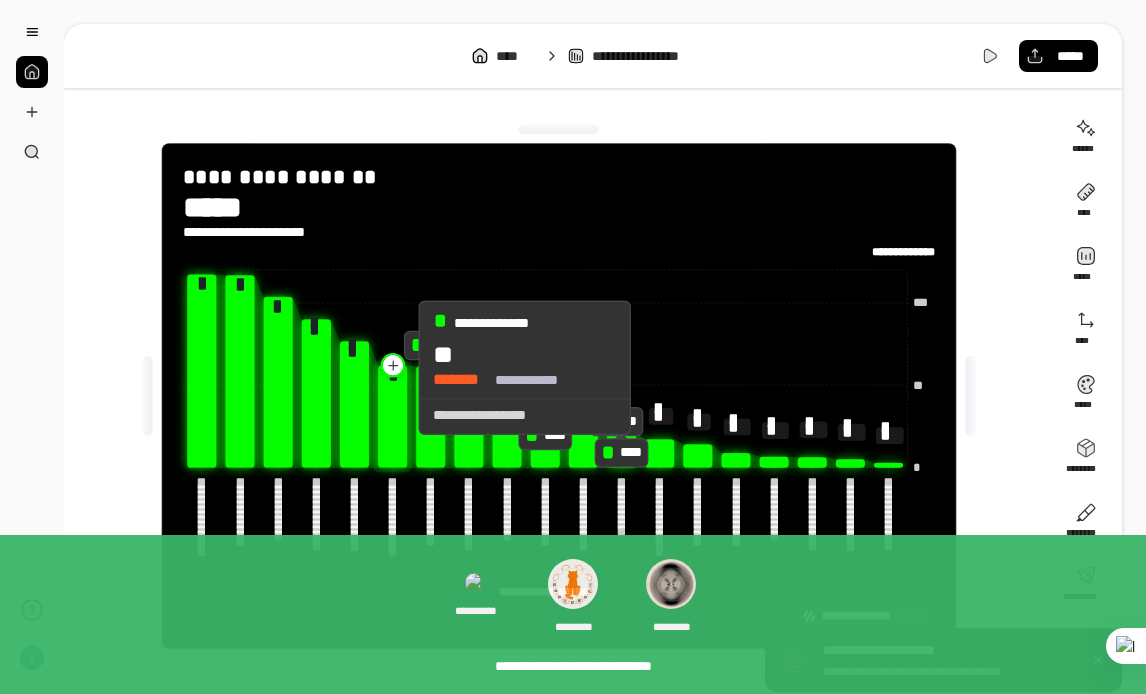 click 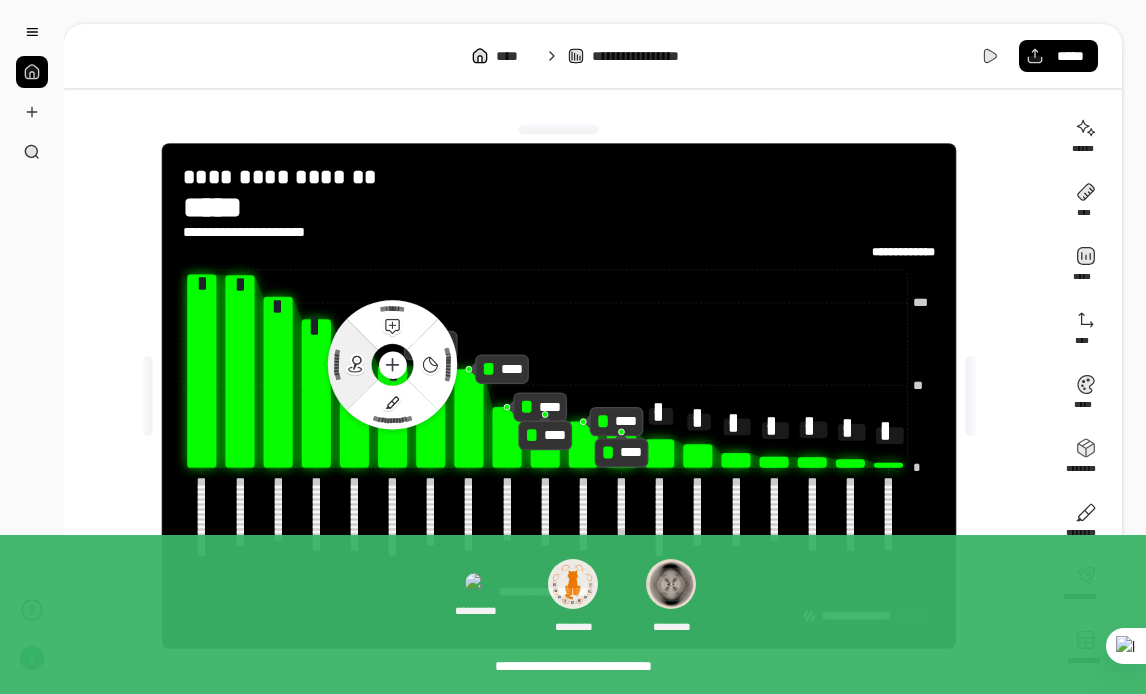 click 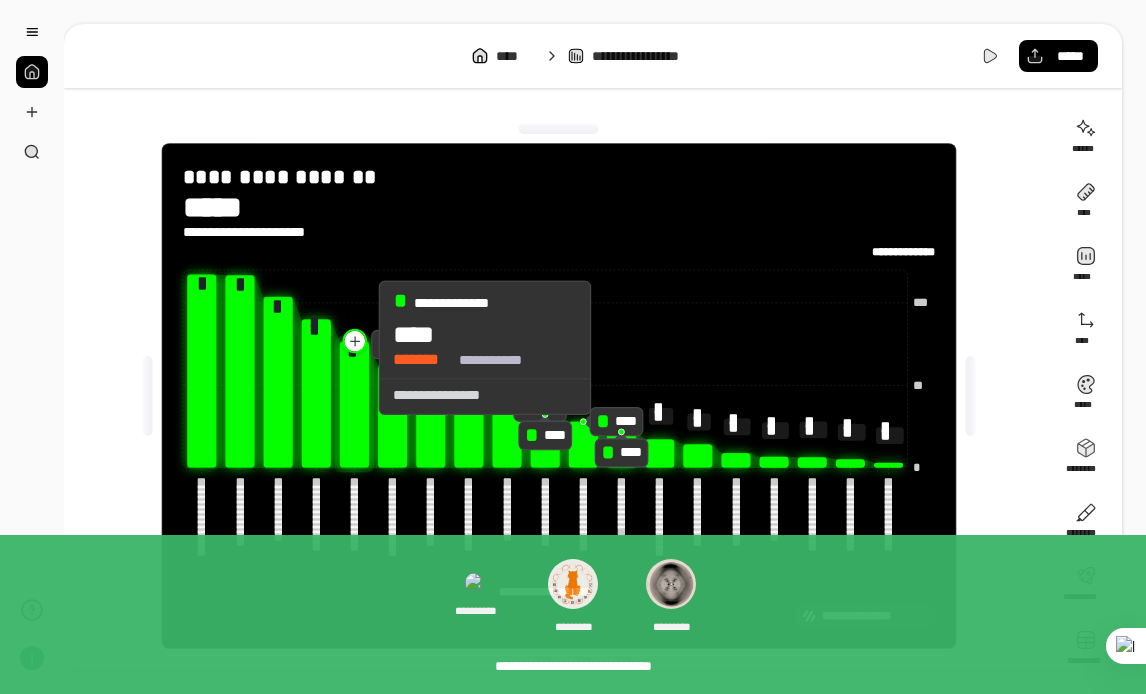 click 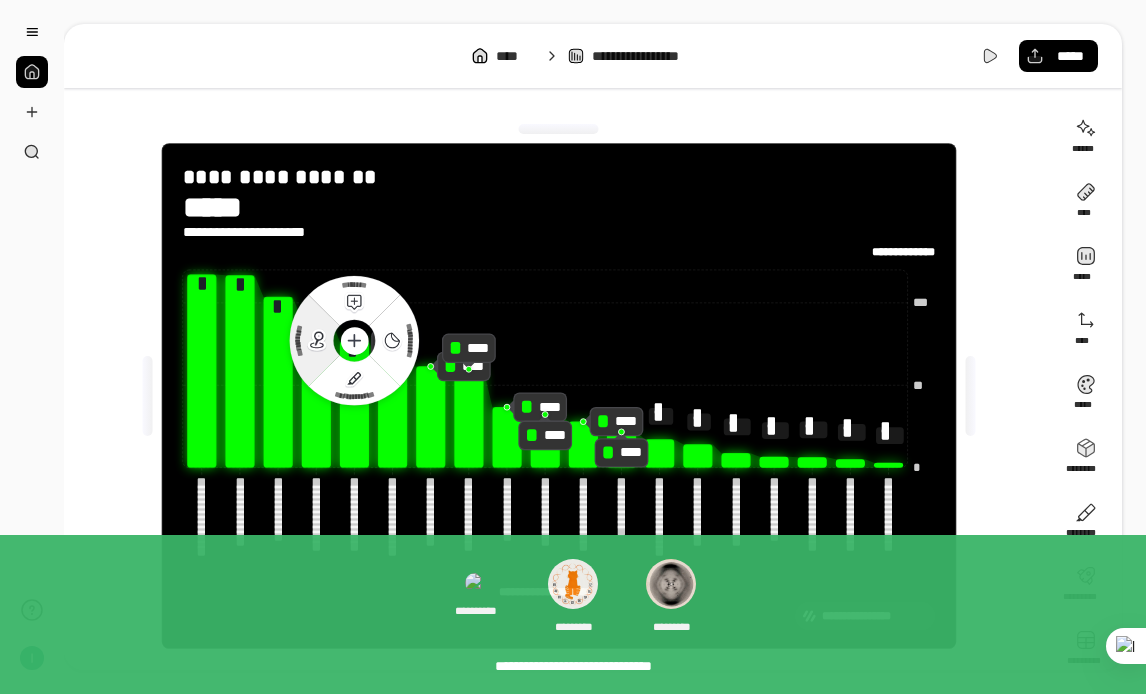 click 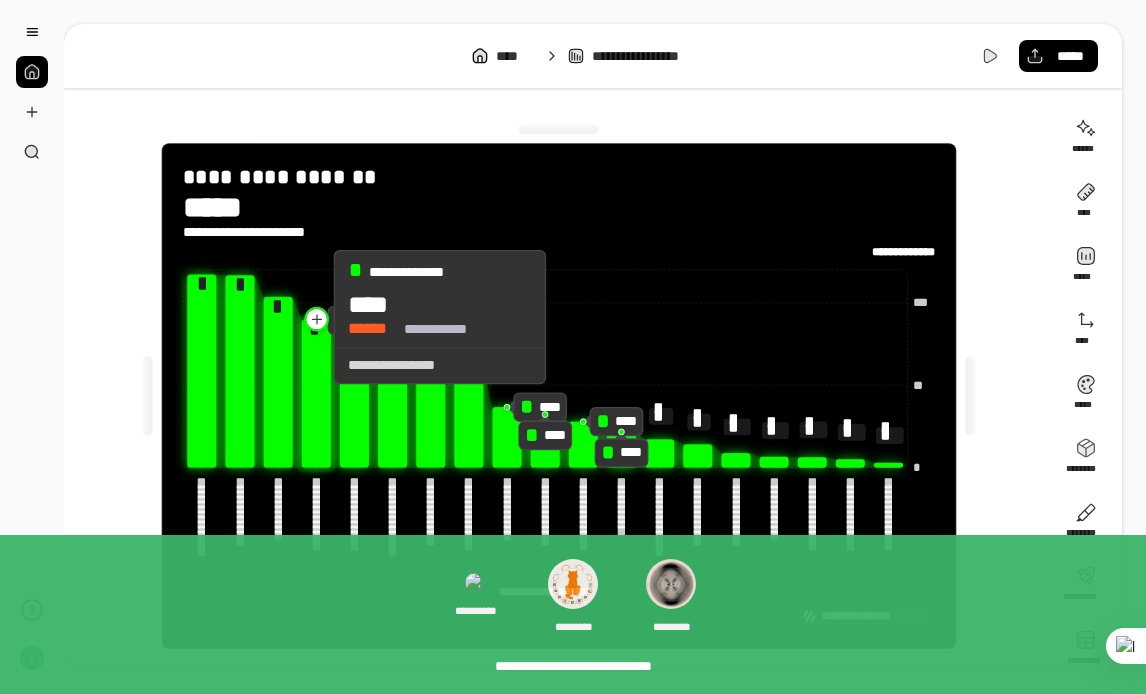 click 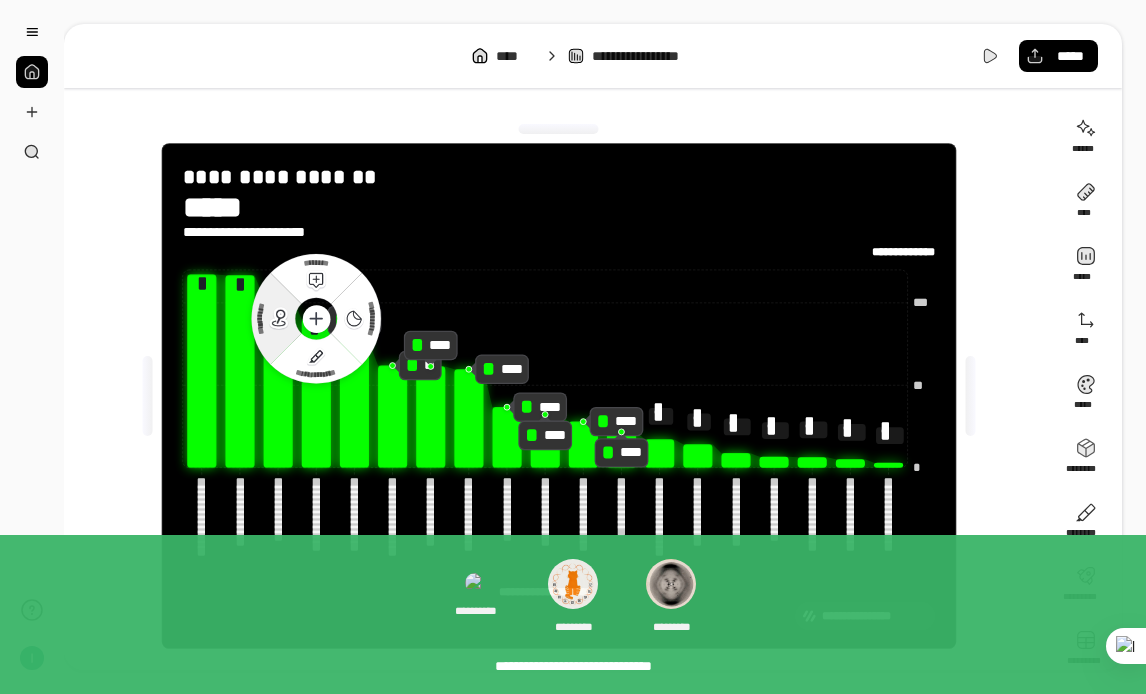 click 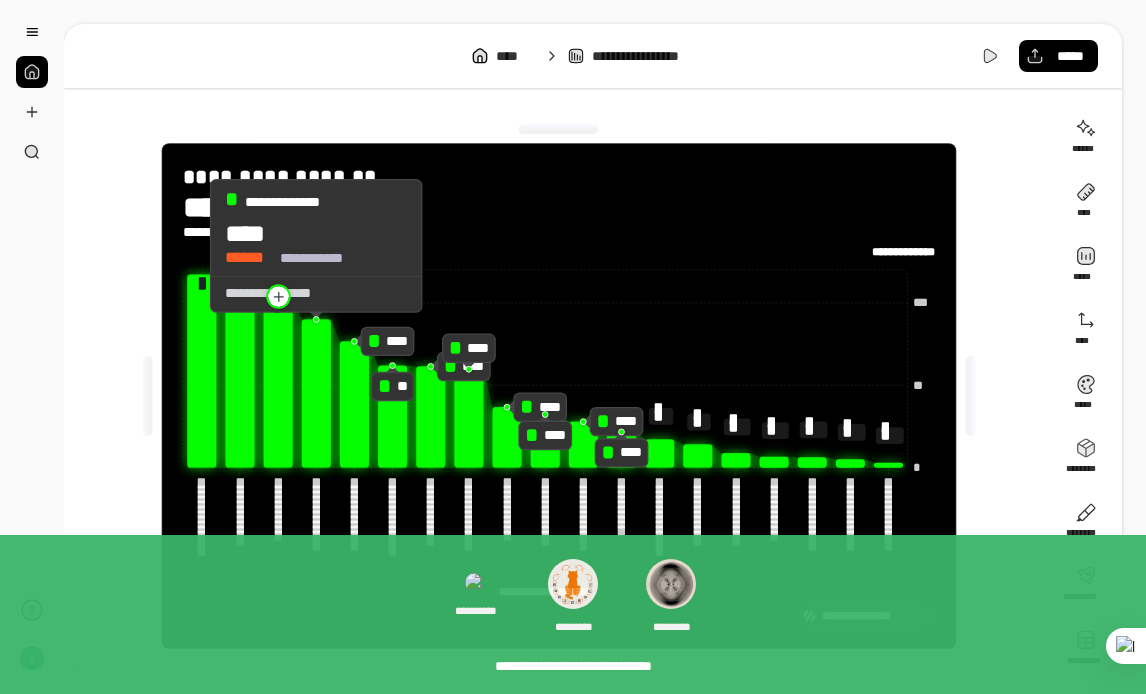 click 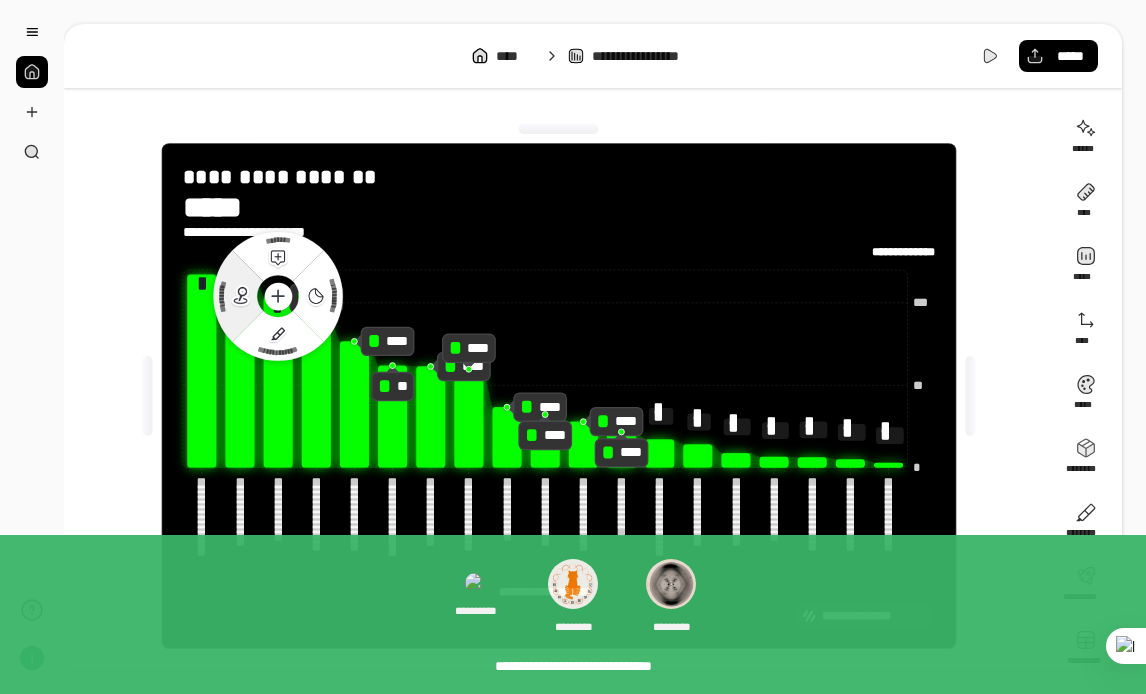 click 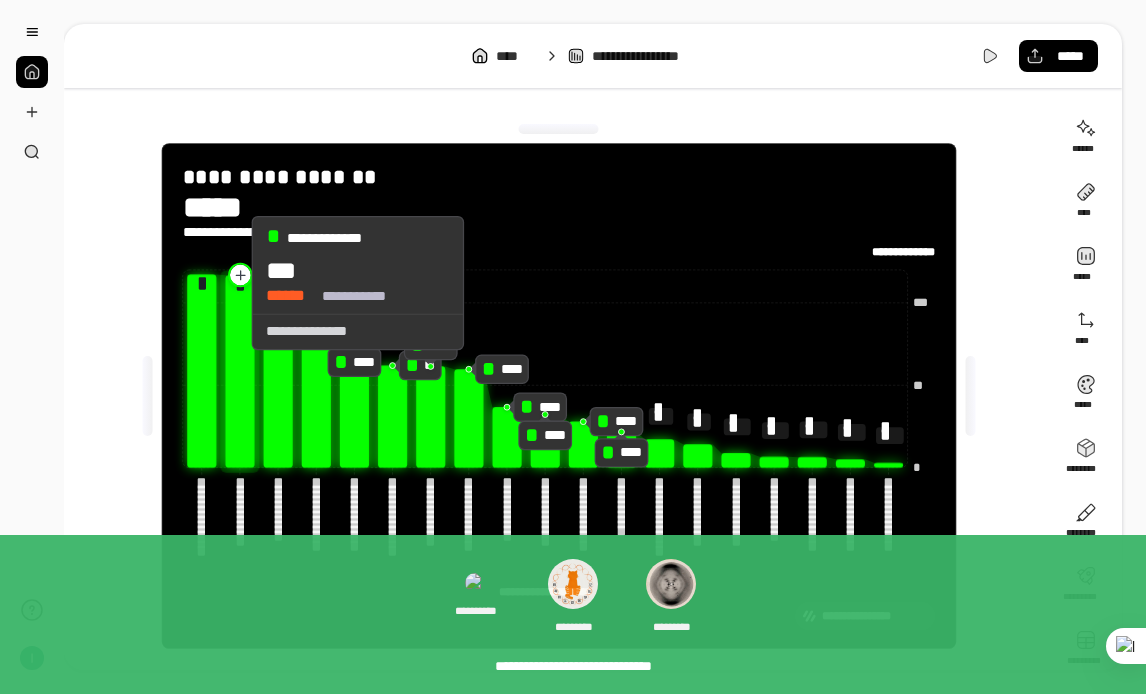 click 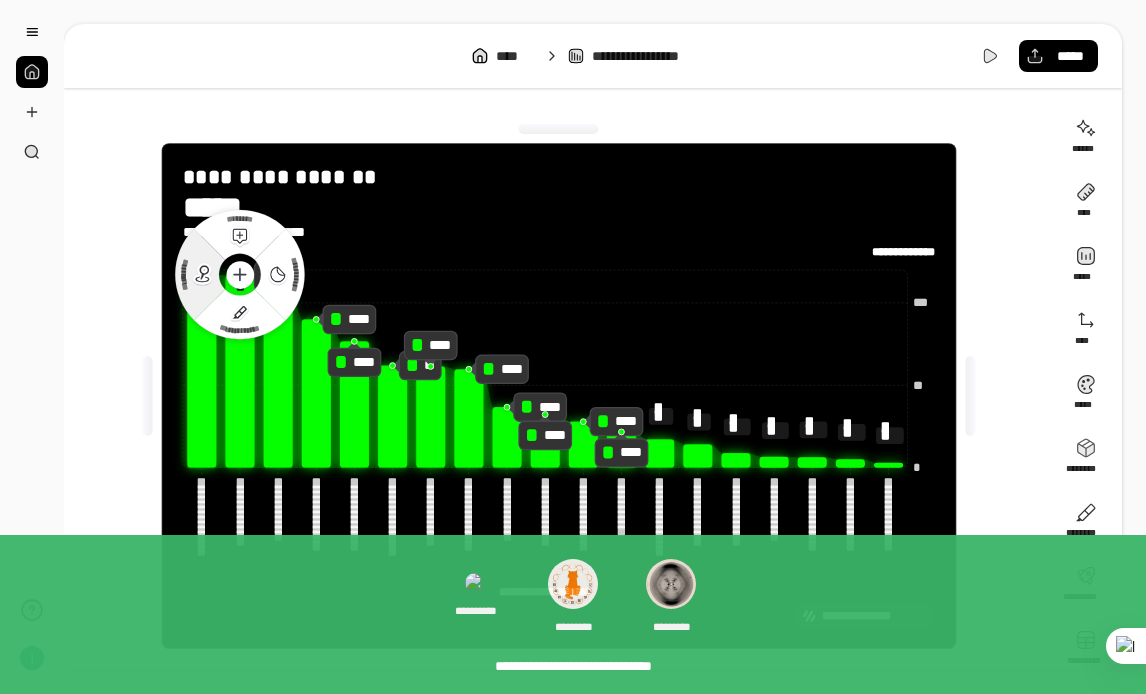 click 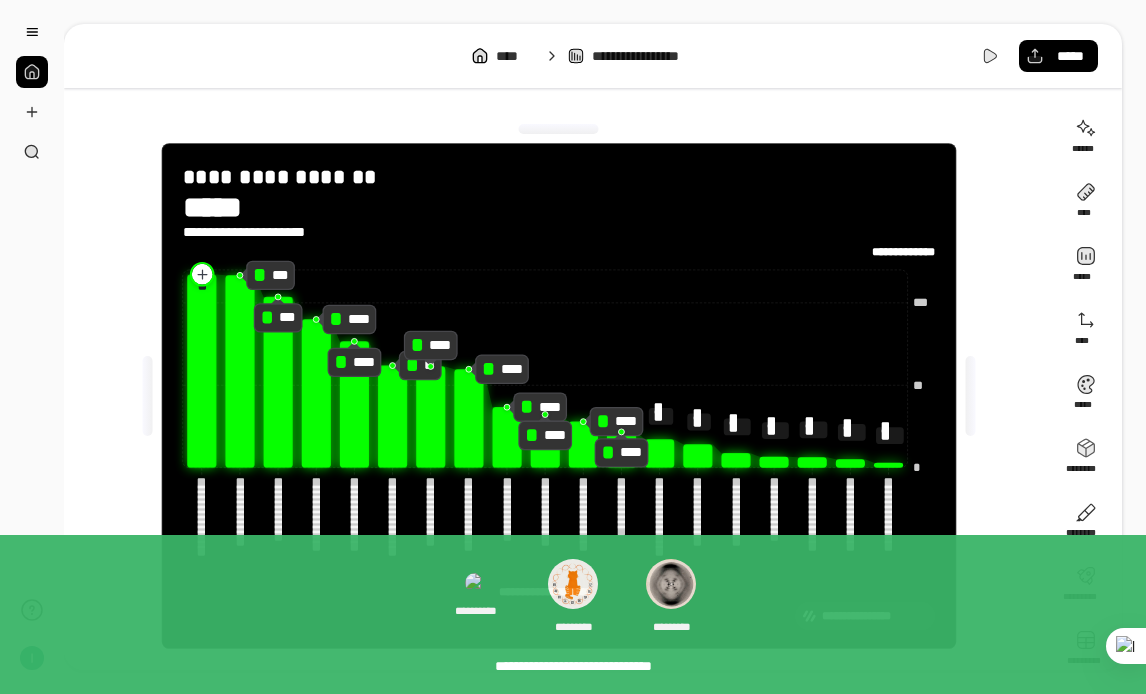 click 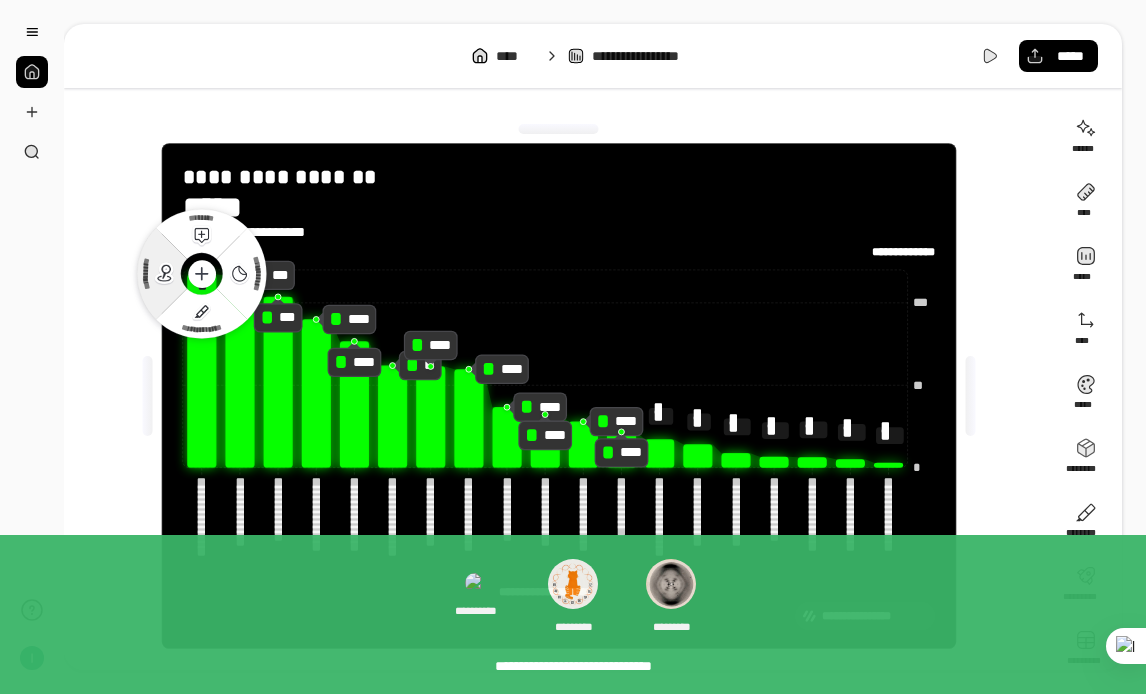 click 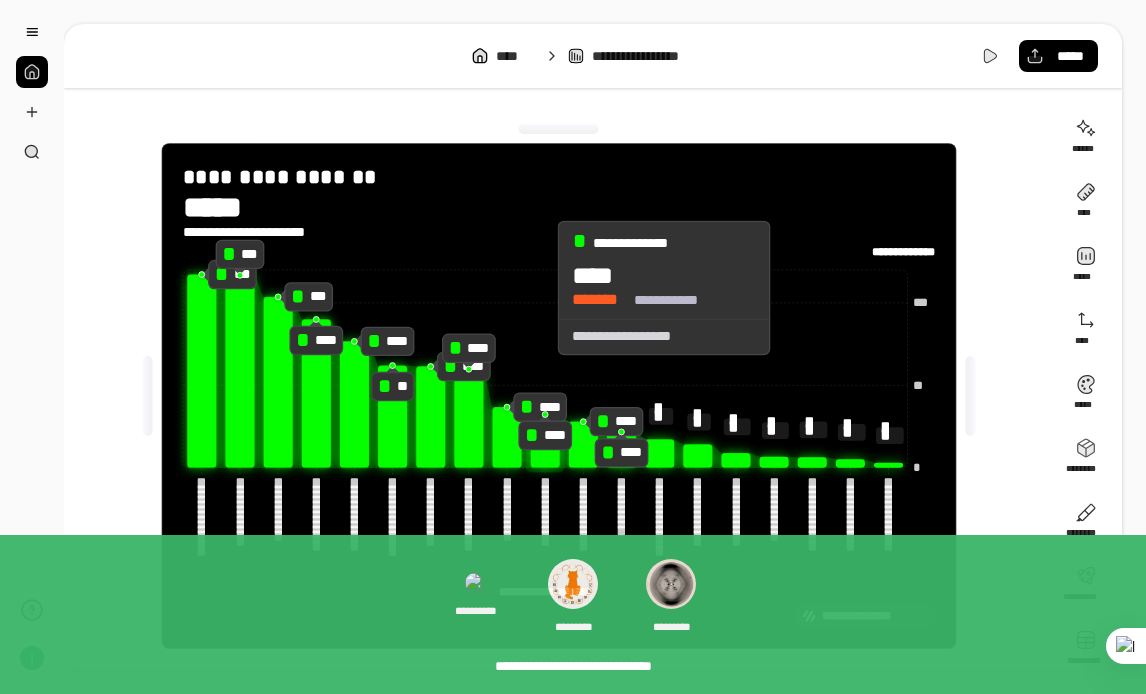 click 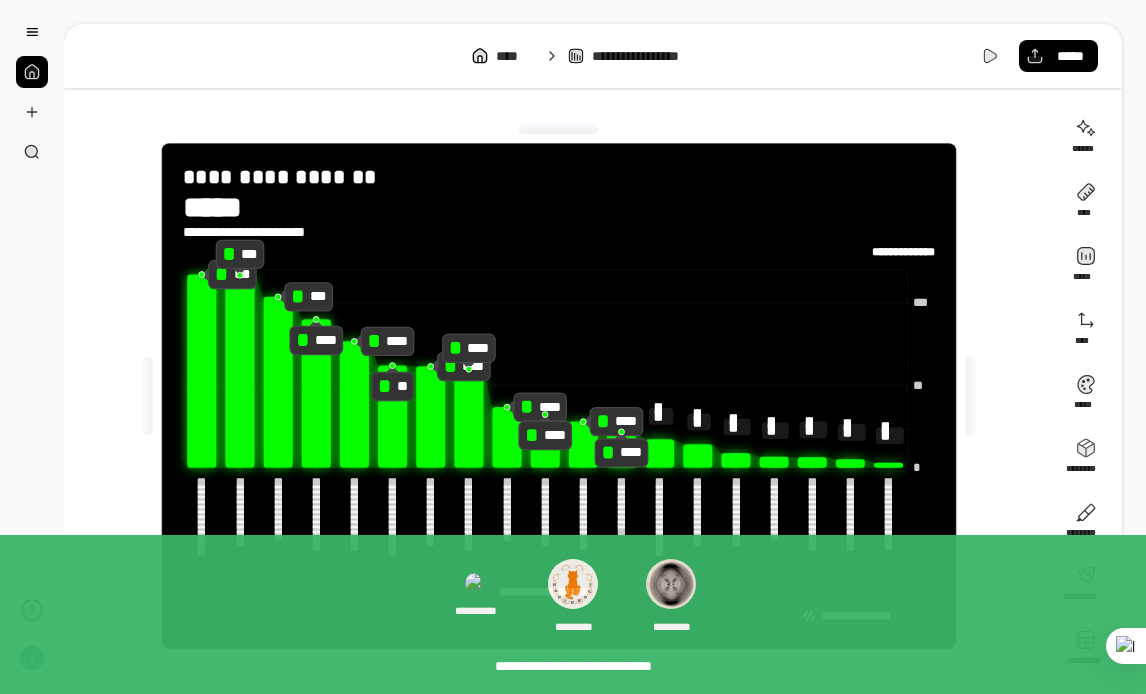 click on "**********" at bounding box center [254, 233] 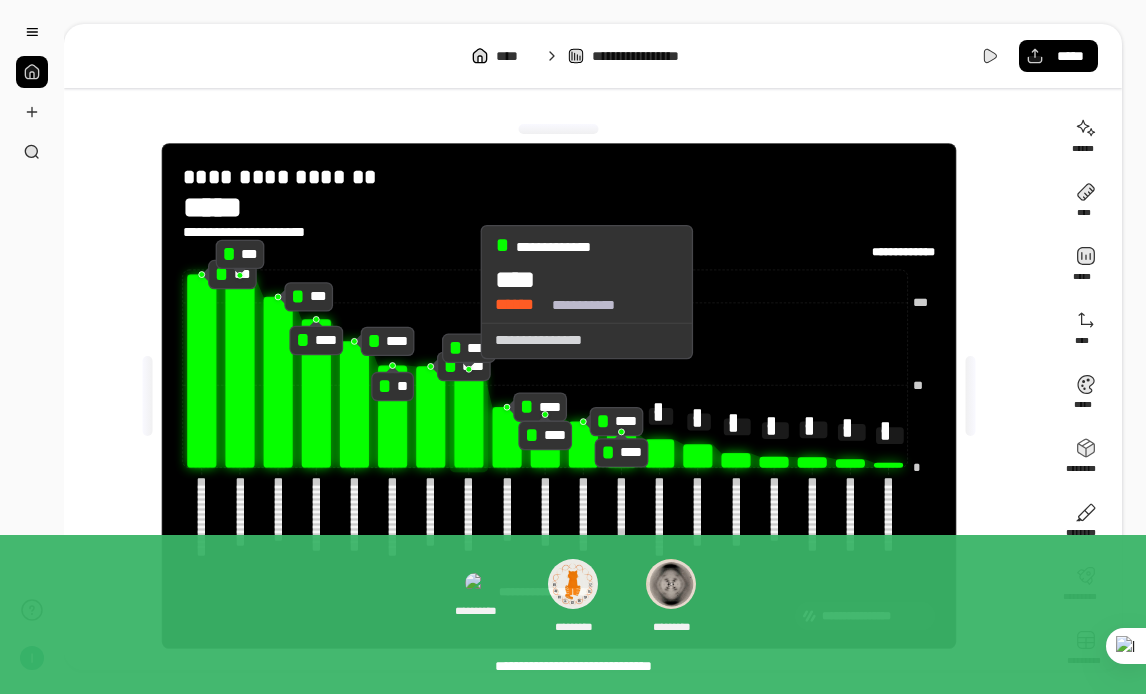 click 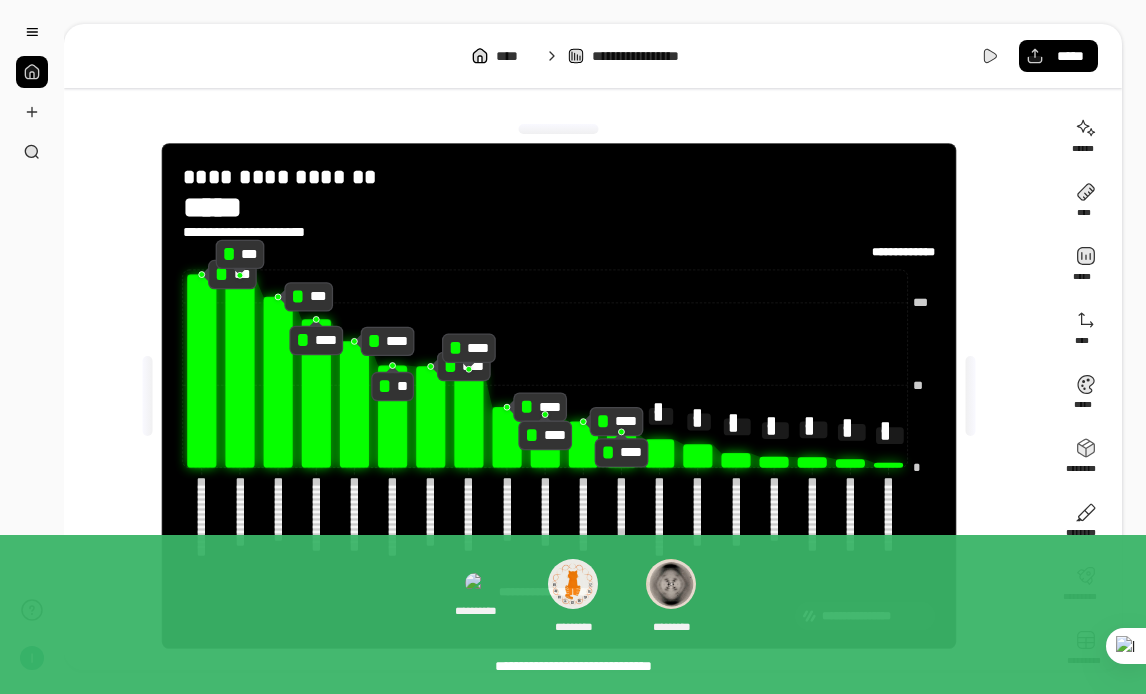 click on "**********" 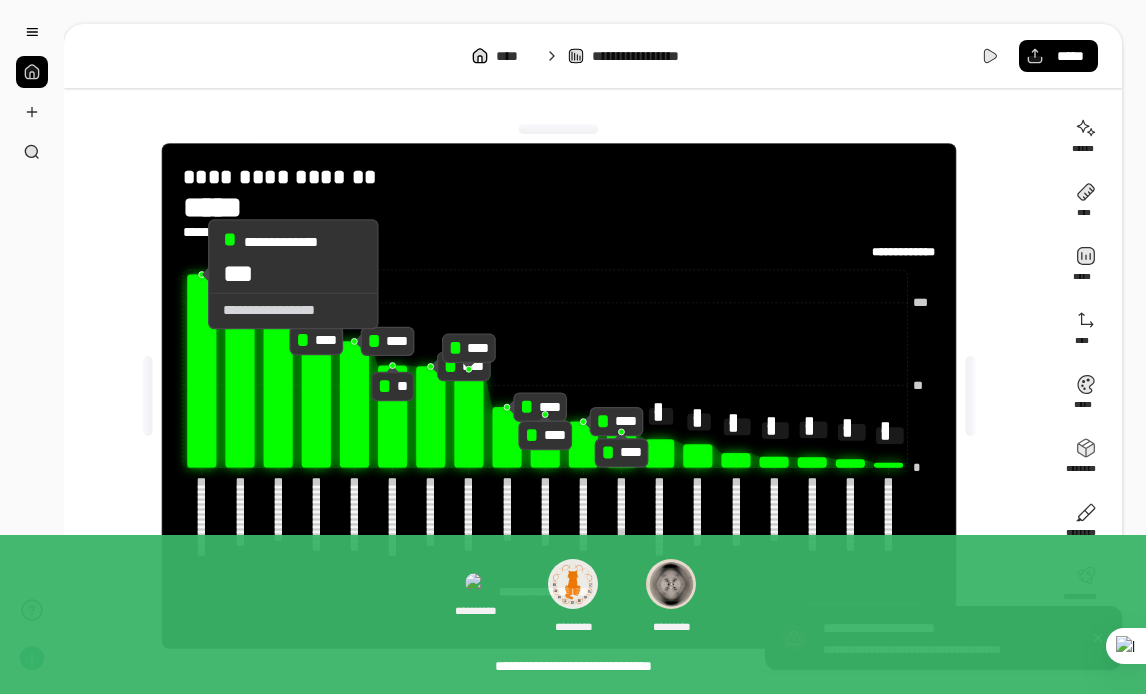 click on "**********" at bounding box center (293, 310) 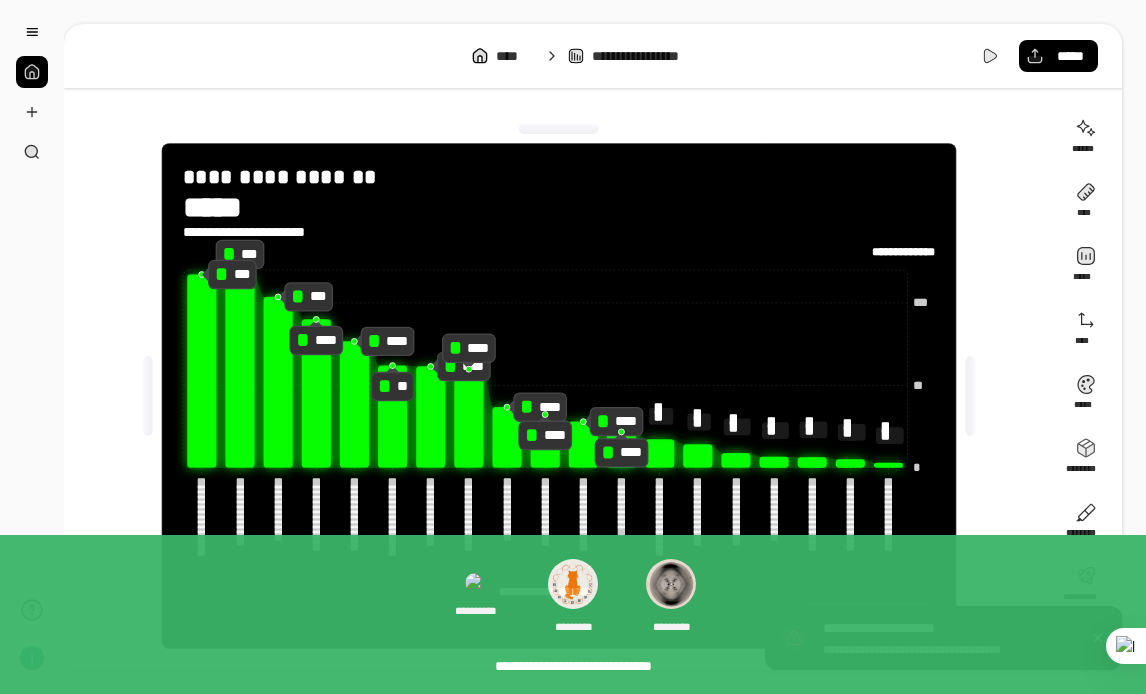 drag, startPoint x: 205, startPoint y: 268, endPoint x: 193, endPoint y: 267, distance: 12.0415945 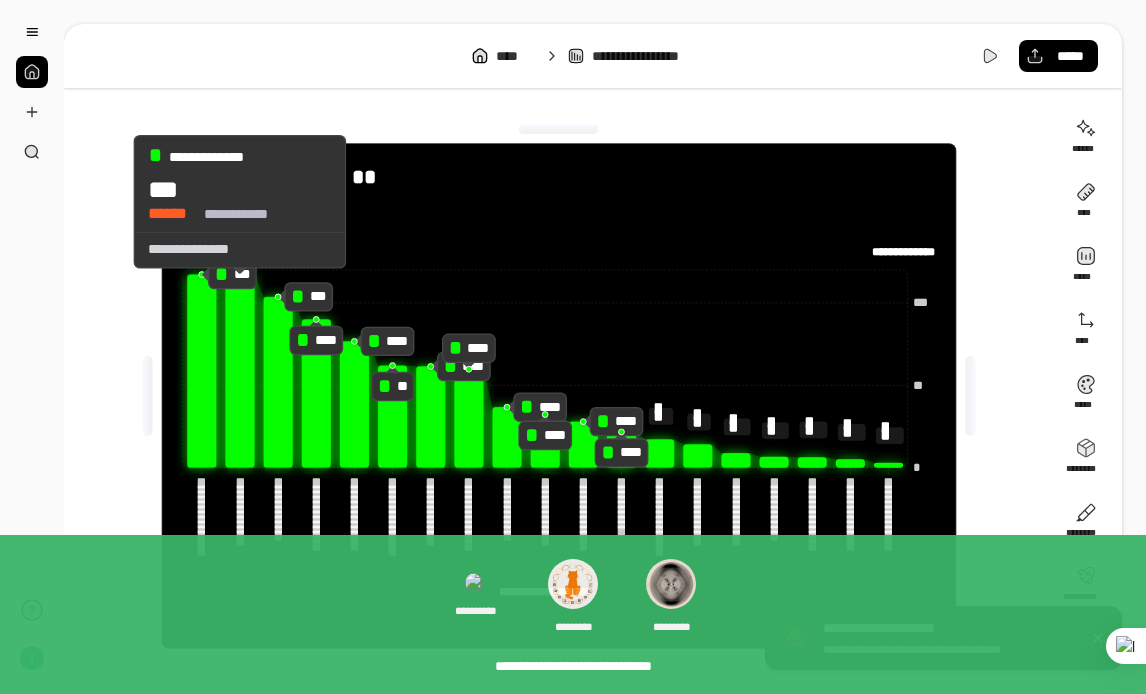 click on "**********" at bounding box center (240, 249) 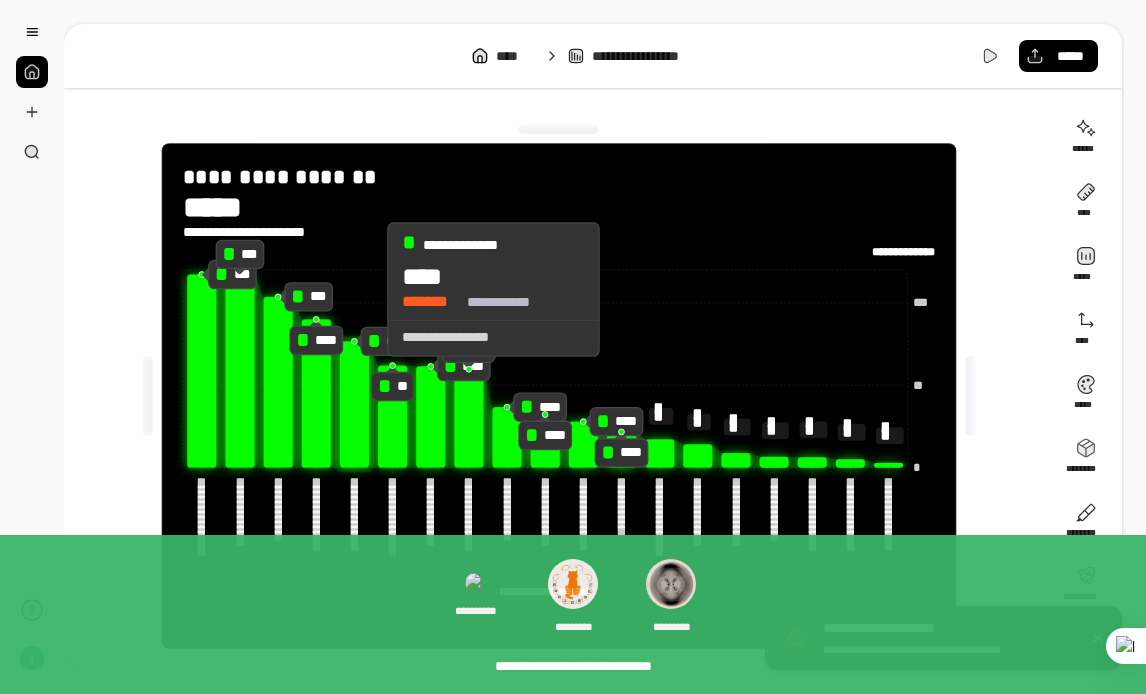 click 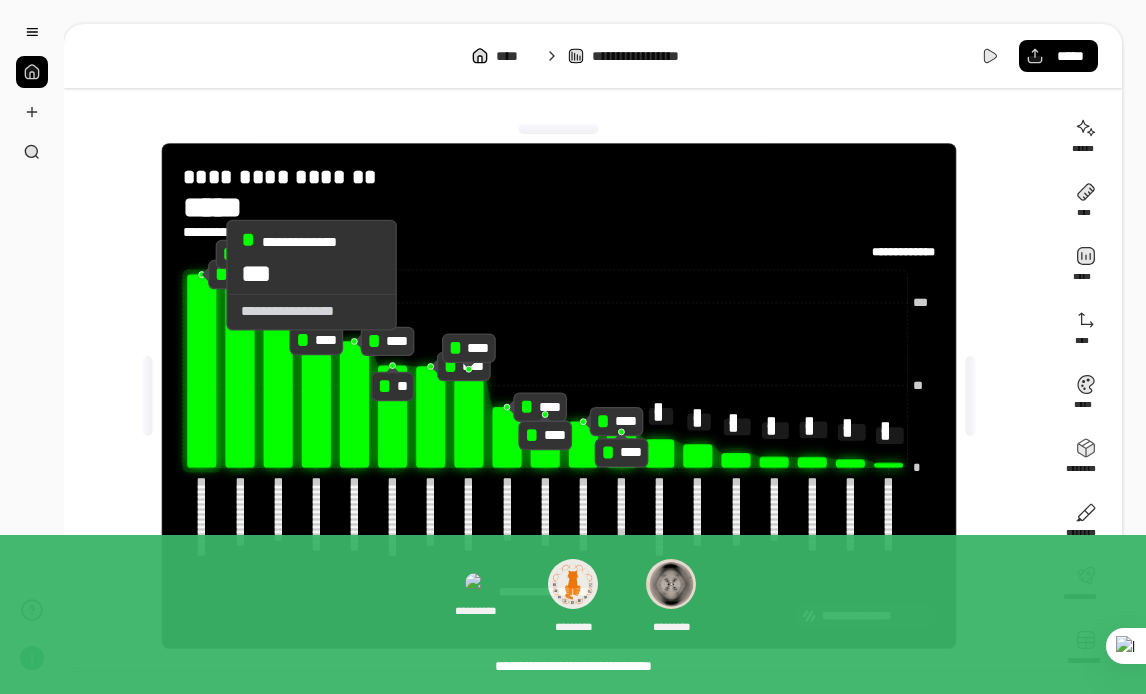 click 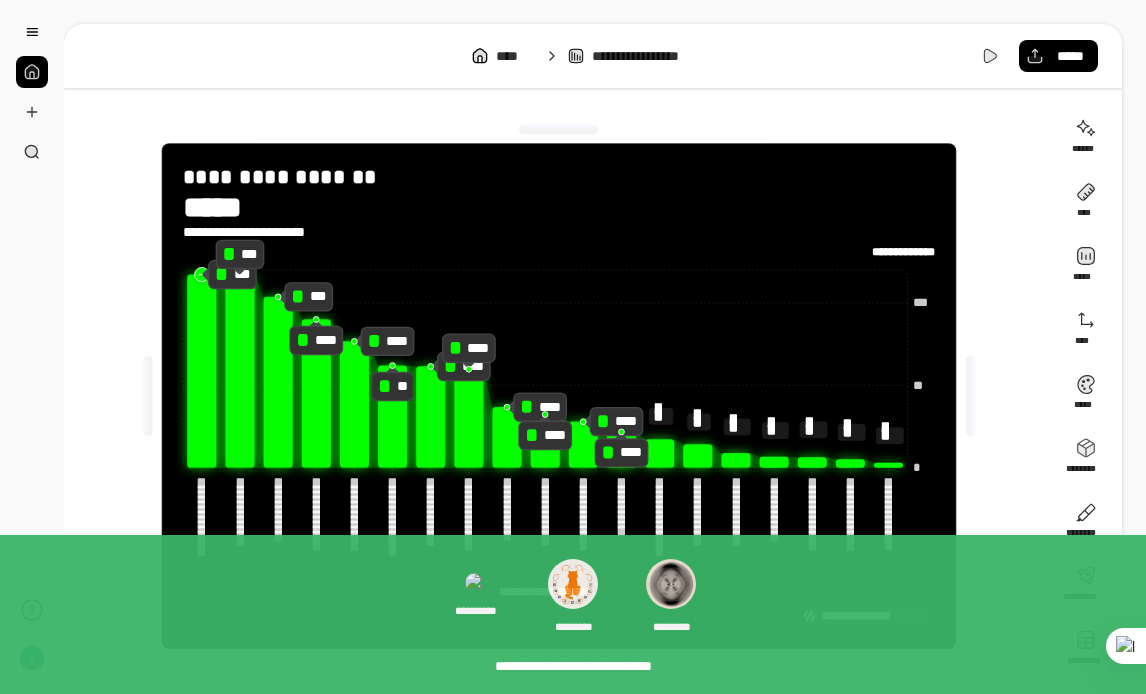 click 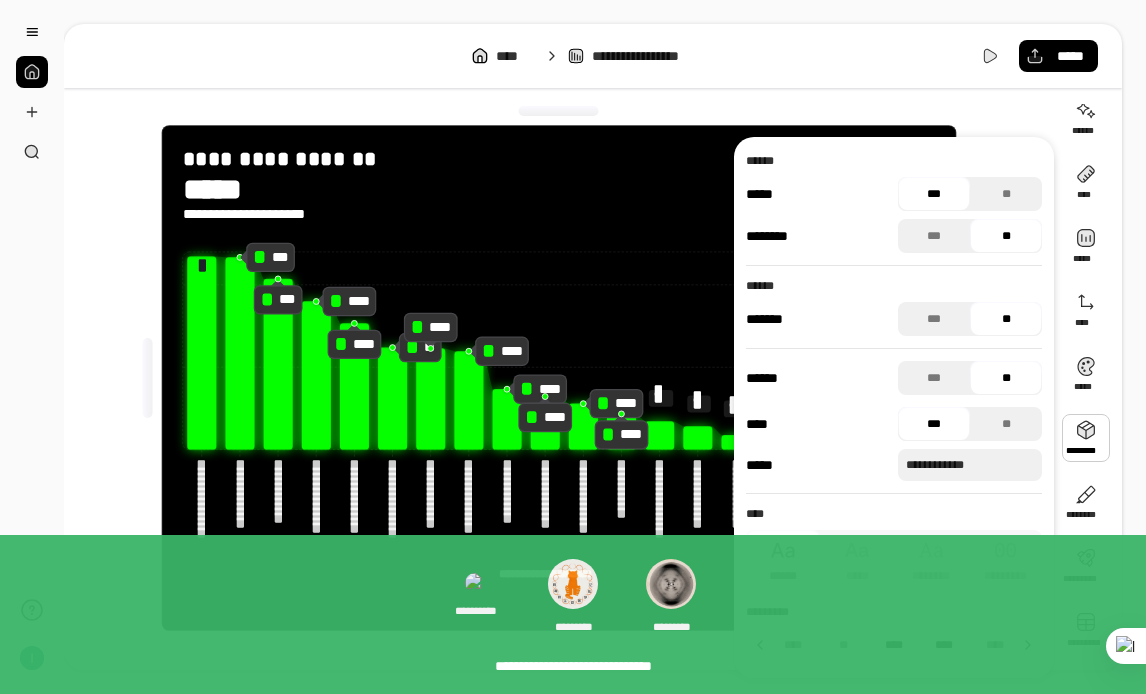click on "****" at bounding box center [894, 645] 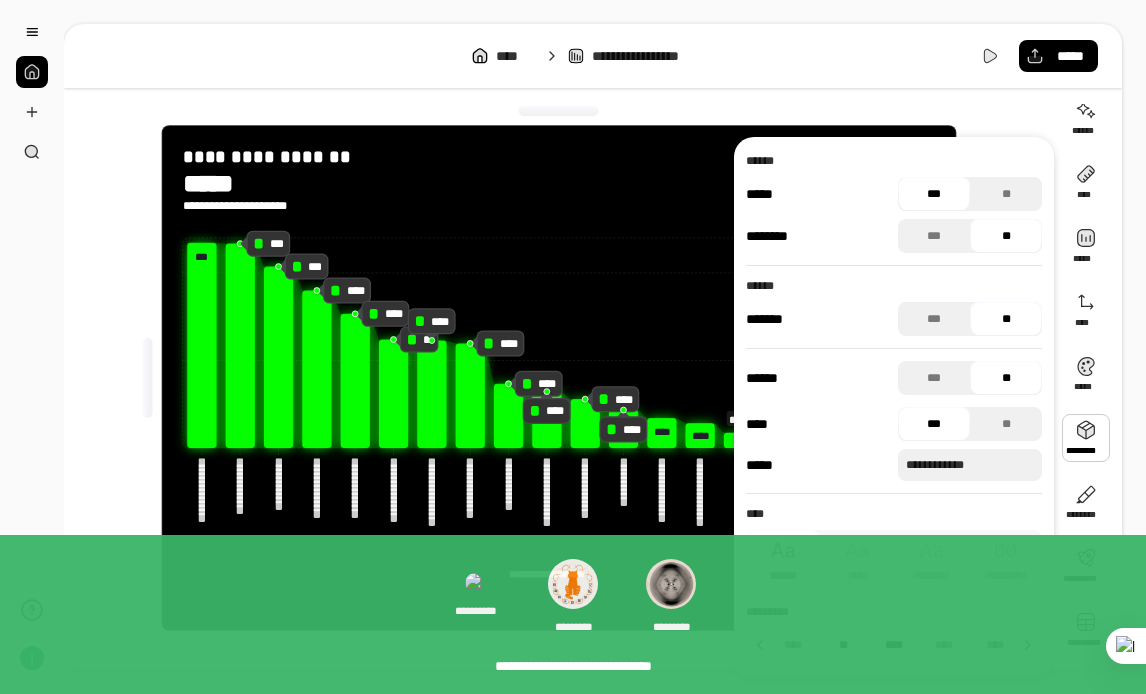 click on "**" at bounding box center (843, 645) 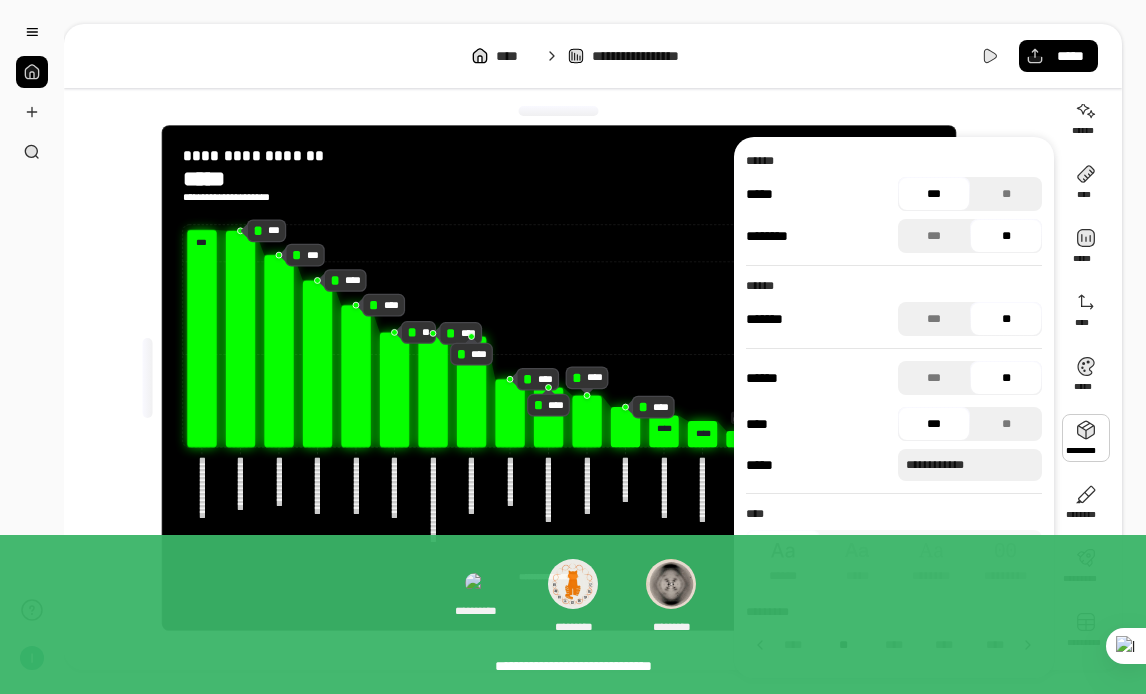 click on "**********" at bounding box center (559, 185) 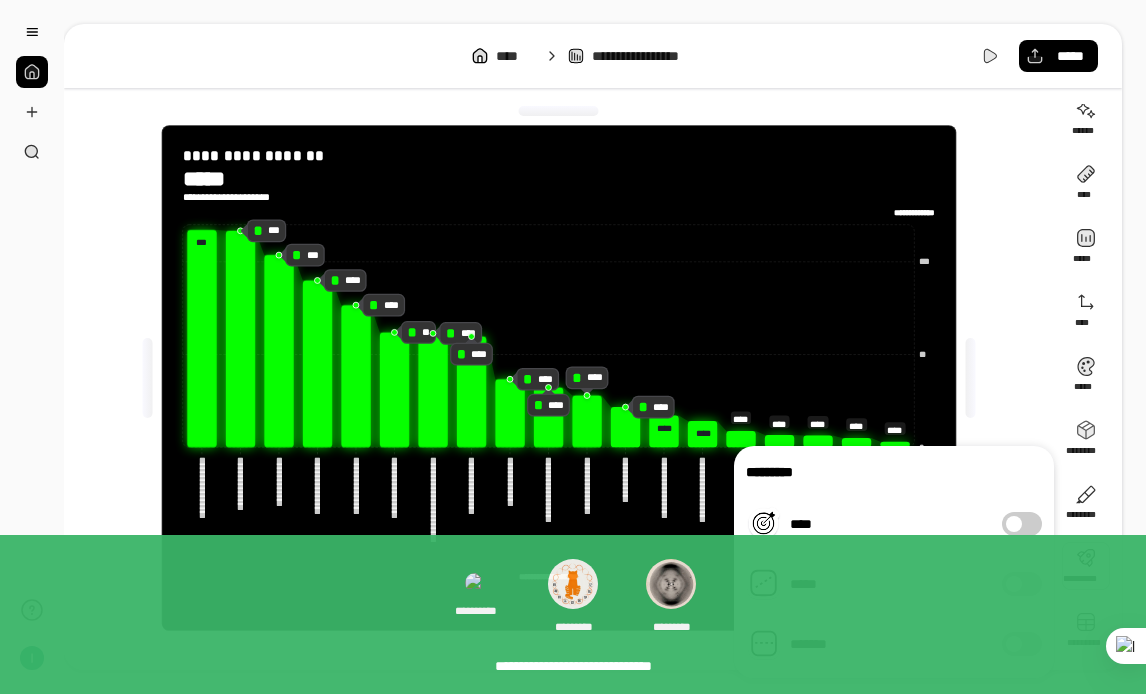 click on "*******" at bounding box center [1022, 644] 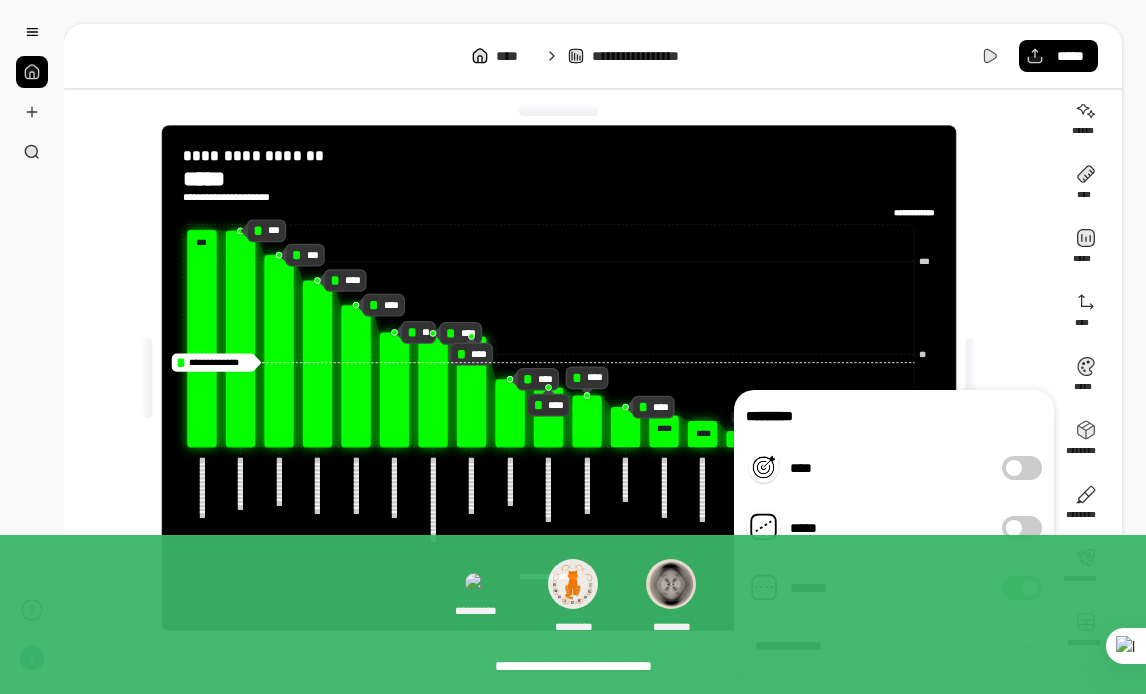 click at bounding box center (1014, 528) 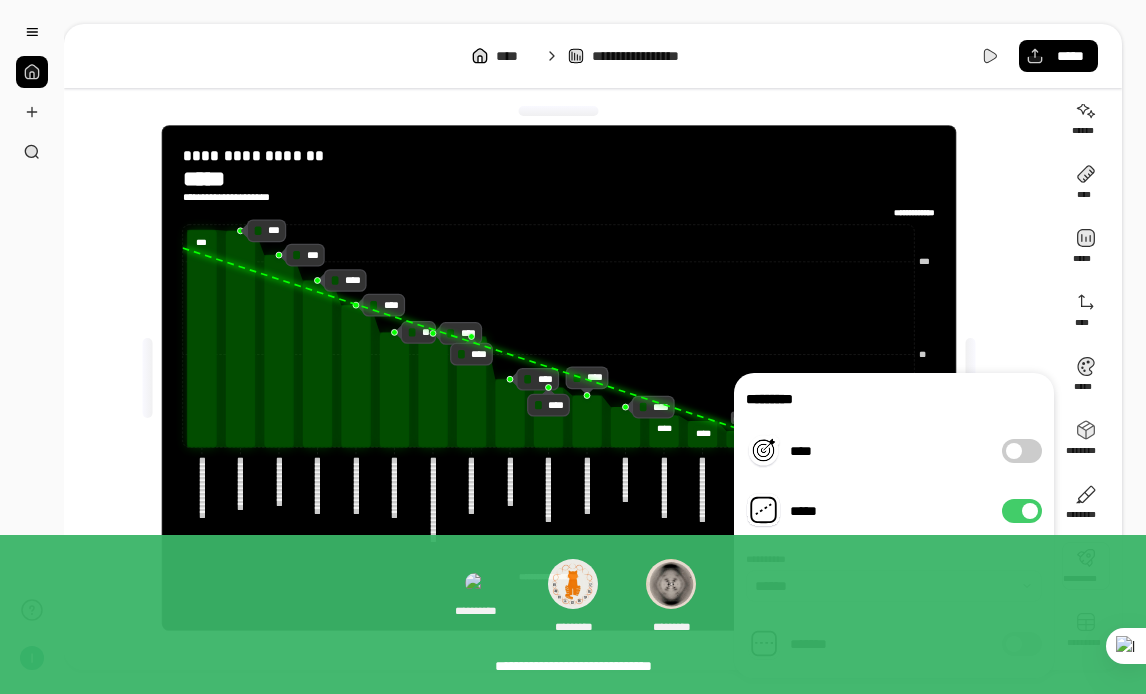 click on "****" at bounding box center [1022, 451] 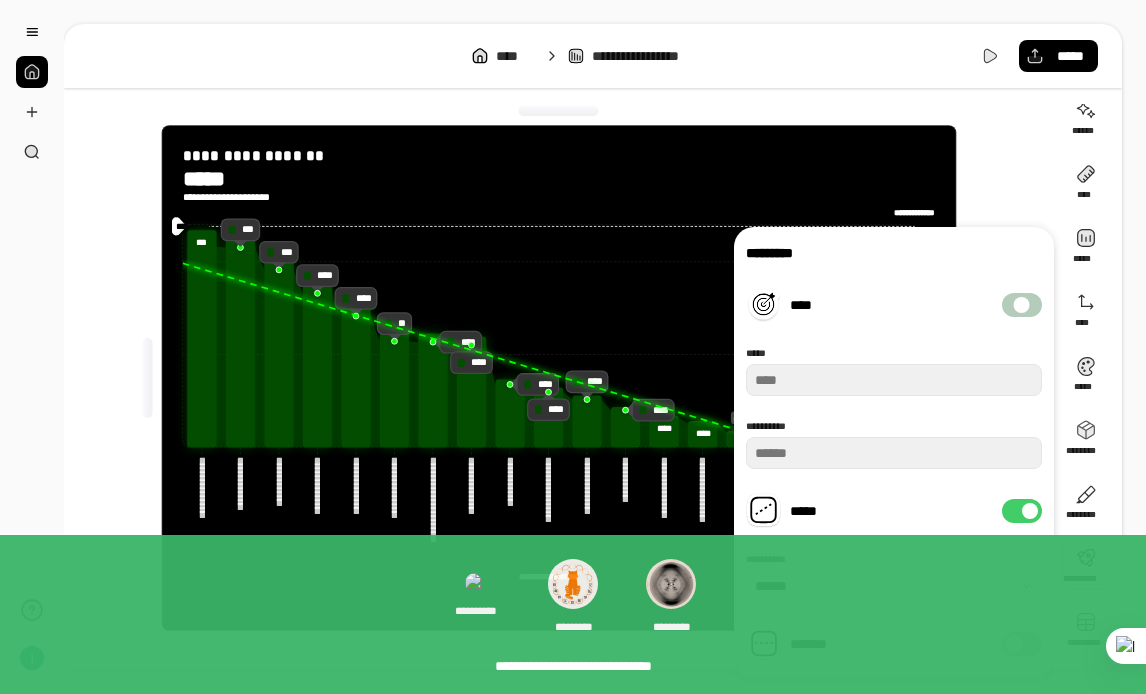 type on "***" 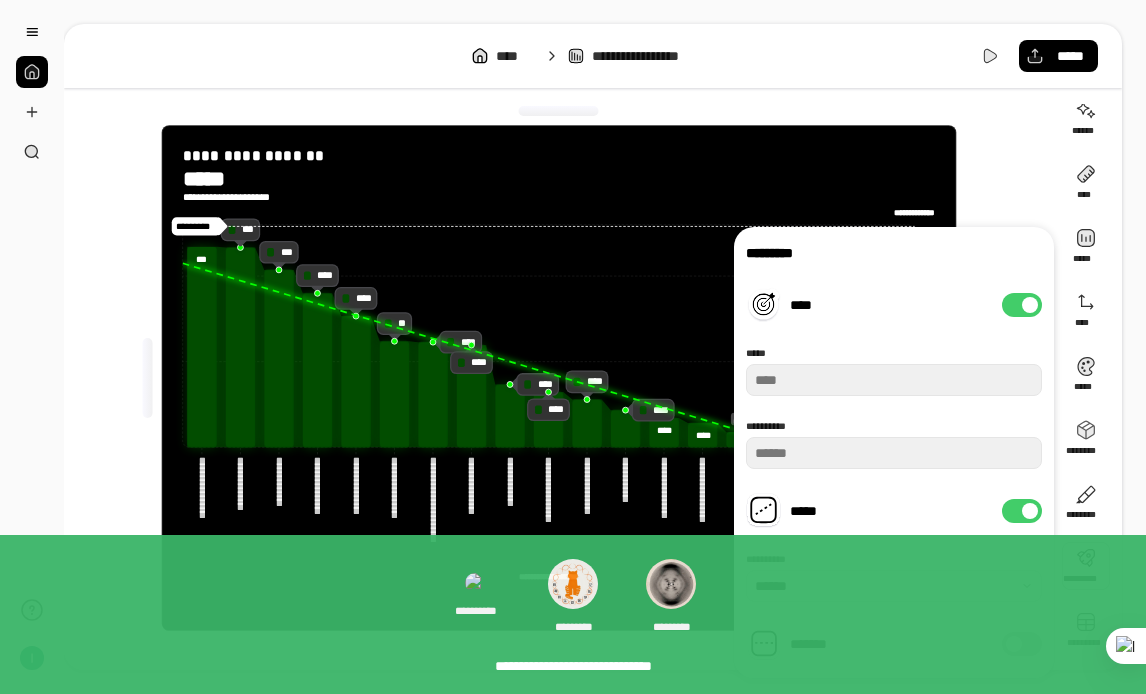 click at bounding box center (1030, 305) 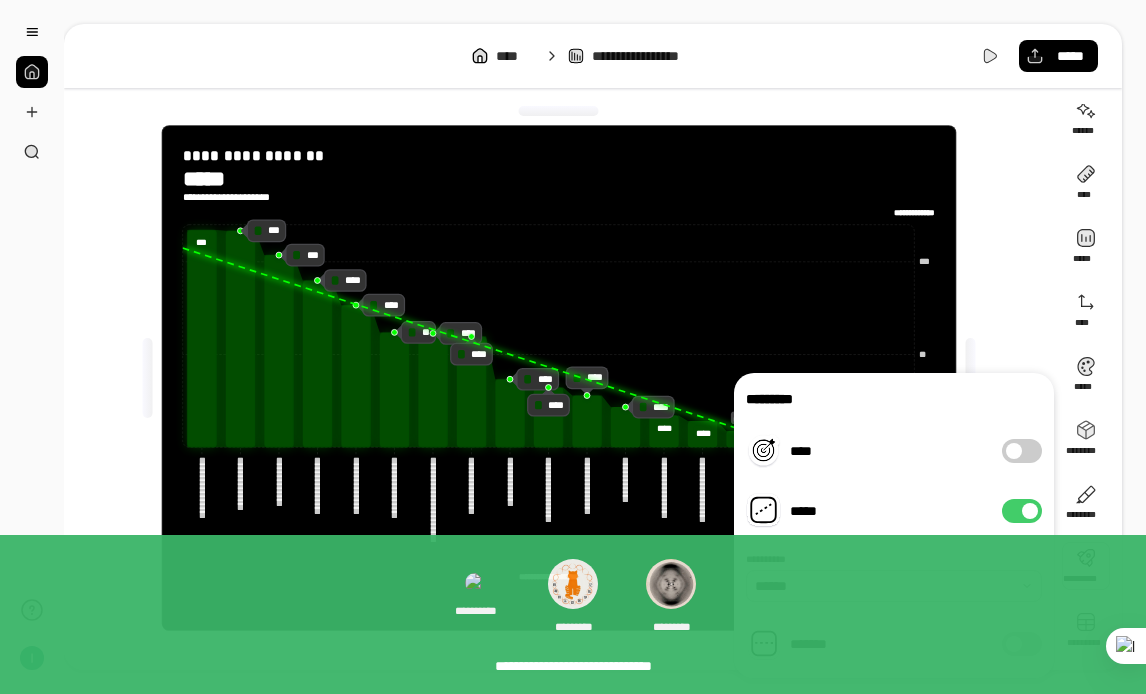 click at bounding box center [894, 586] 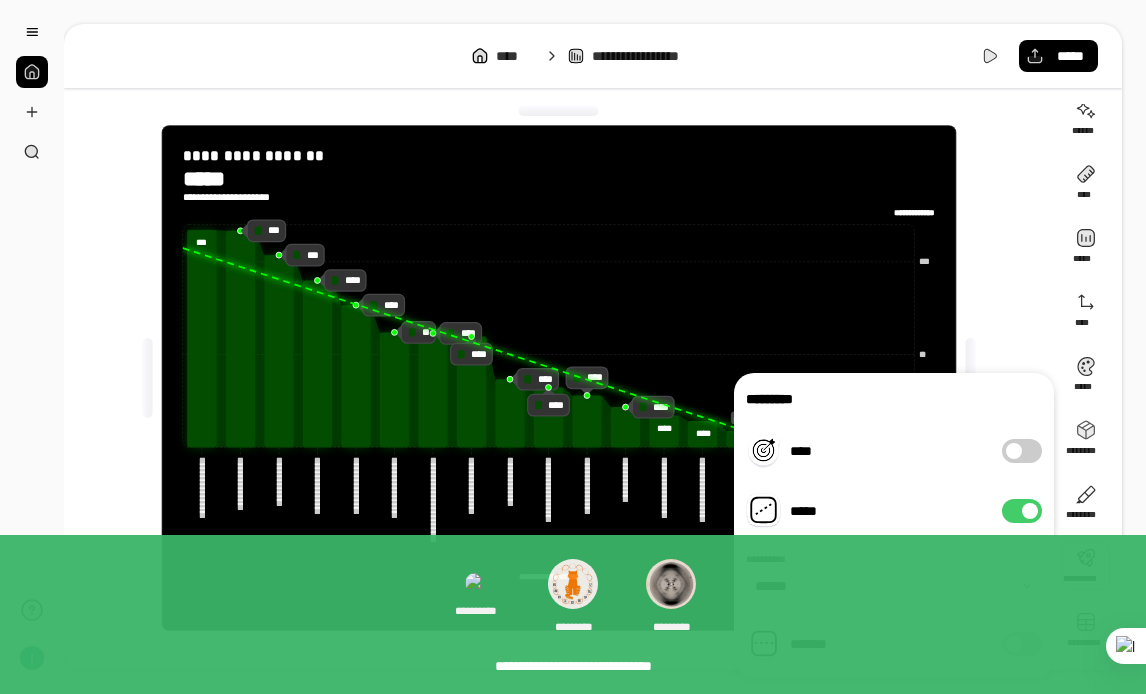 click on "*******" at bounding box center (868, 644) 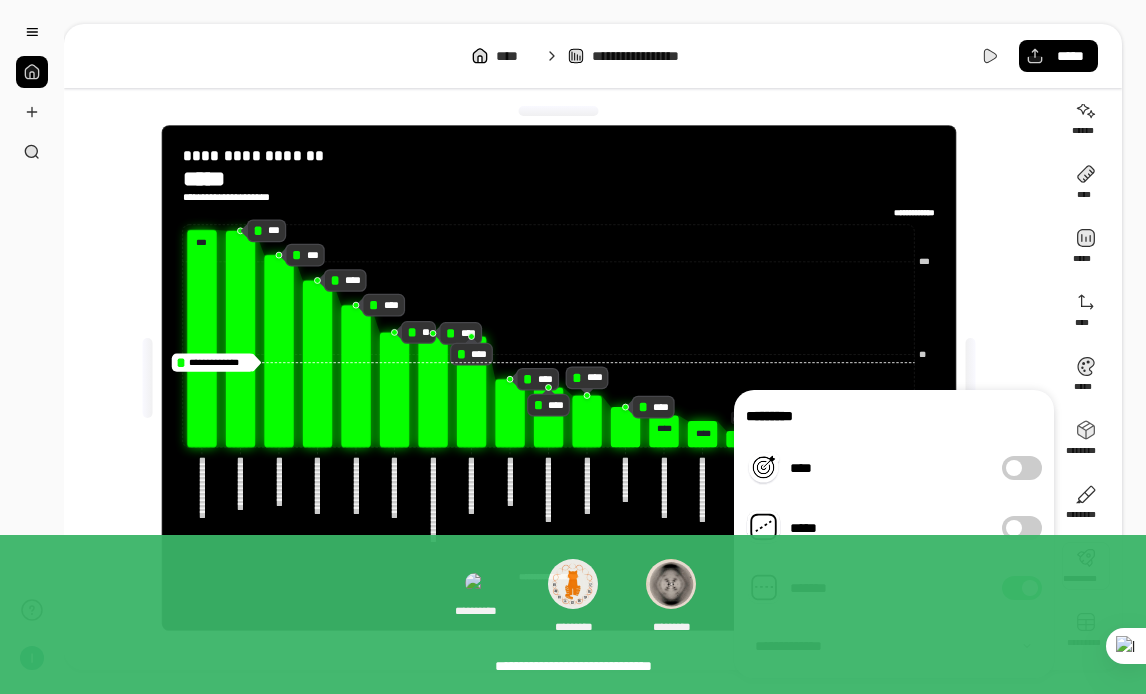 click at bounding box center [894, 646] 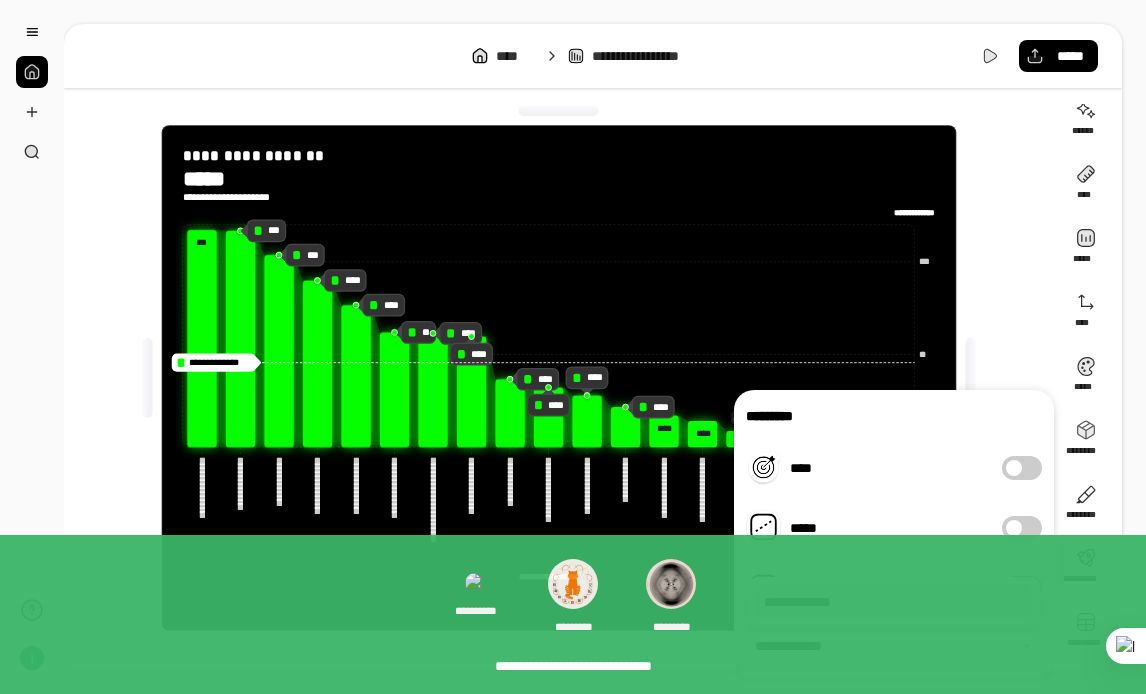 click on "****" at bounding box center [868, 468] 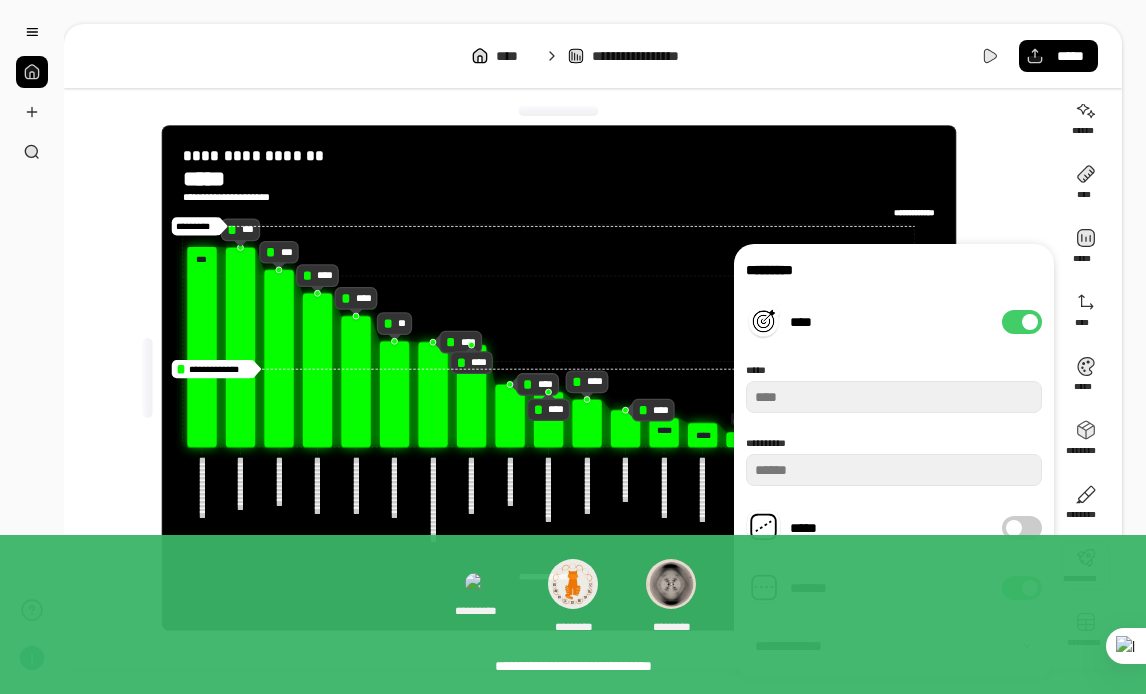 click on "*****" at bounding box center [868, 528] 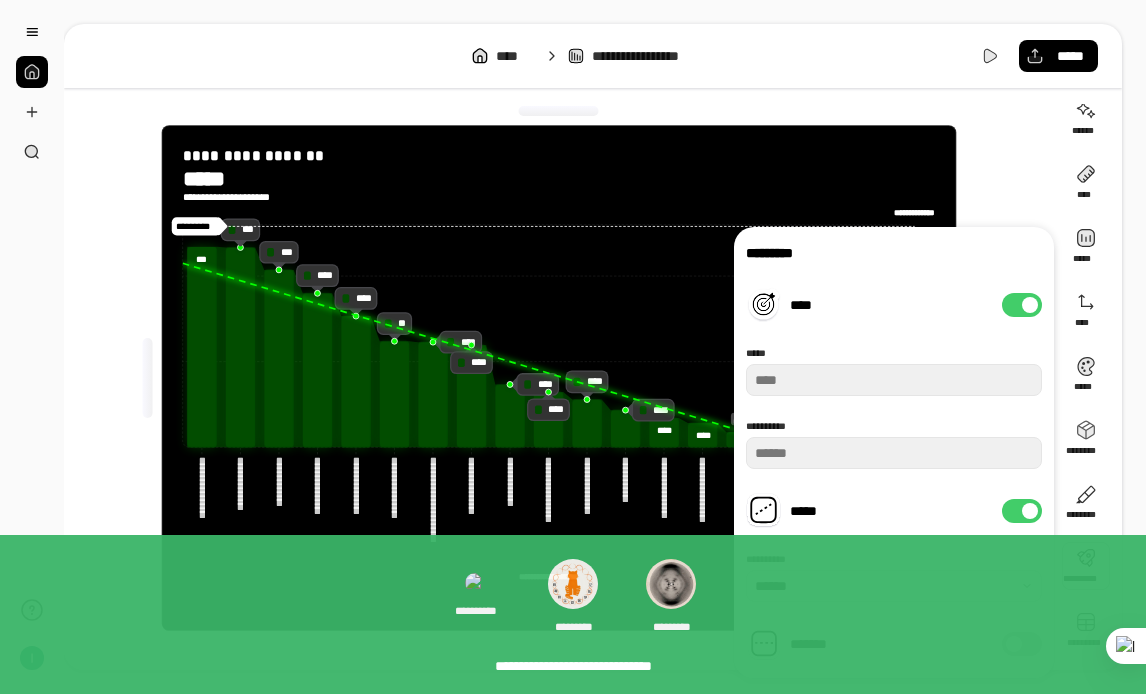 click on "****" at bounding box center [1022, 305] 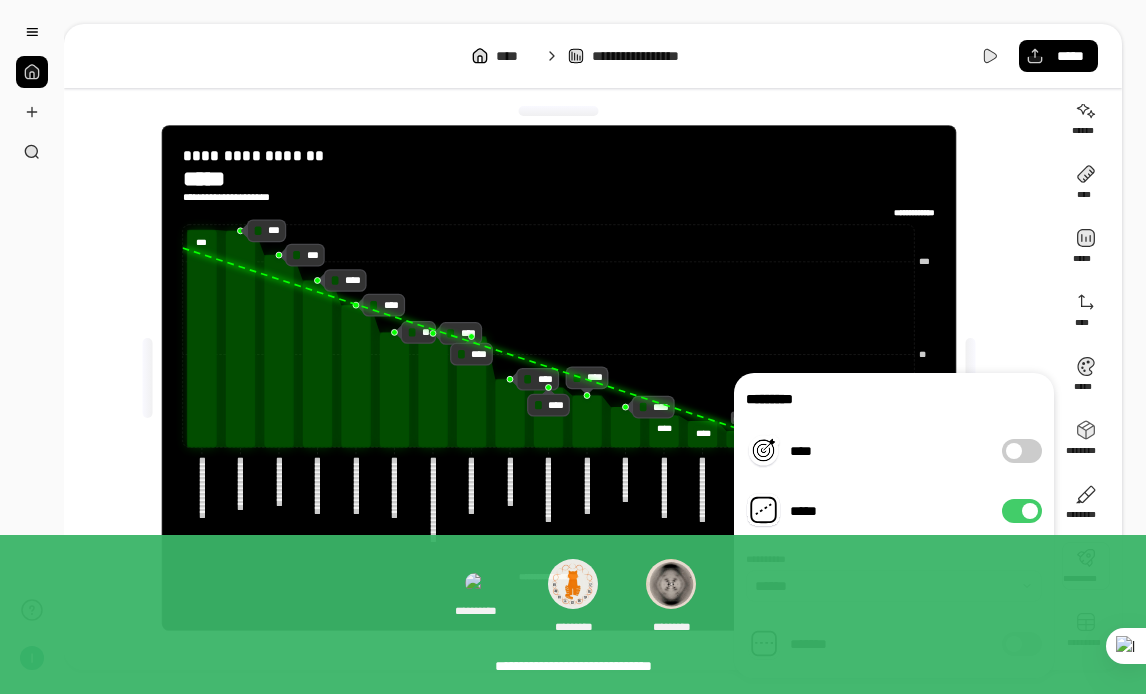 click on "*****" at bounding box center [1022, 511] 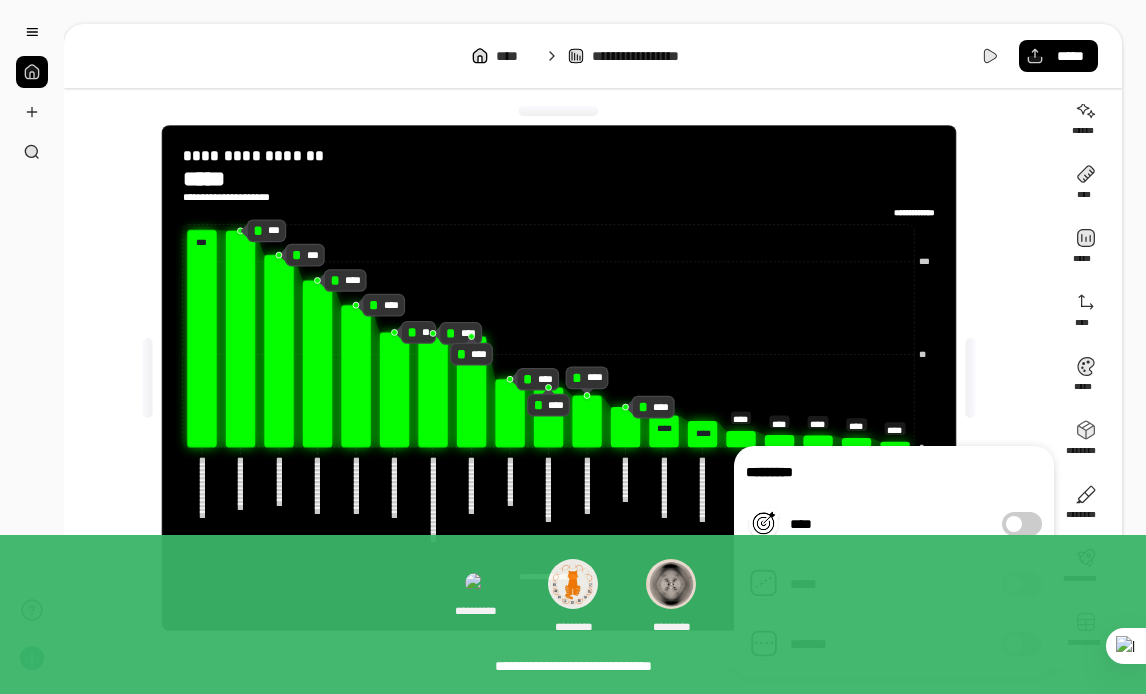 click on "*******" at bounding box center [1022, 644] 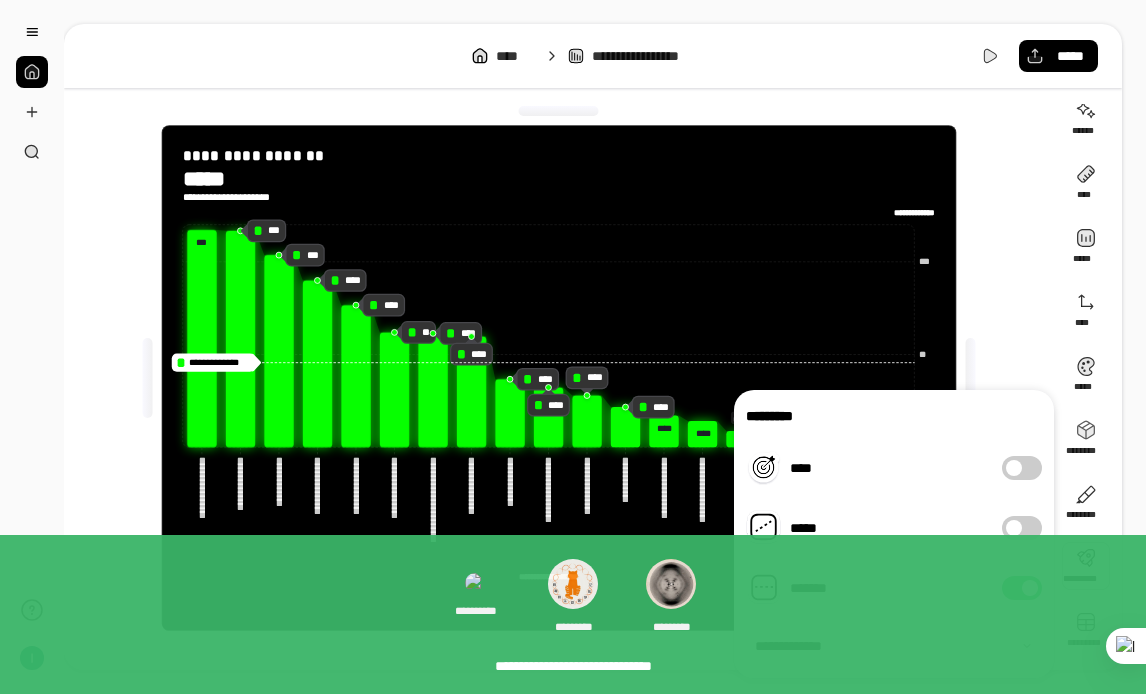 click on "**********" at bounding box center [559, 378] 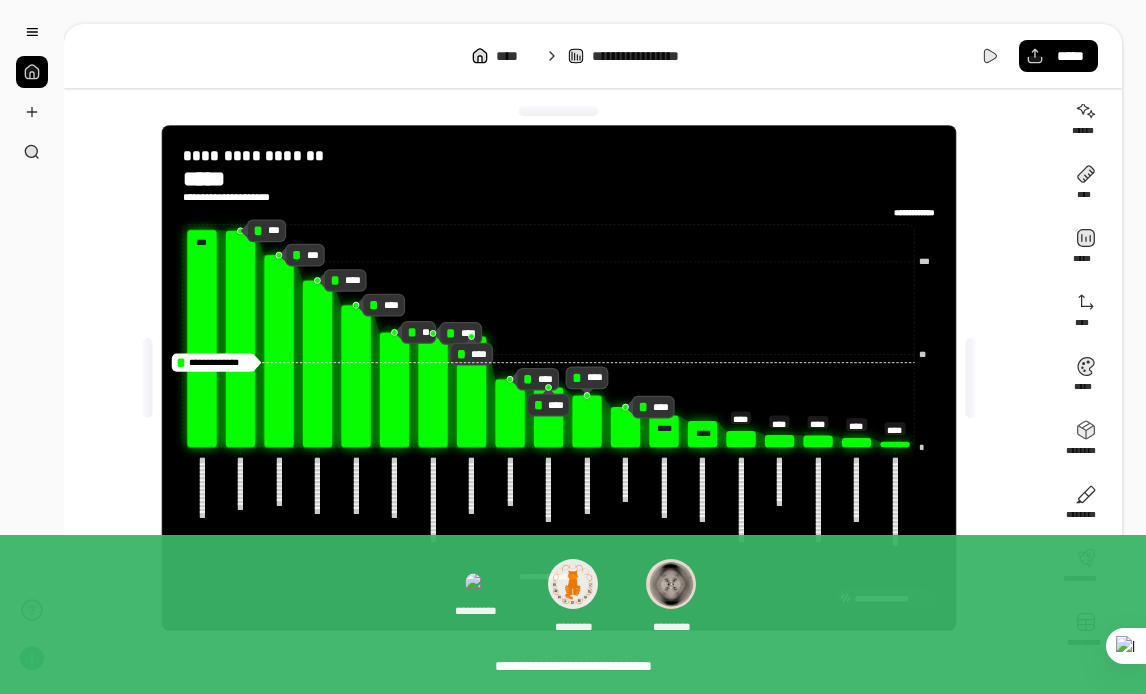 click at bounding box center (1086, 630) 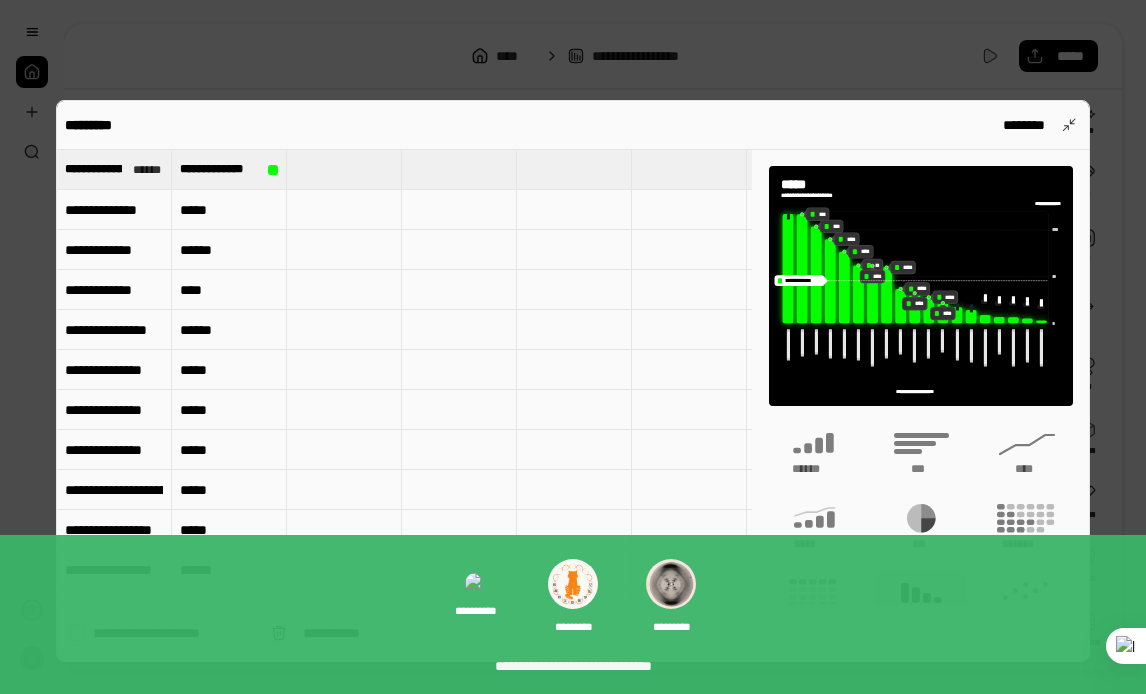 click at bounding box center (573, 347) 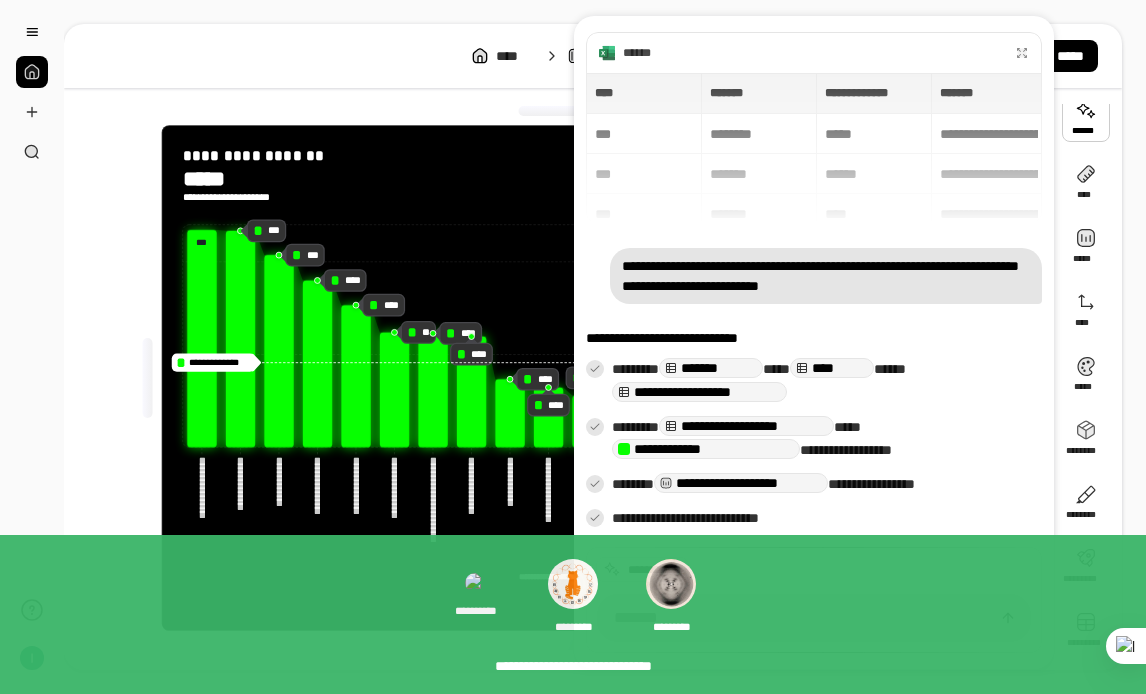 click on "**********" at bounding box center [605, 347] 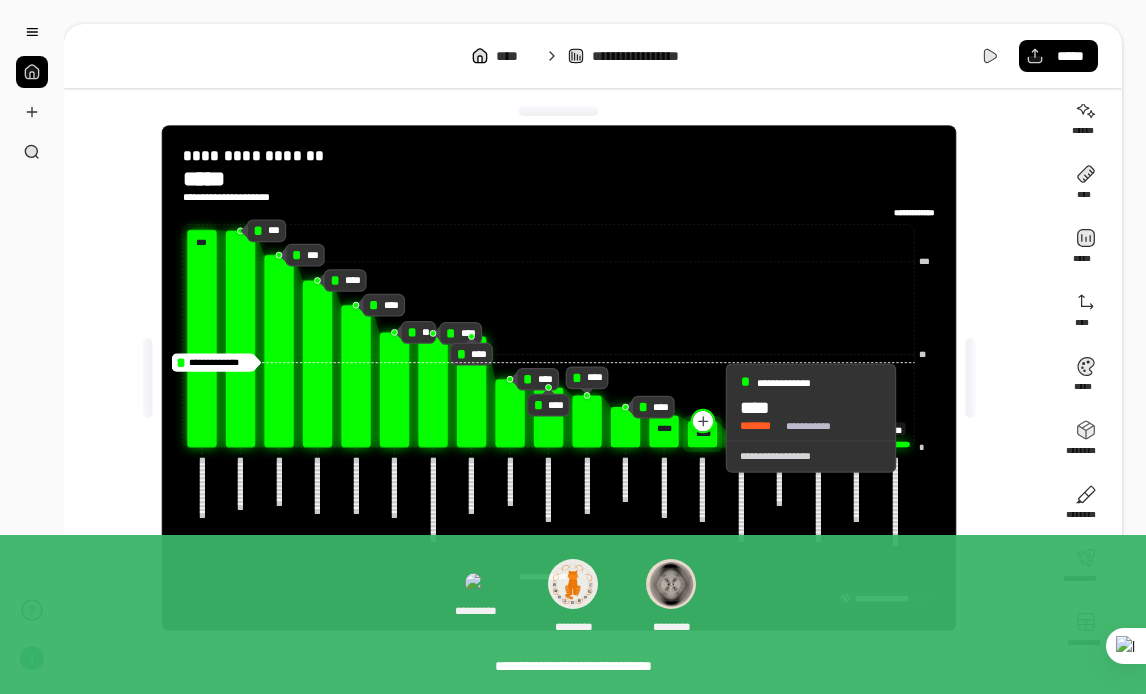 click 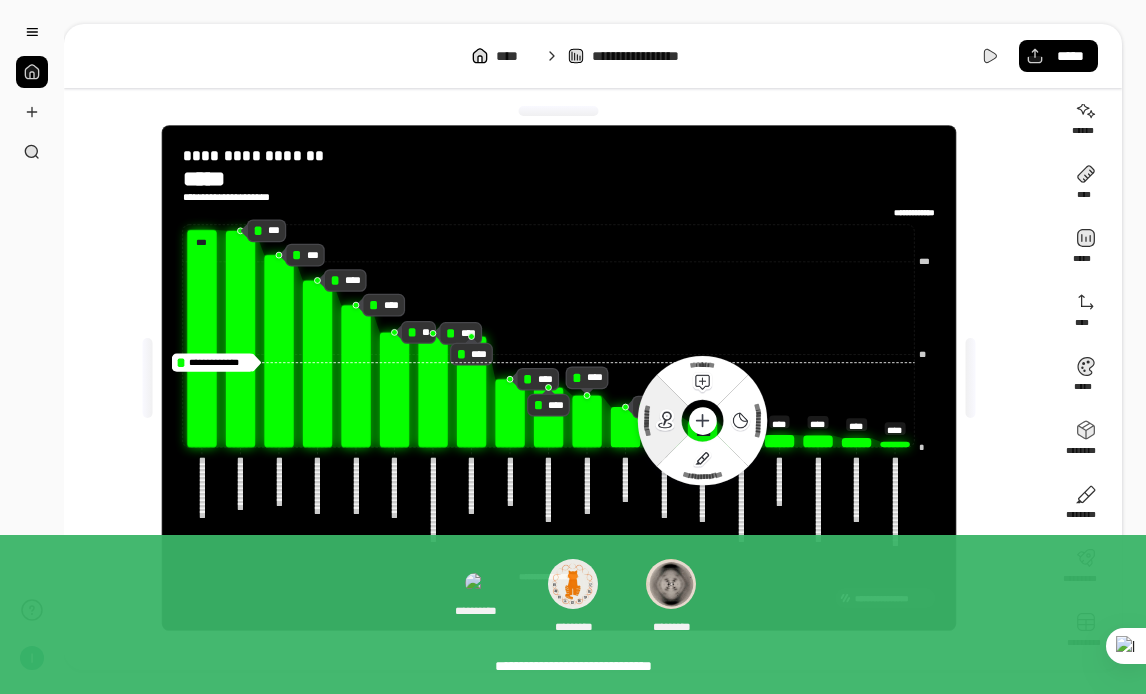 click 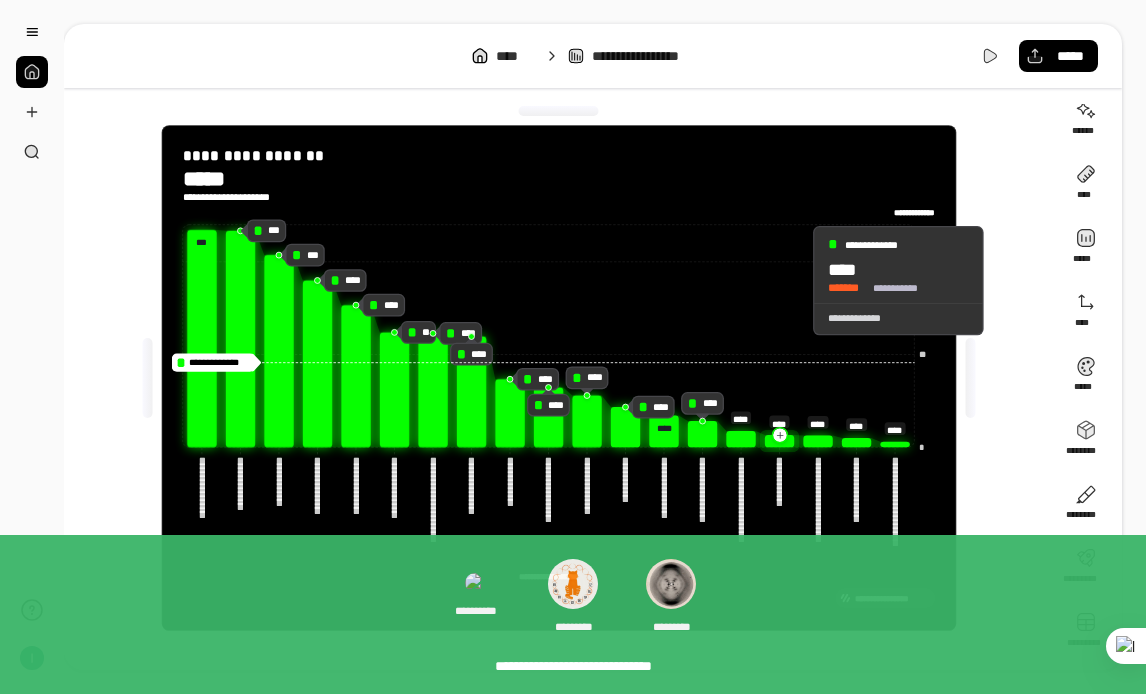 click 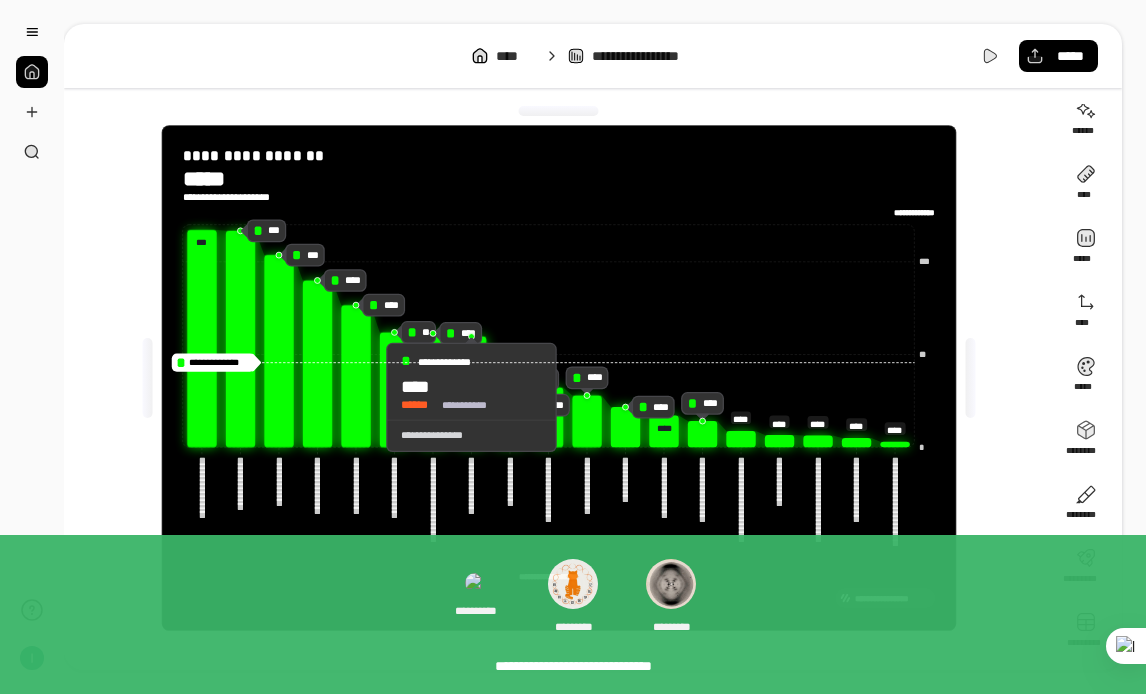 click on "**********" at bounding box center (471, 382) 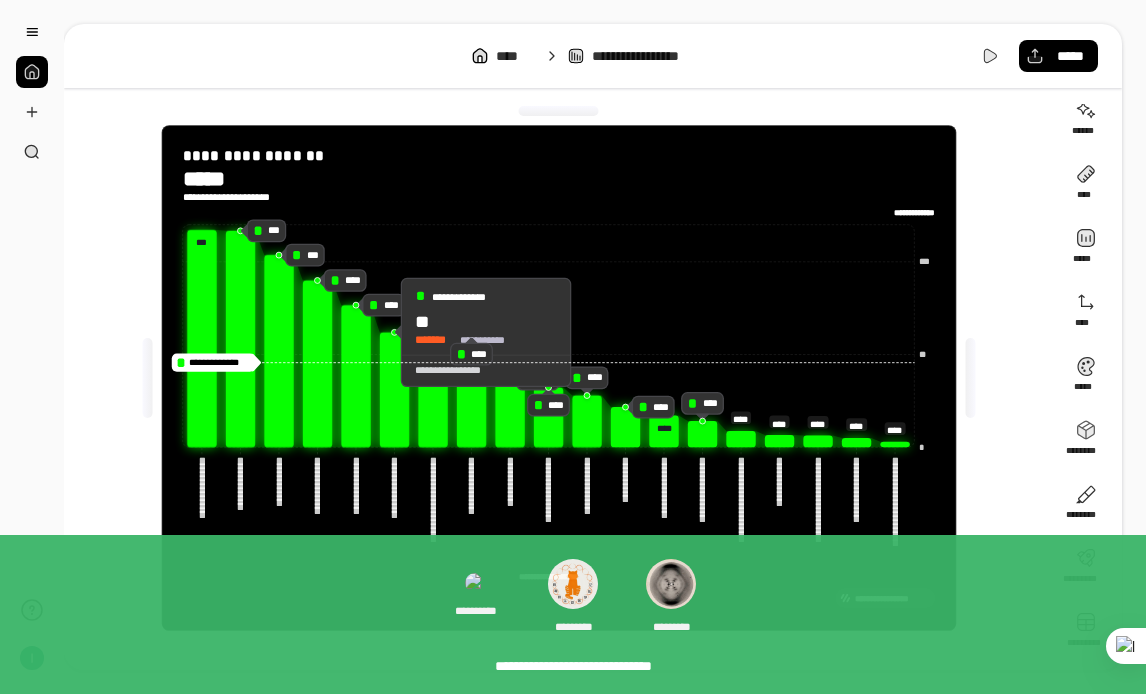 click on "**" at bounding box center [422, 321] 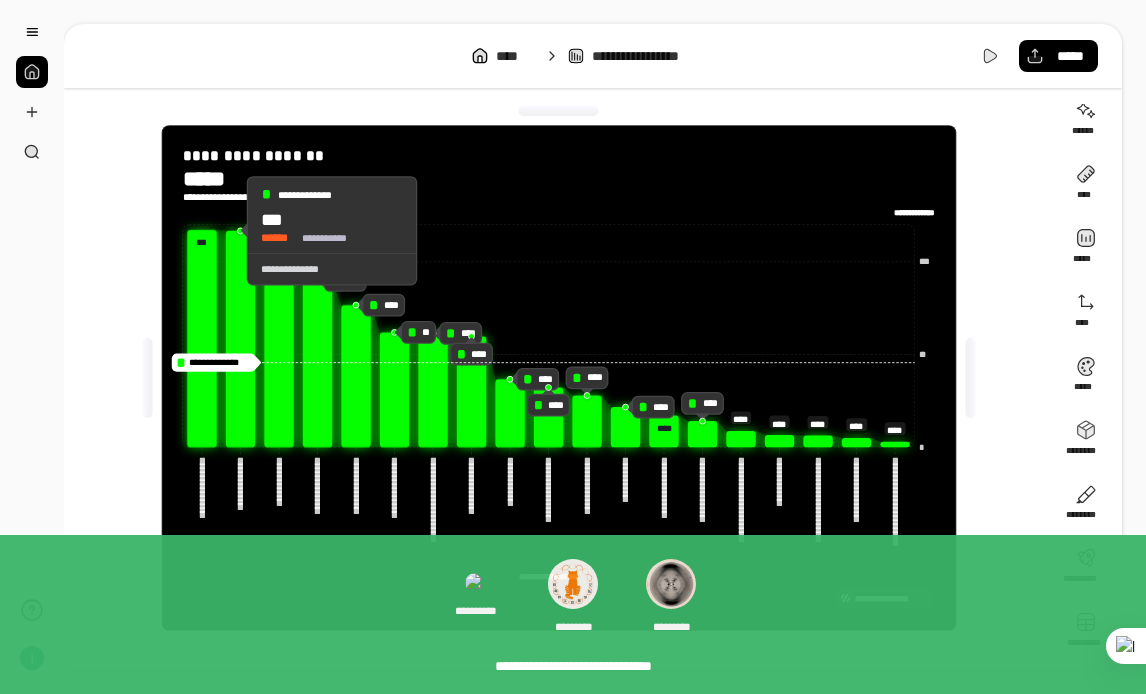 click on "******" at bounding box center (280, 237) 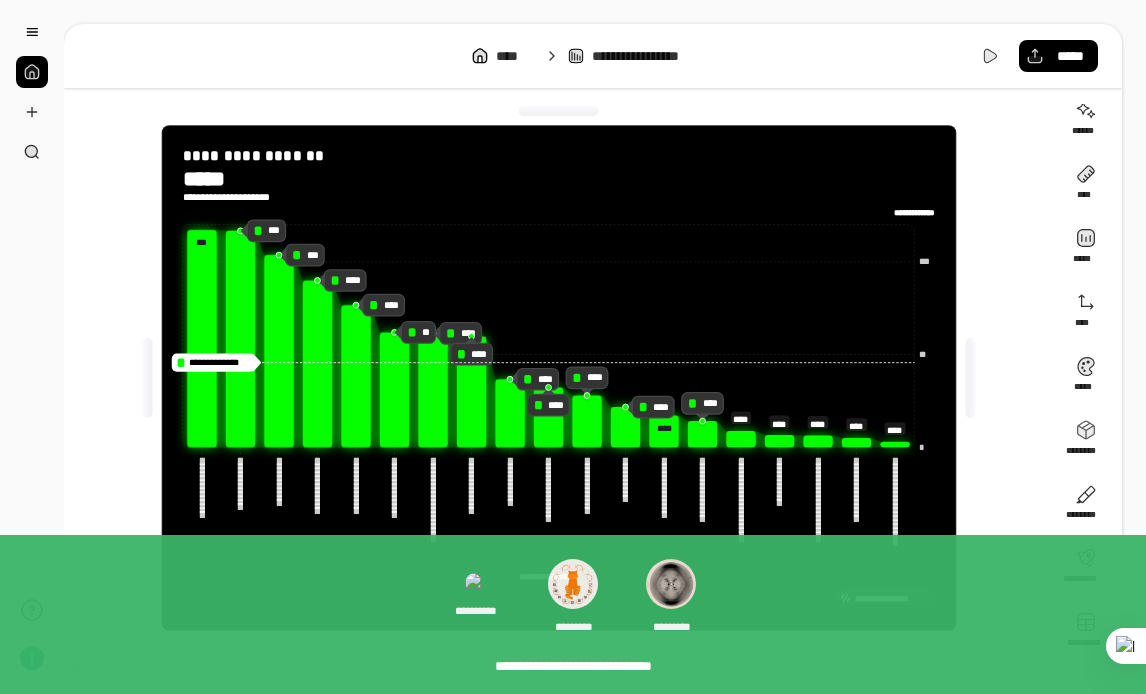 click on "**********" at bounding box center (559, 185) 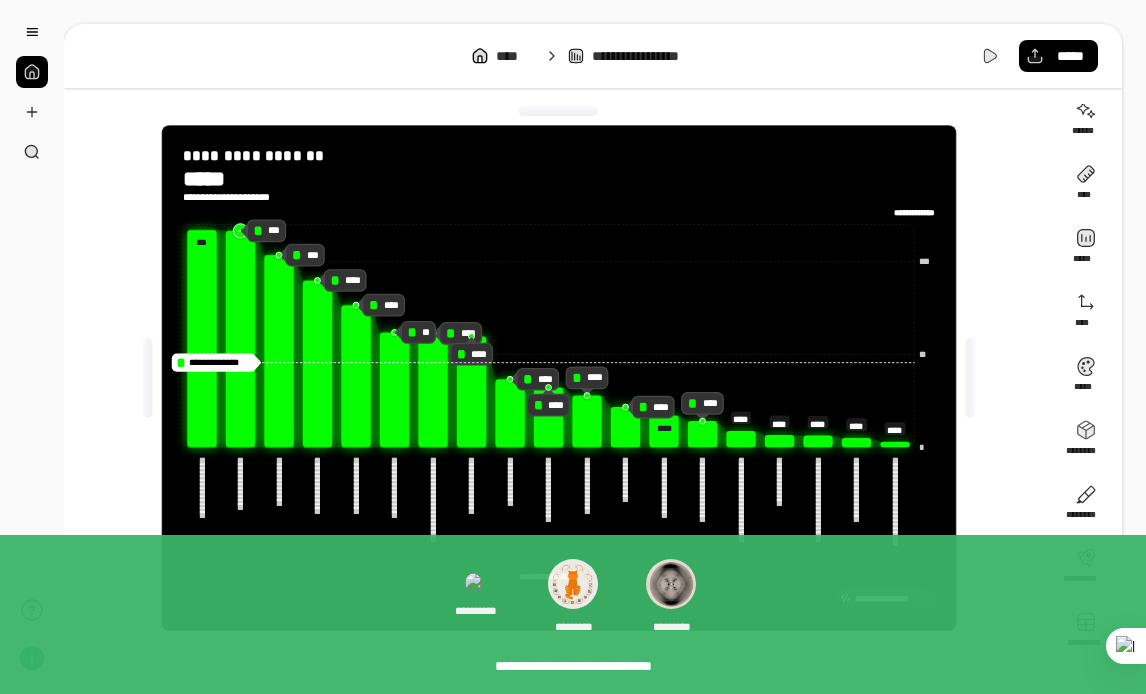 click 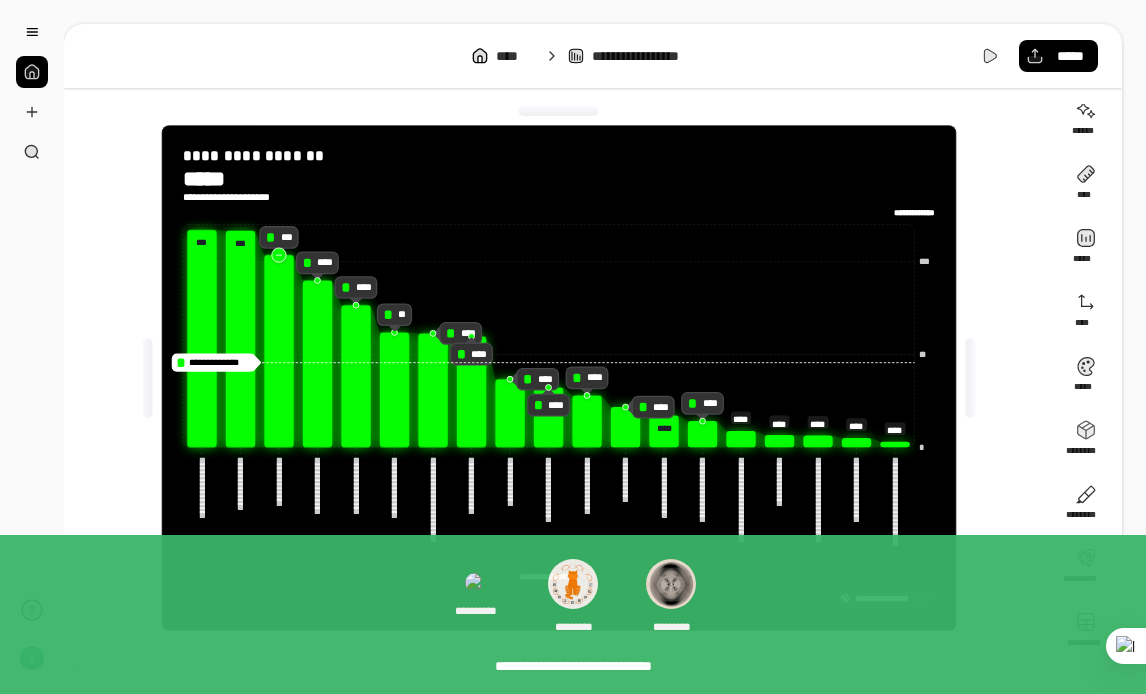 click 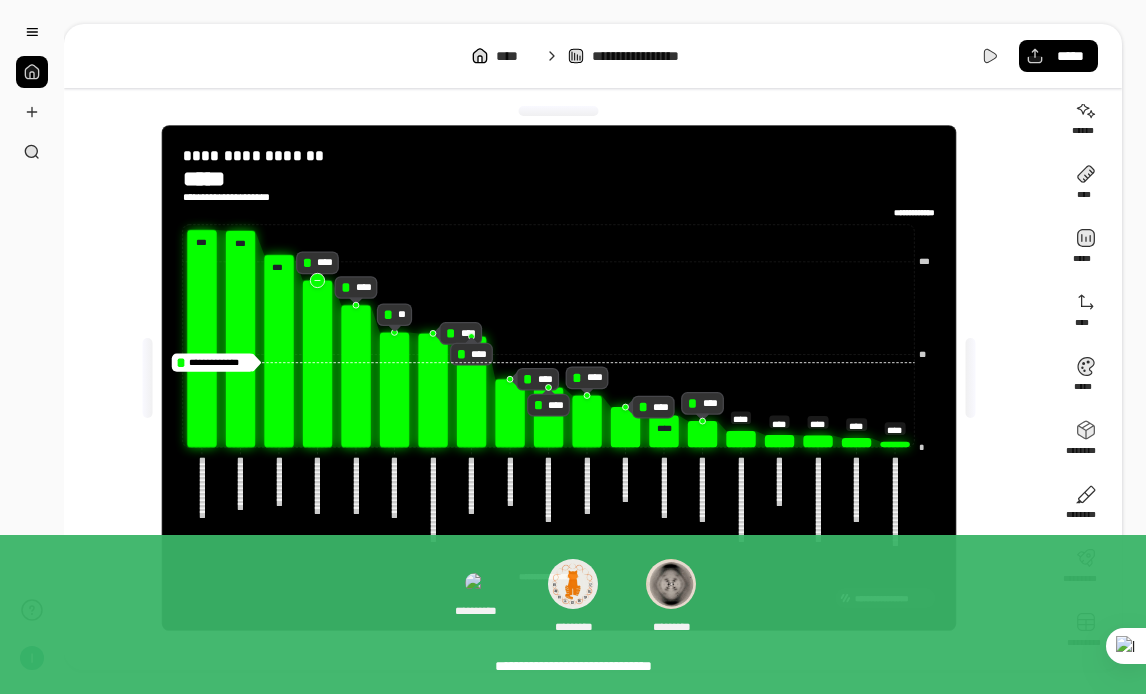 click 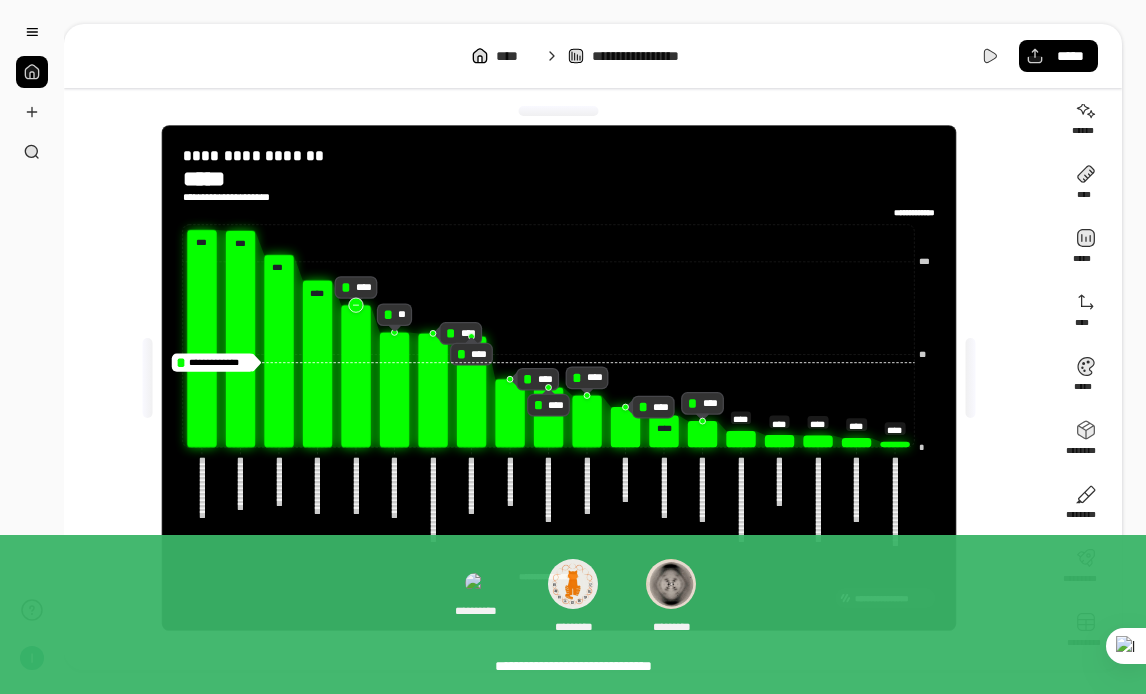 click 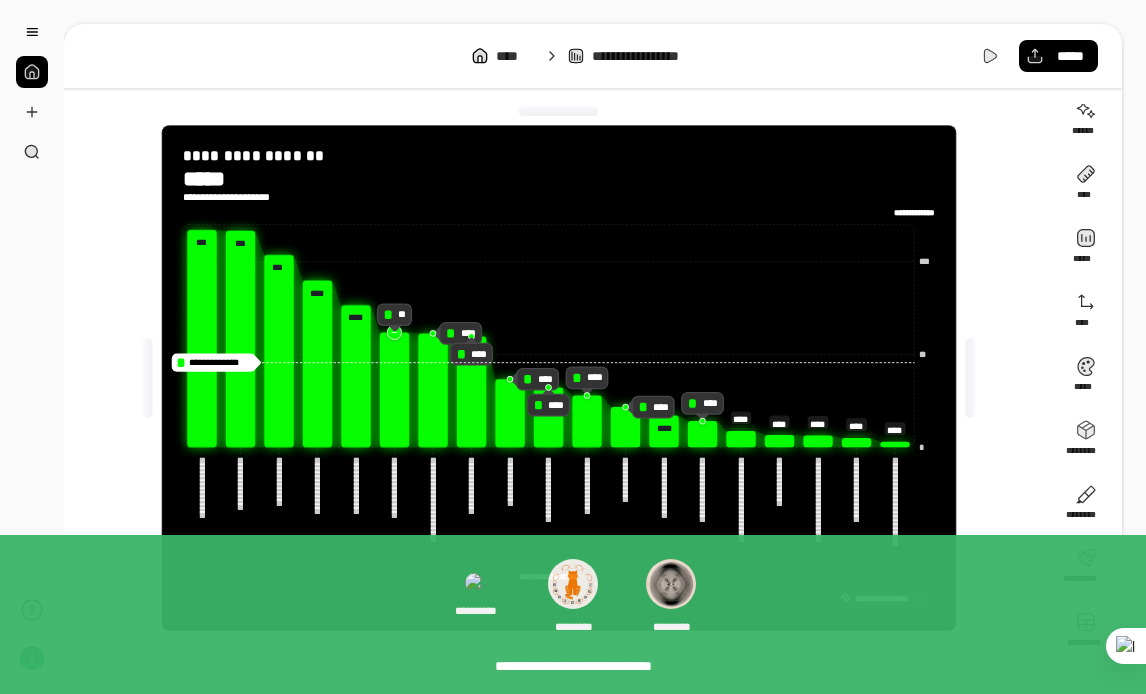 click 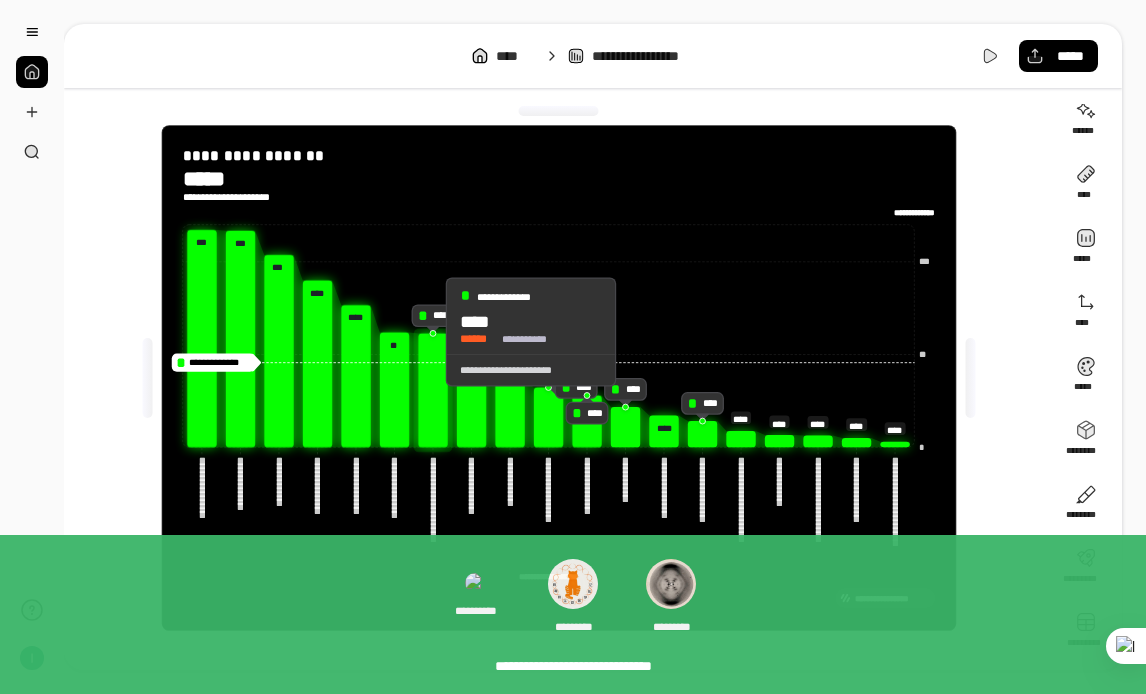 click 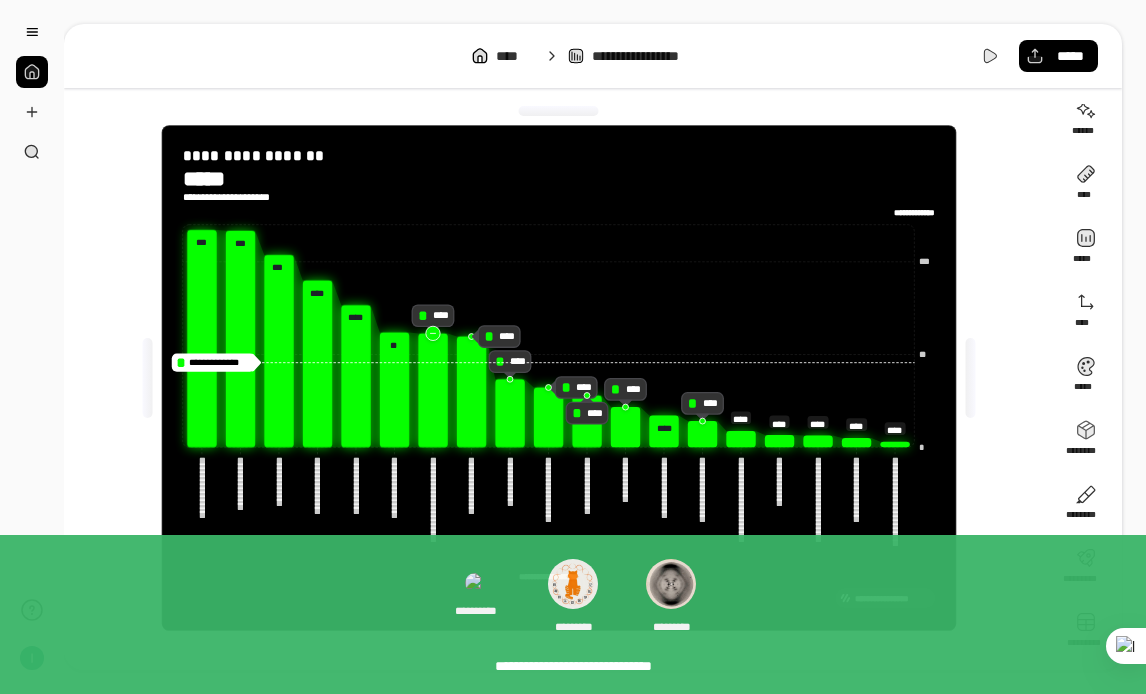 click 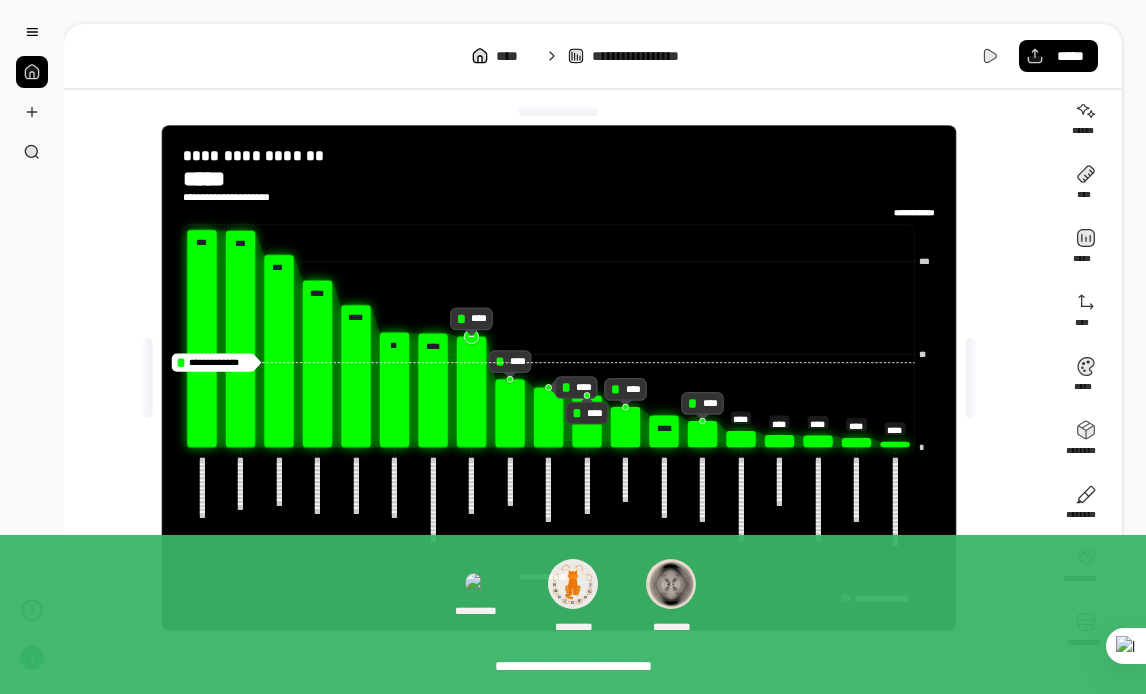 click 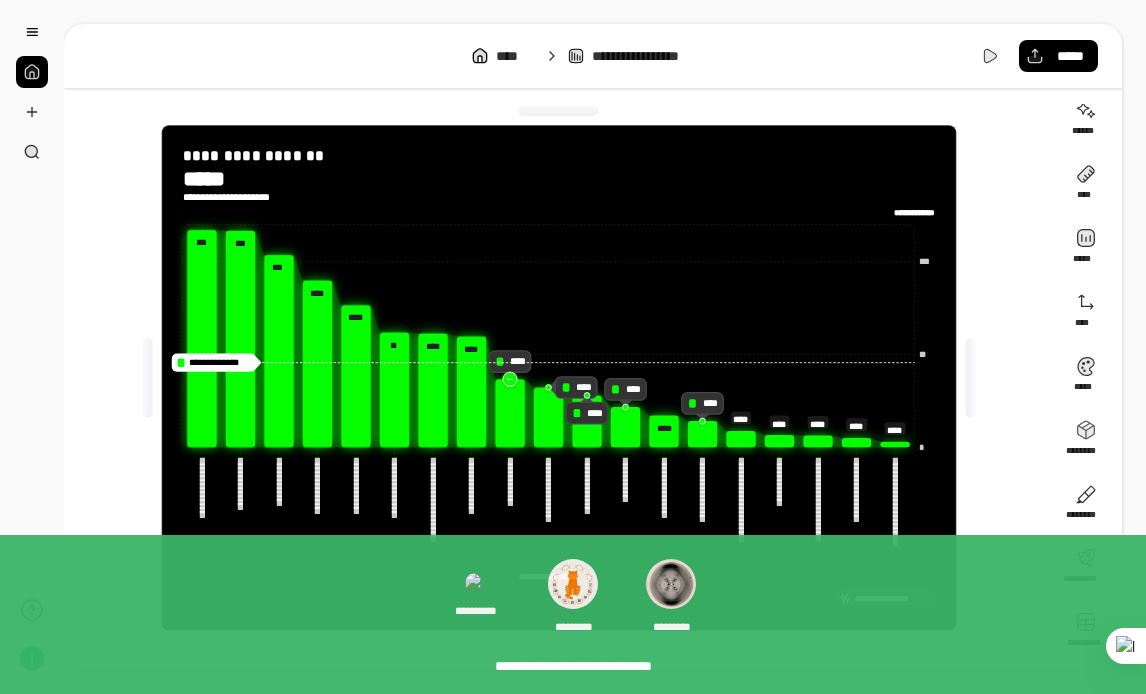 click 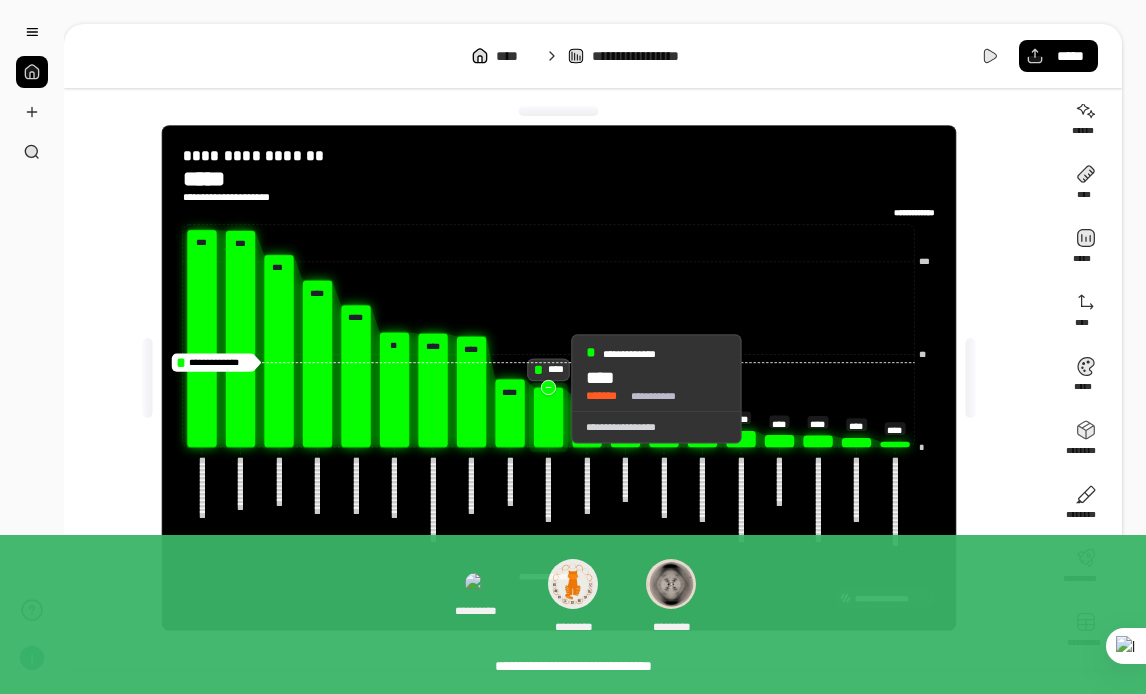 click 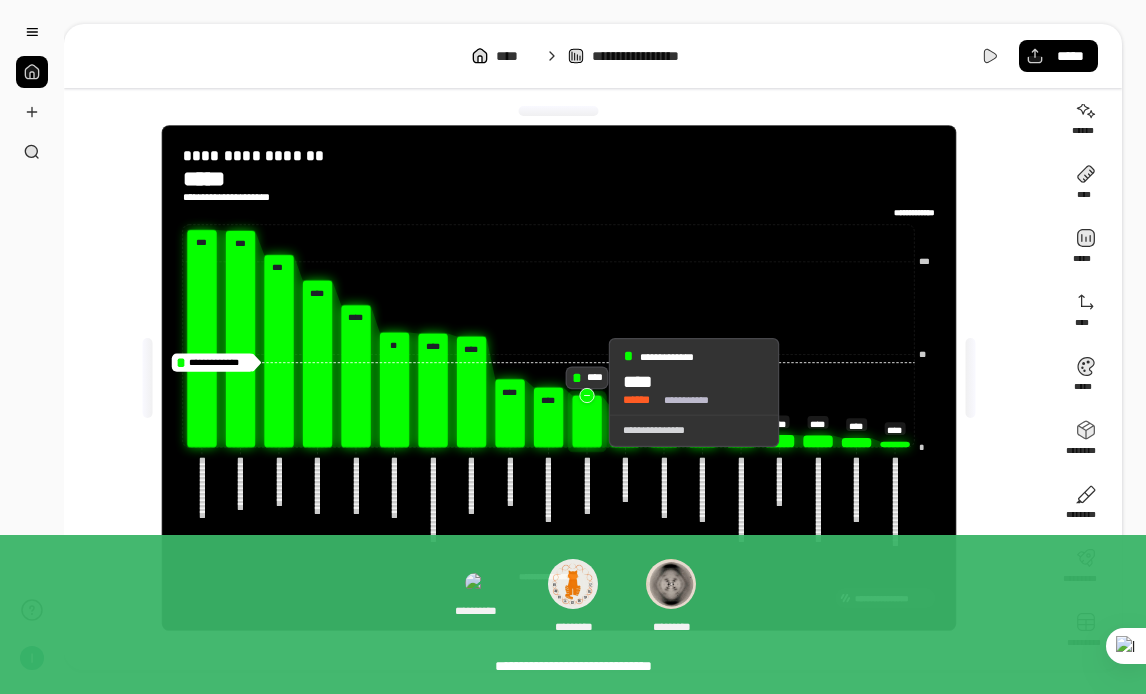 click on "**********" at bounding box center (559, 394) 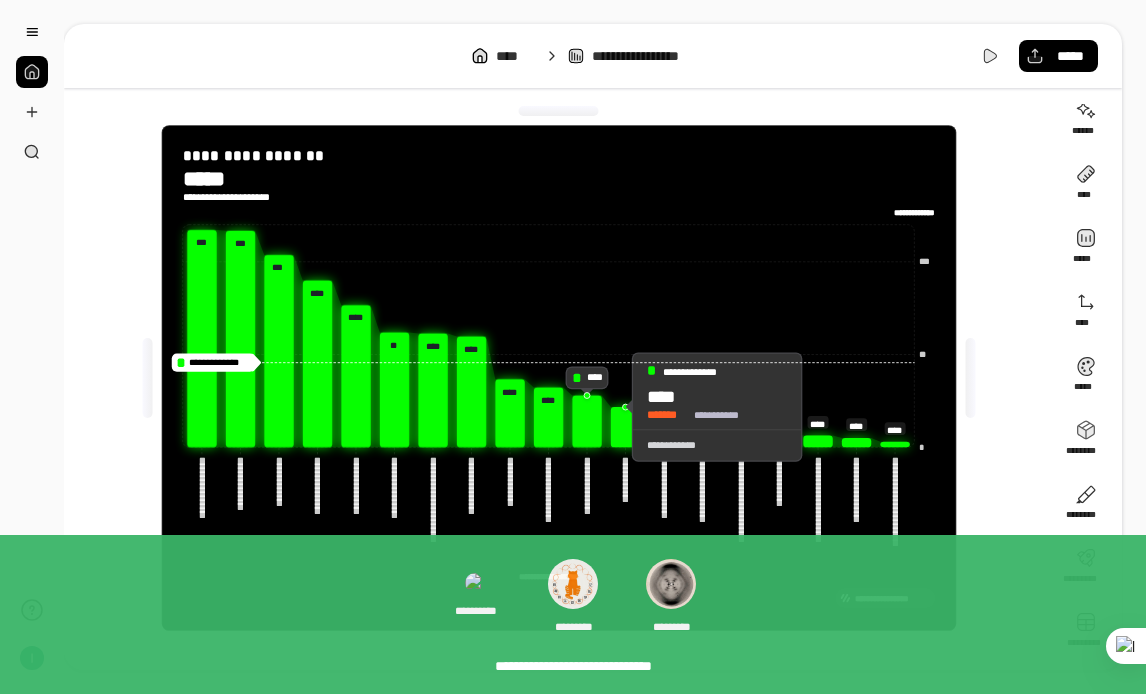 click on "**********" at bounding box center [717, 391] 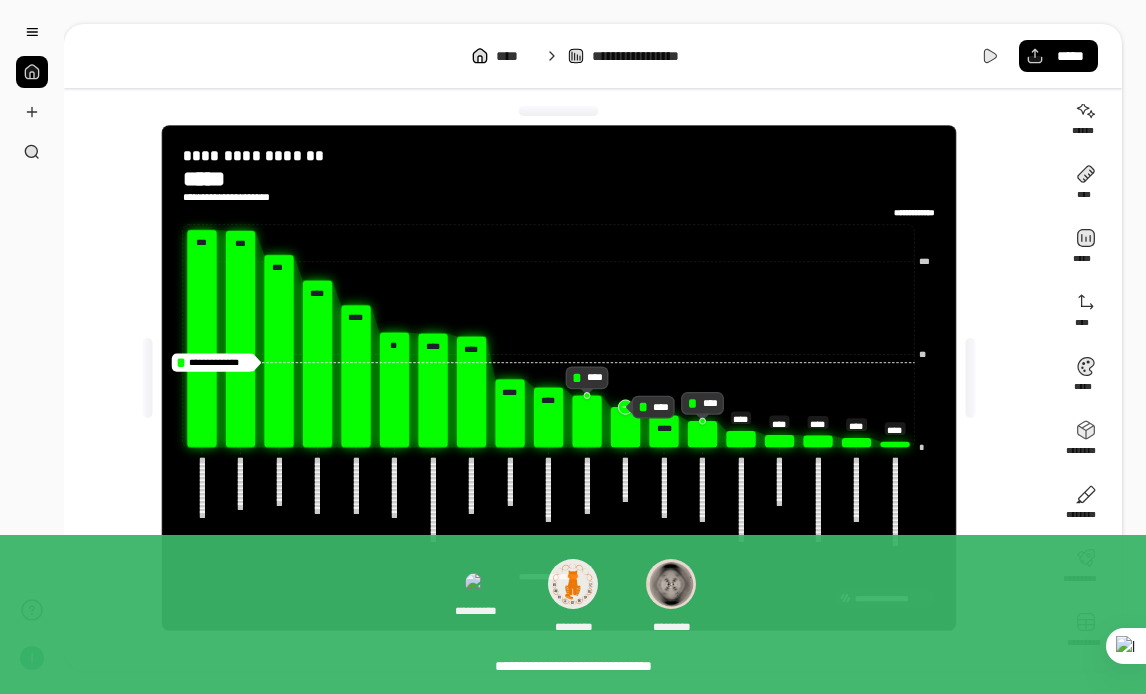 click 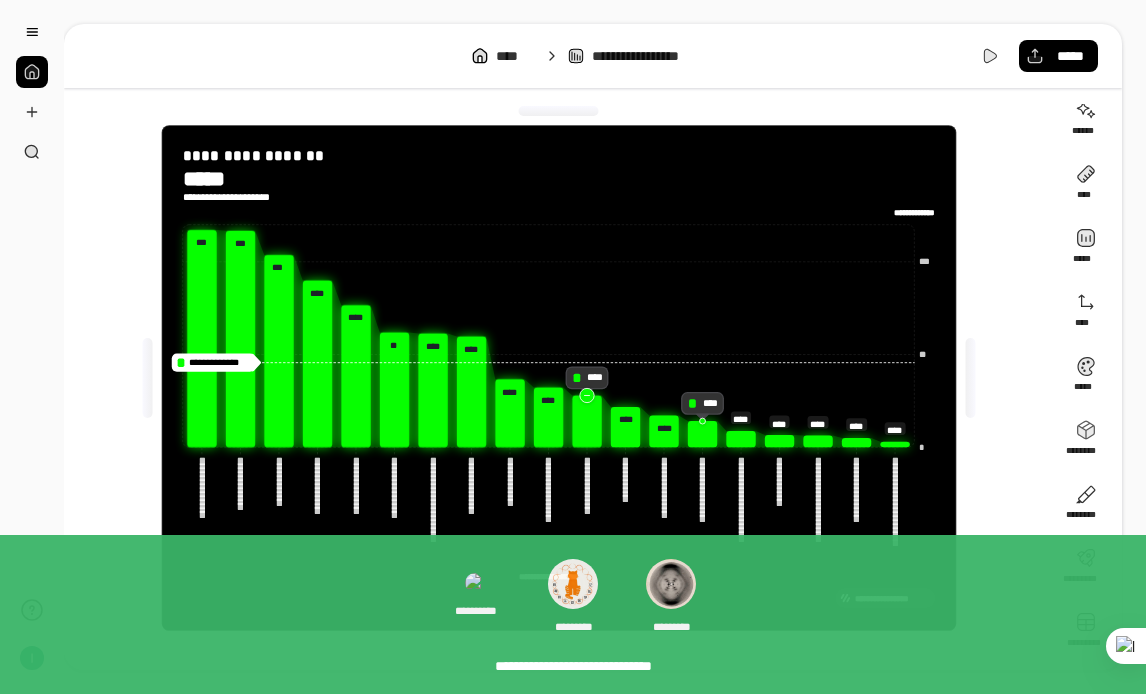 click 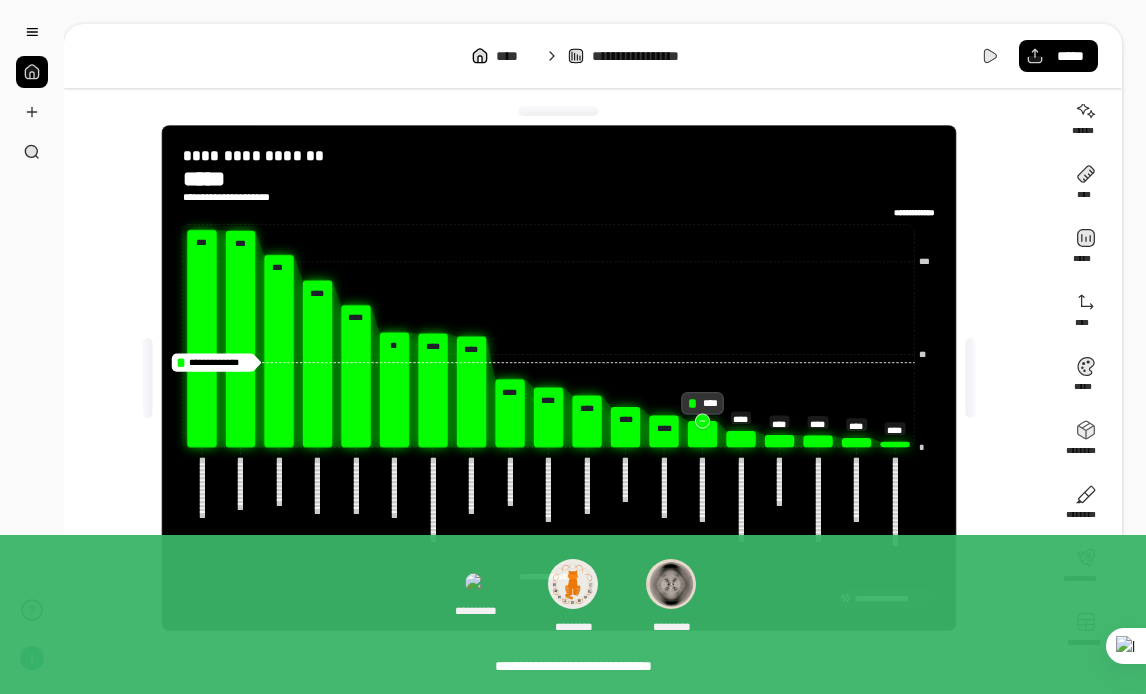click 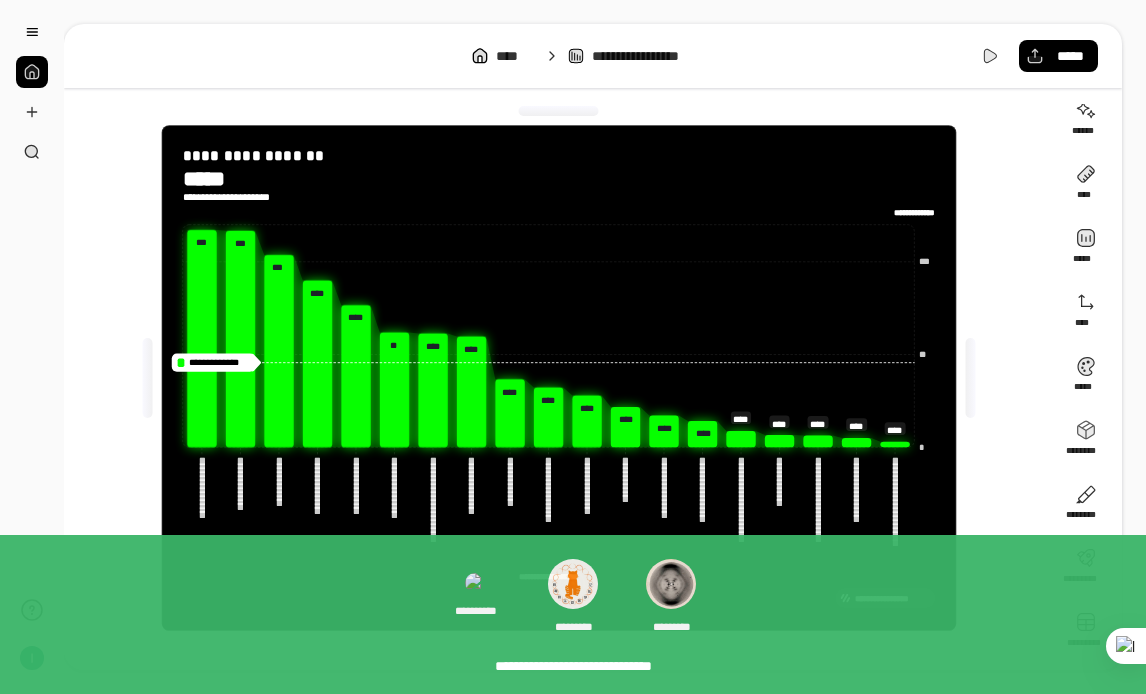 click on "*****" at bounding box center [233, 178] 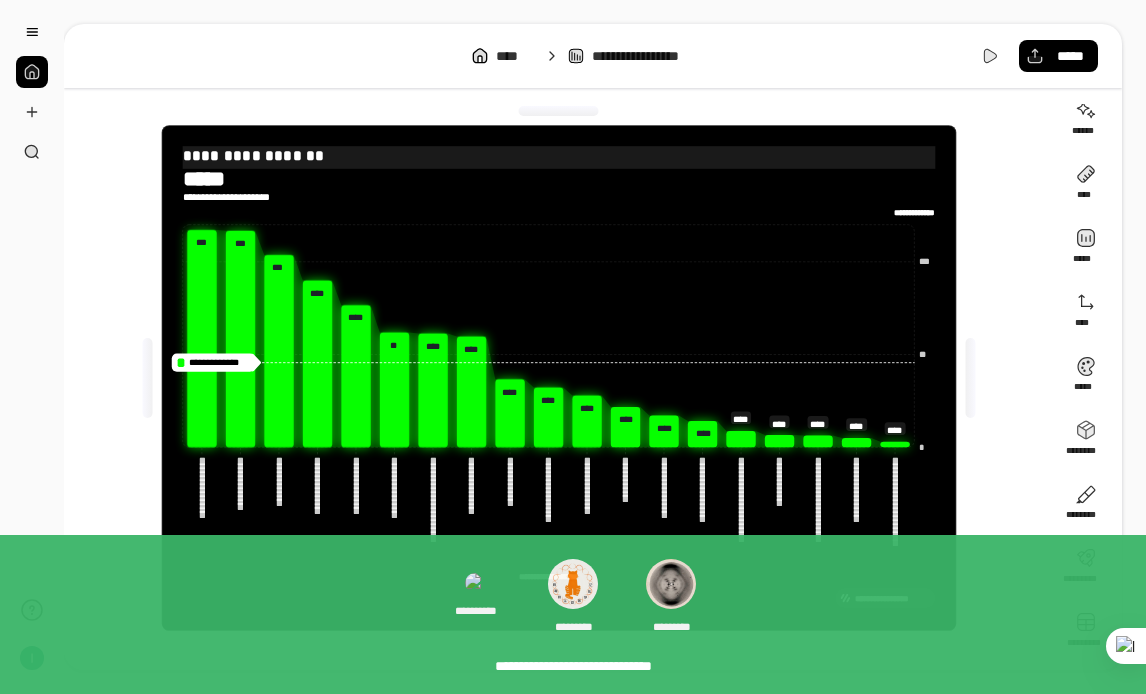 click on "**********" at bounding box center [559, 155] 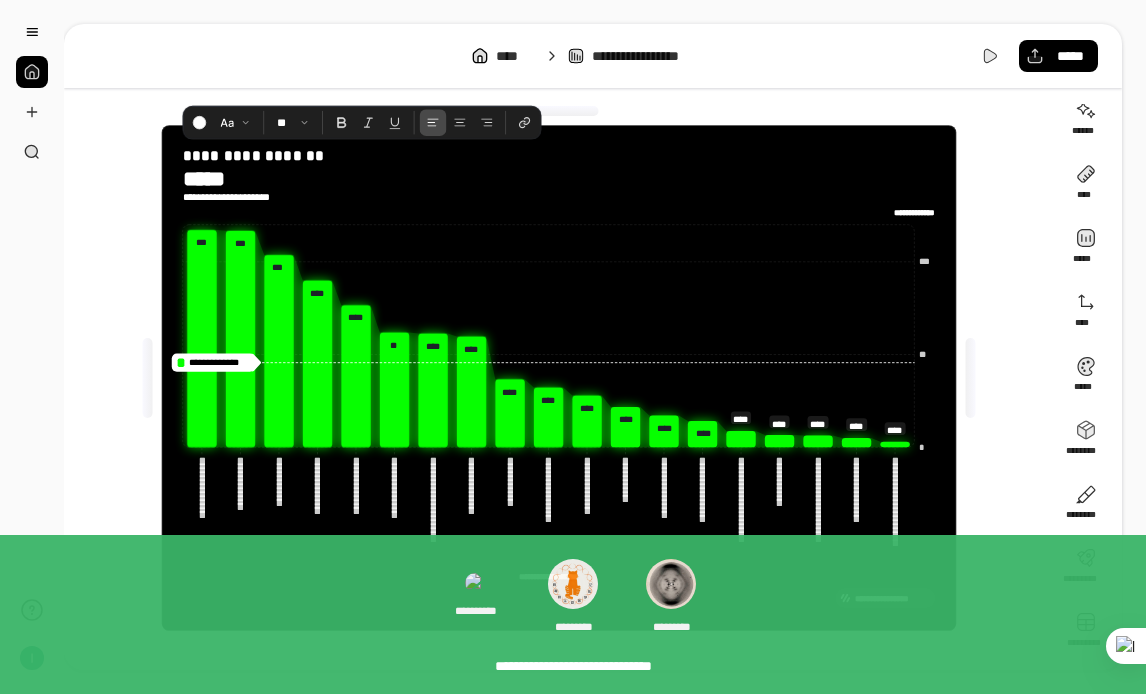click on "**********" at bounding box center (559, 185) 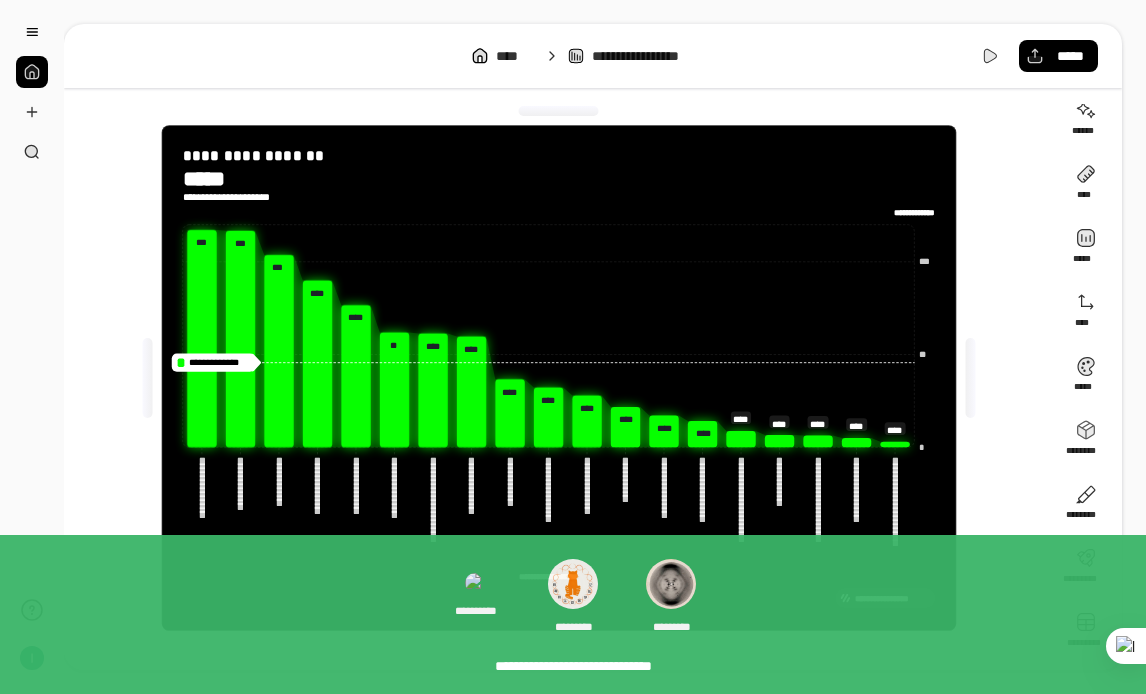 click on "**********" at bounding box center [233, 197] 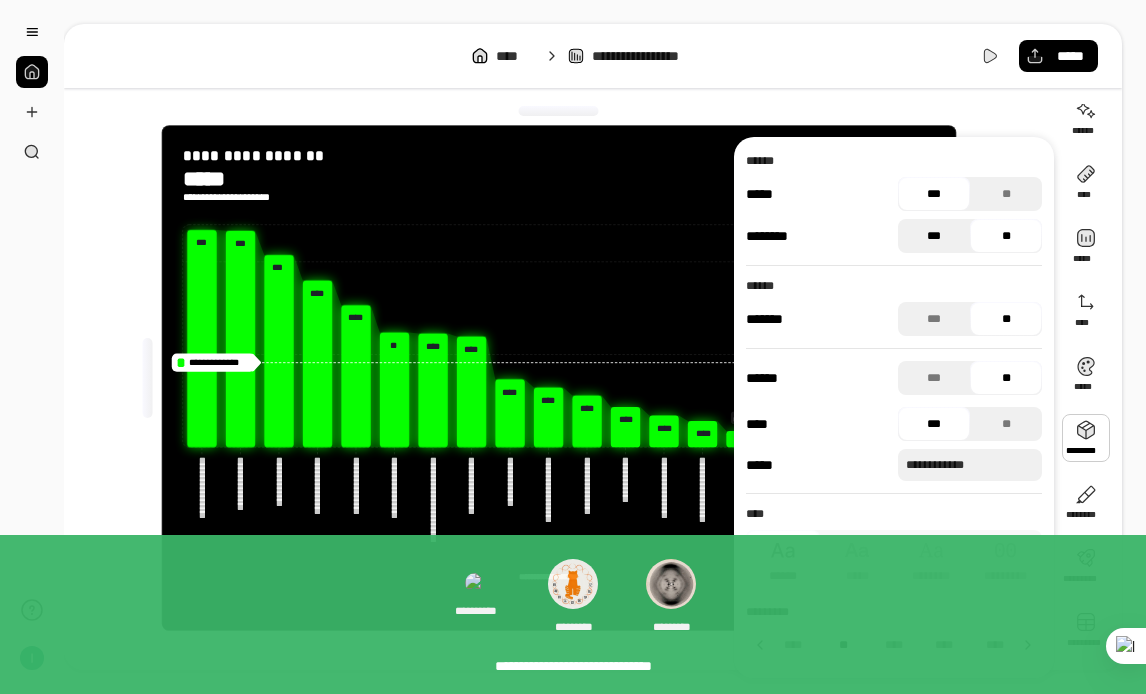 click on "***" at bounding box center [934, 236] 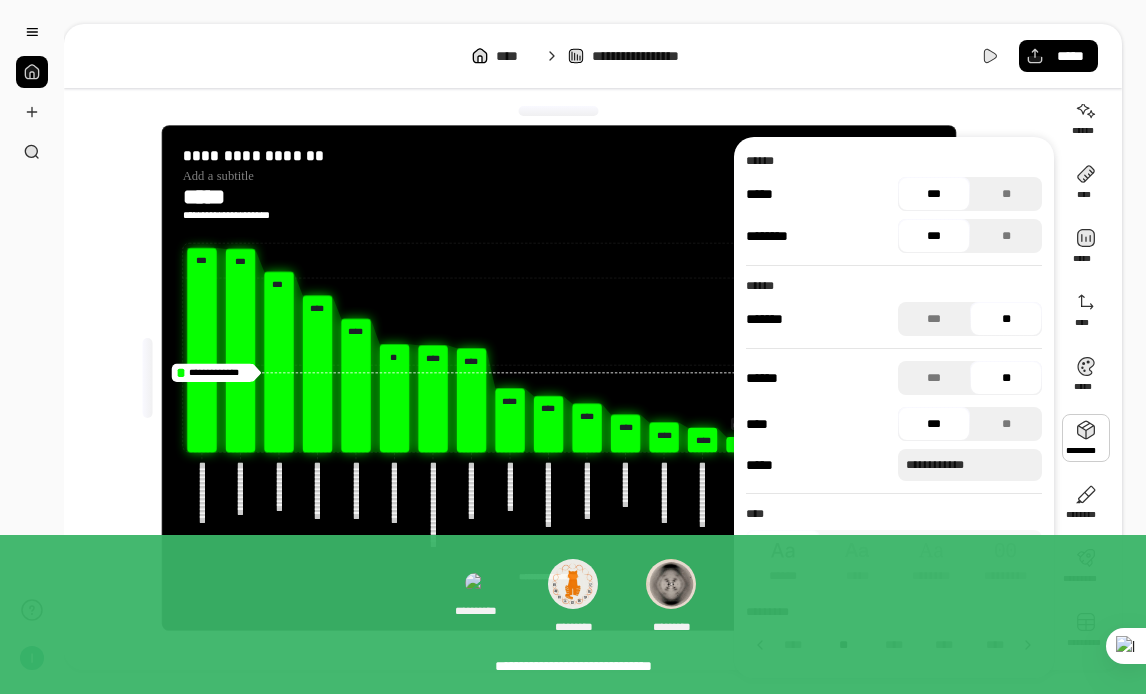 click on "***" at bounding box center [934, 236] 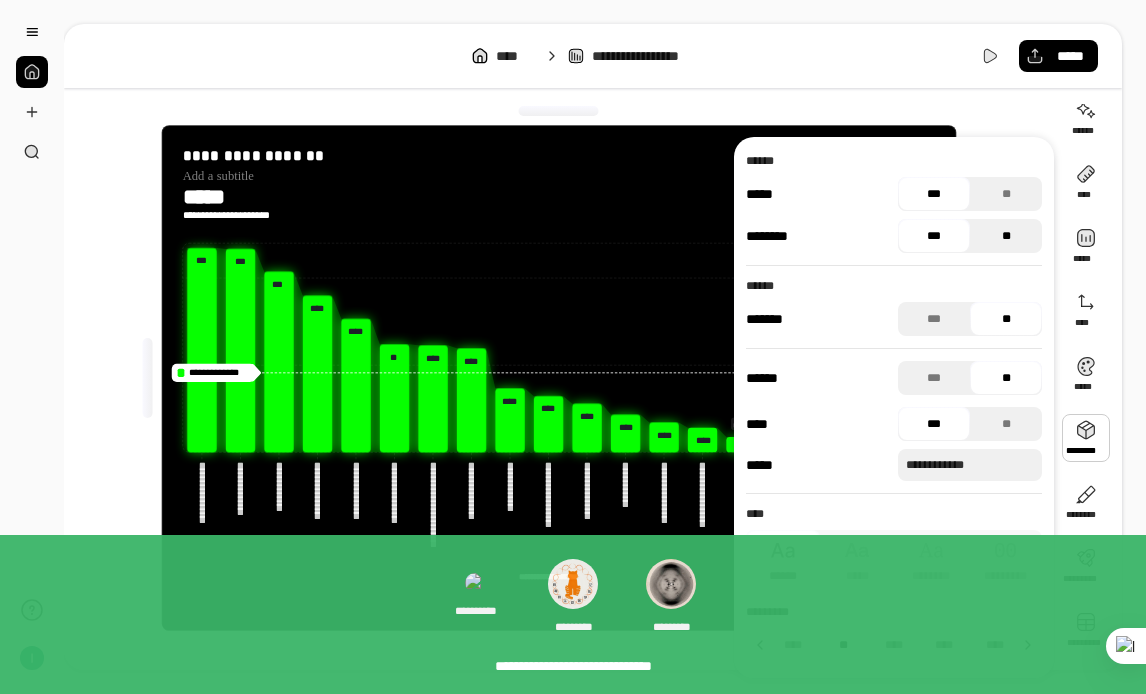 click on "**" at bounding box center [1006, 236] 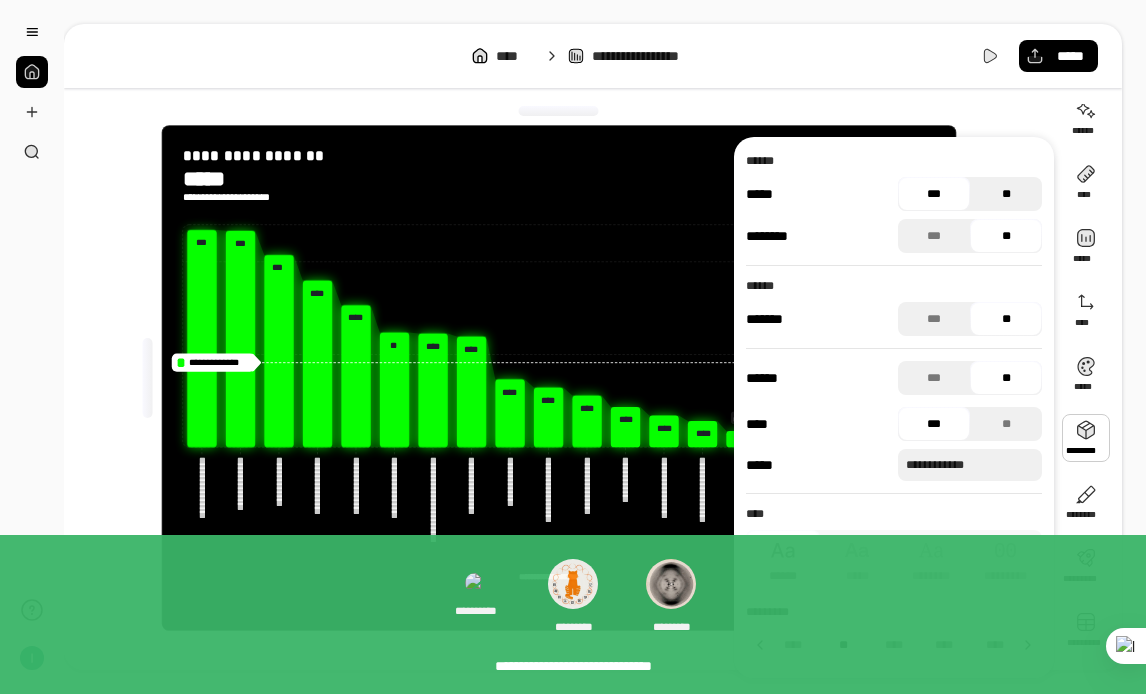 click on "**" at bounding box center [1006, 194] 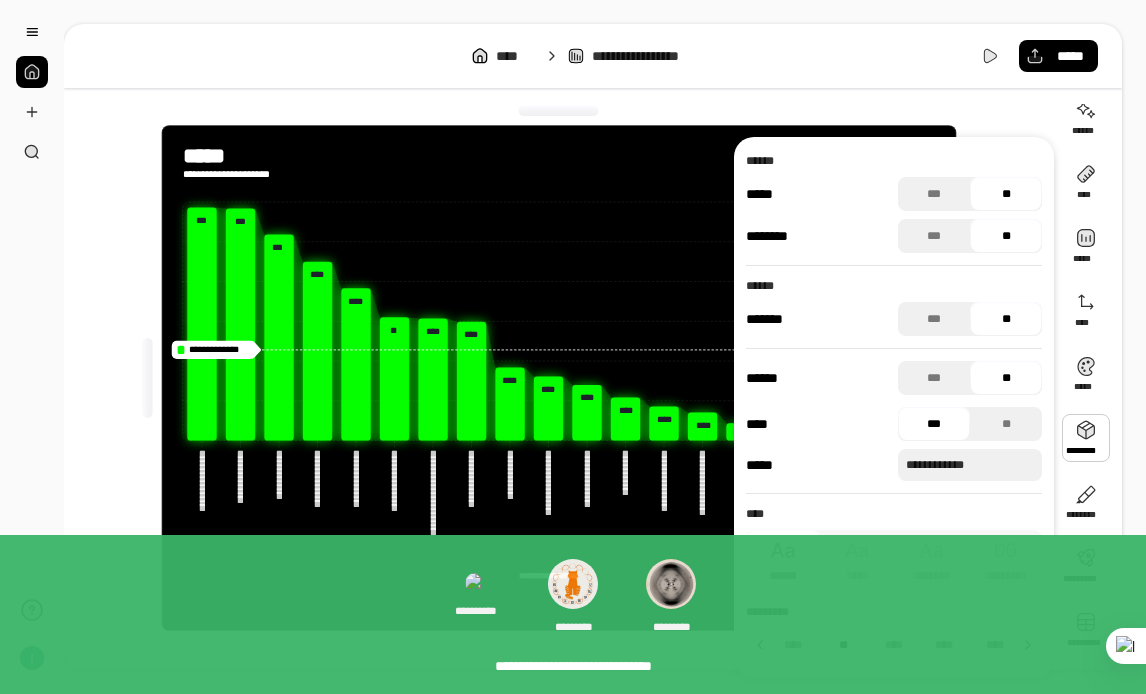 click on "**********" at bounding box center (559, 362) 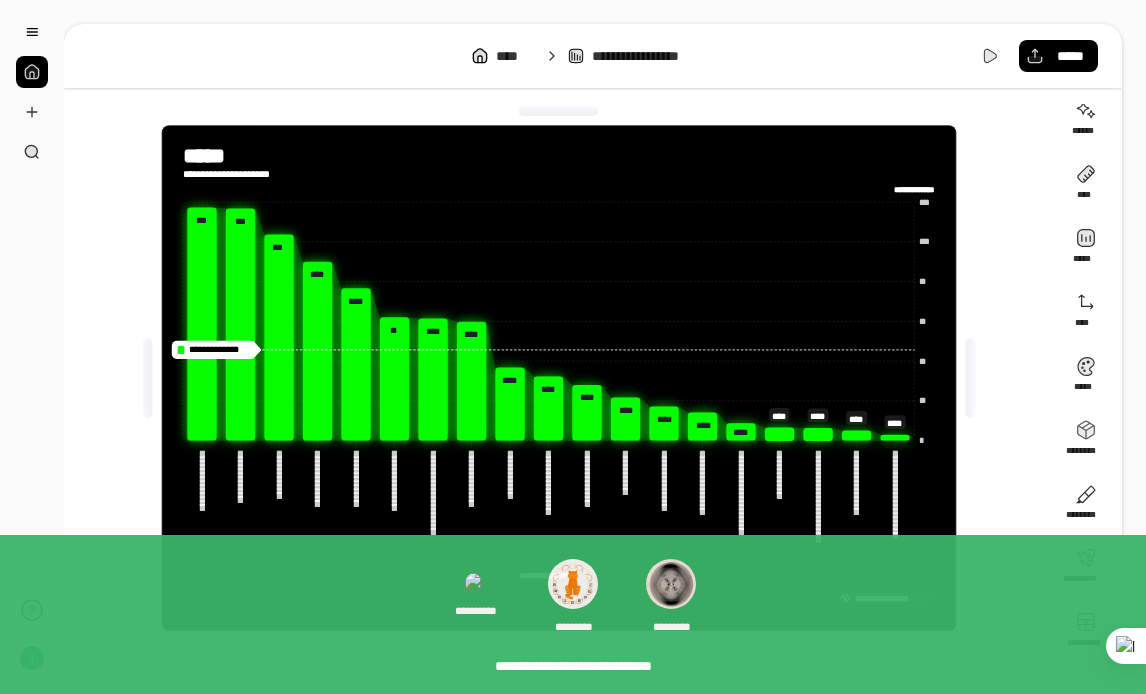 click on "**********" at bounding box center (559, 362) 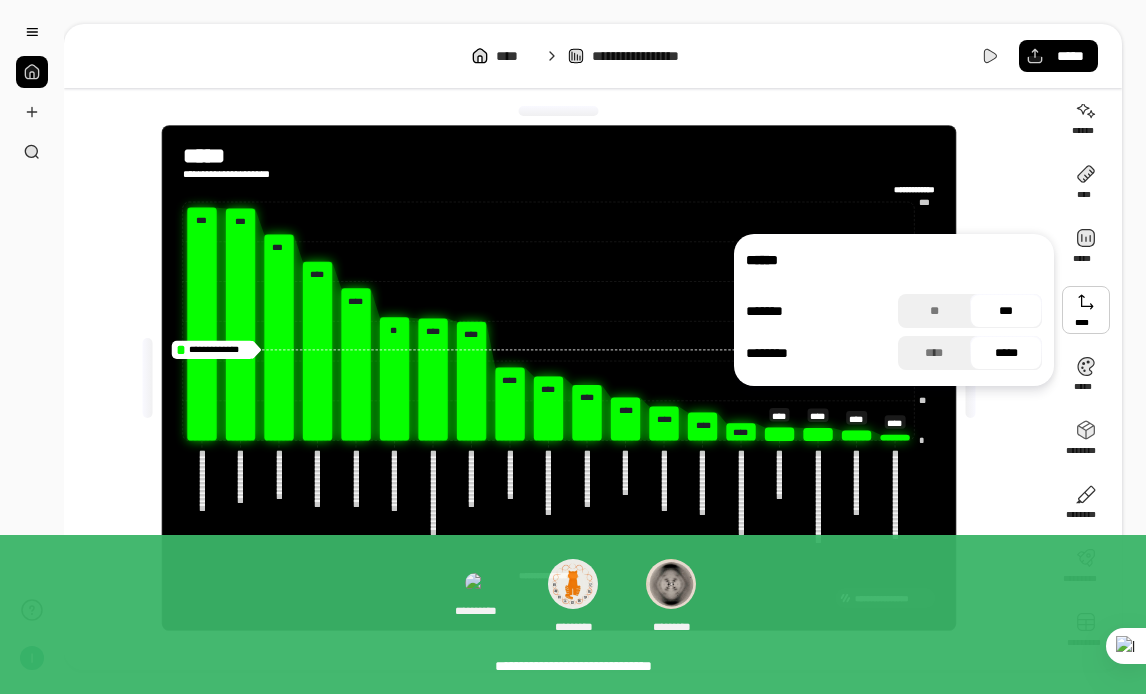 click on "*****" at bounding box center [217, 156] 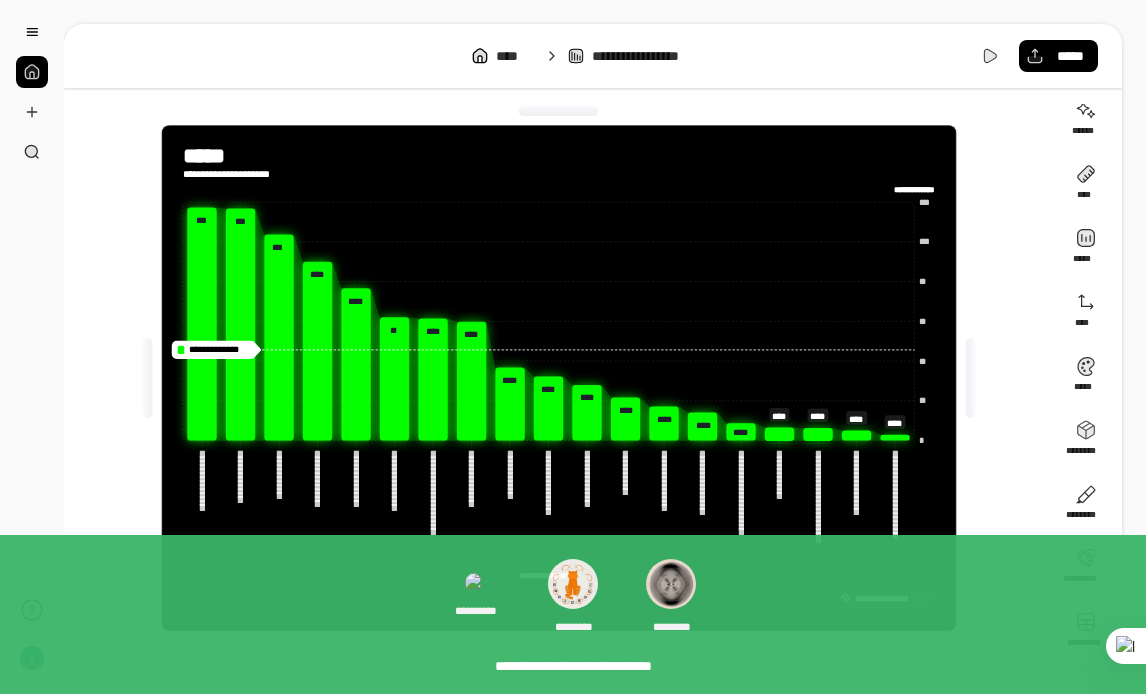 click on "*****" at bounding box center [217, 156] 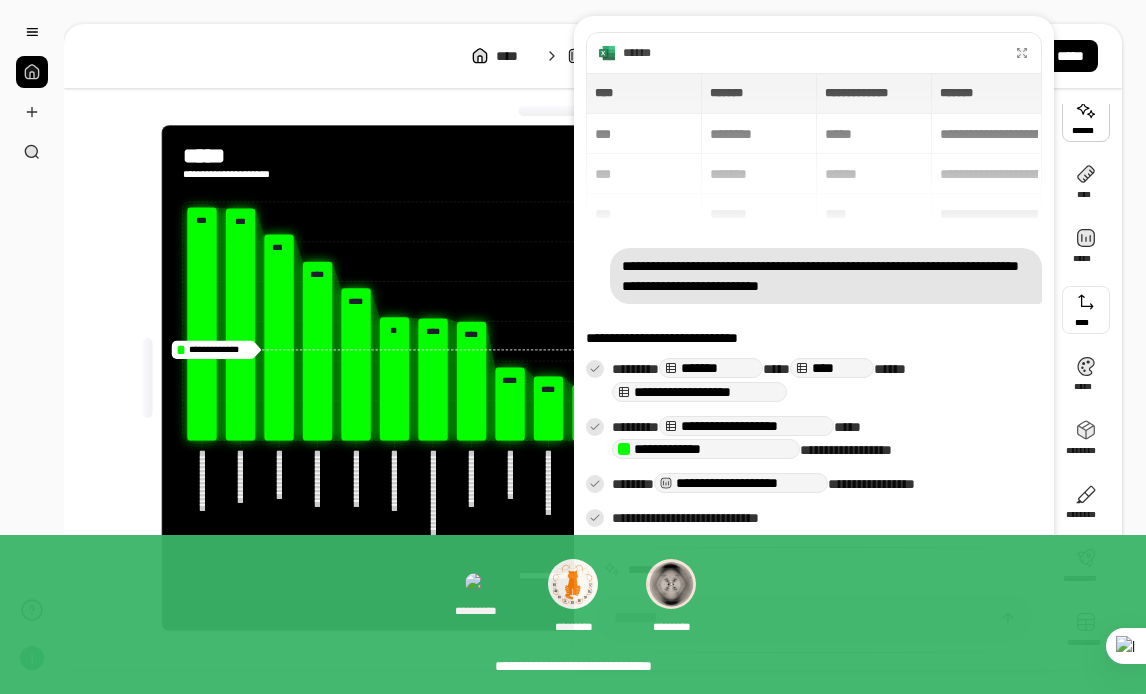 scroll, scrollTop: 8, scrollLeft: 0, axis: vertical 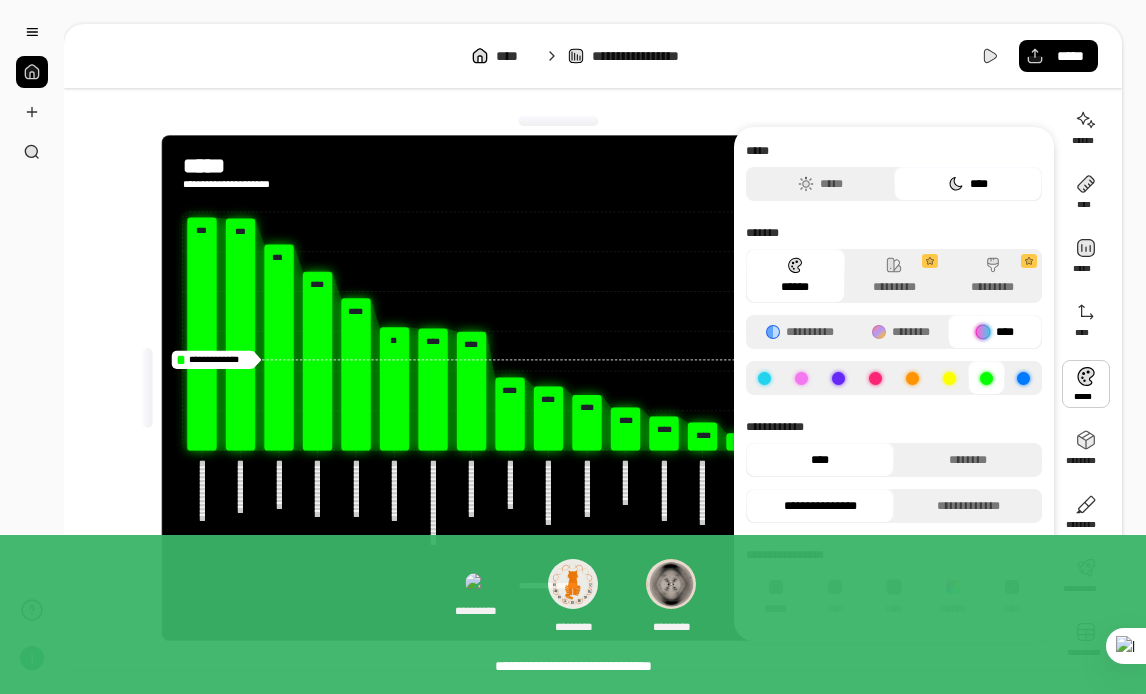click on "**********" at bounding box center [559, 372] 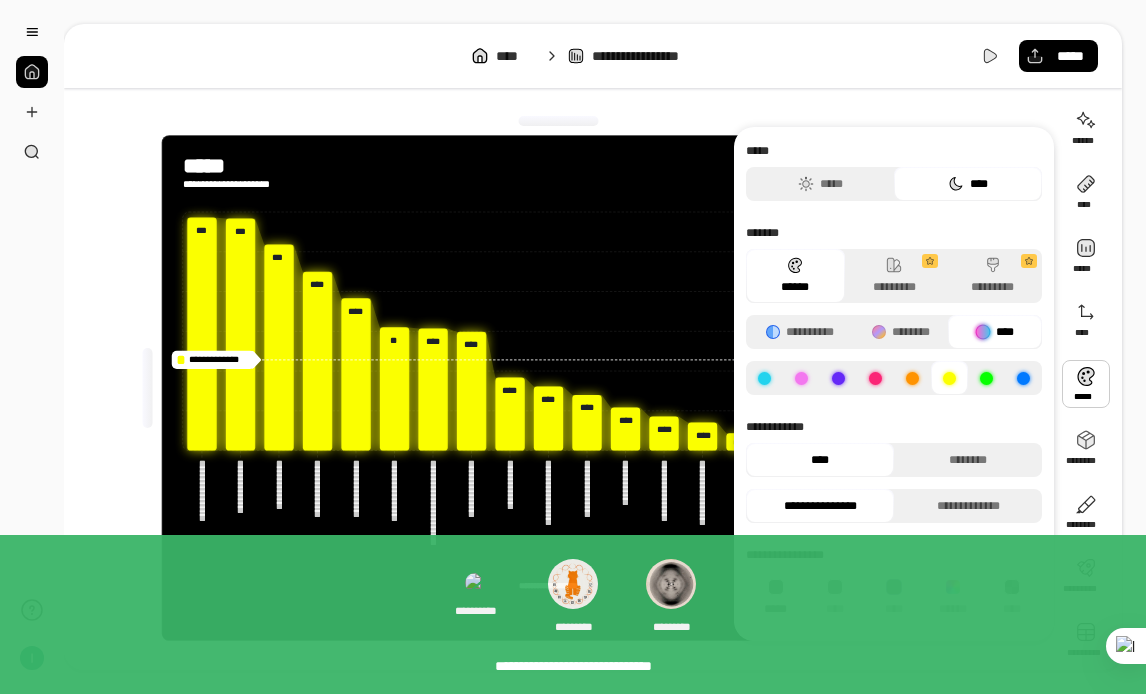click 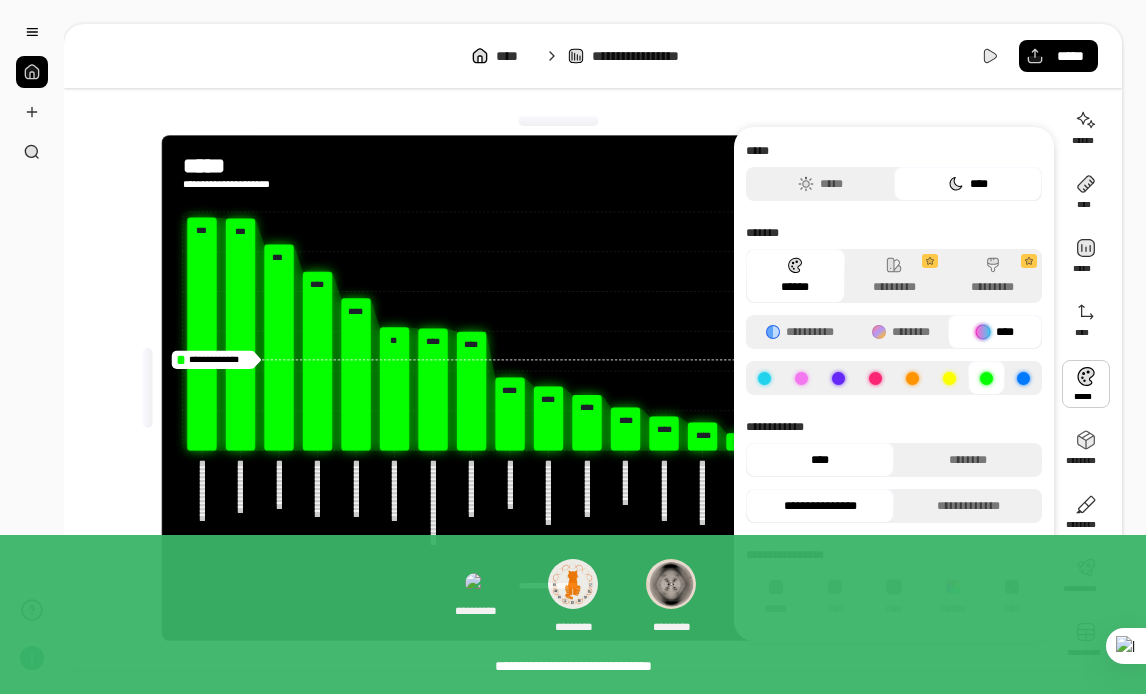 click on "**********" at bounding box center [894, 384] 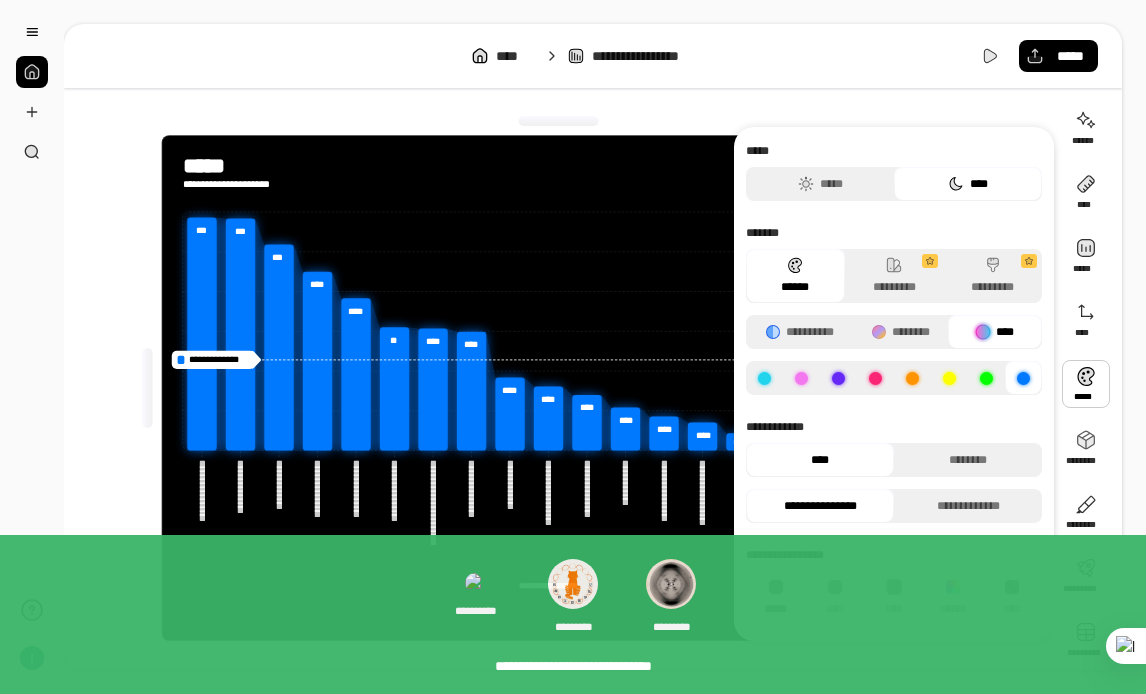 click at bounding box center (949, 378) 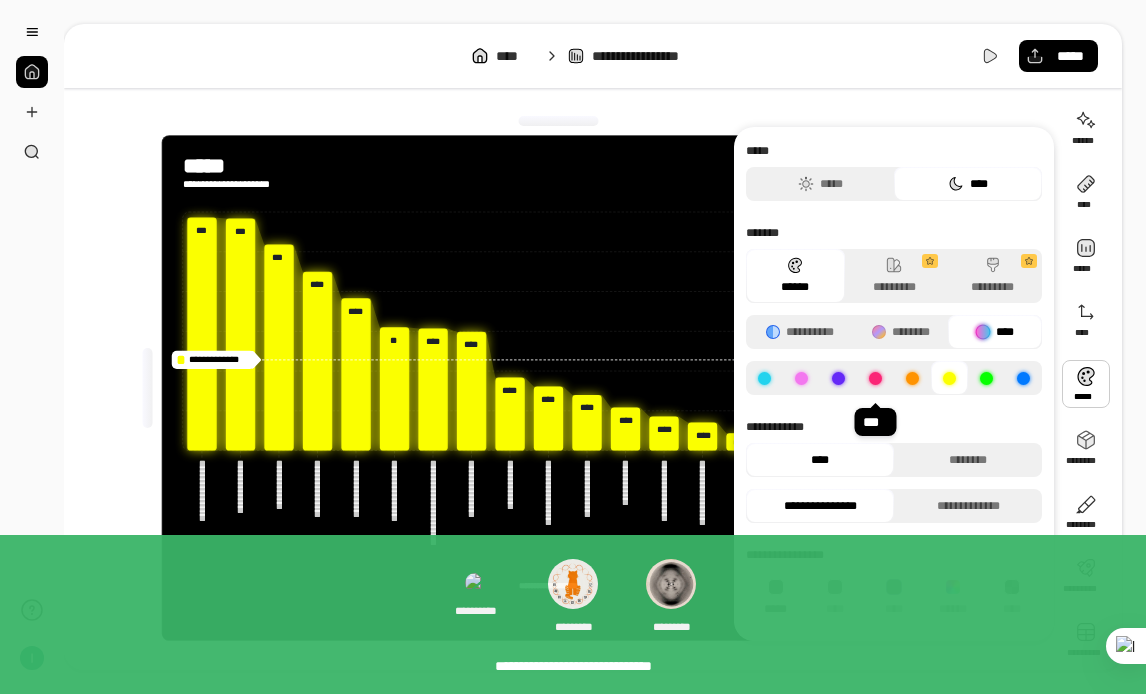 click at bounding box center (875, 378) 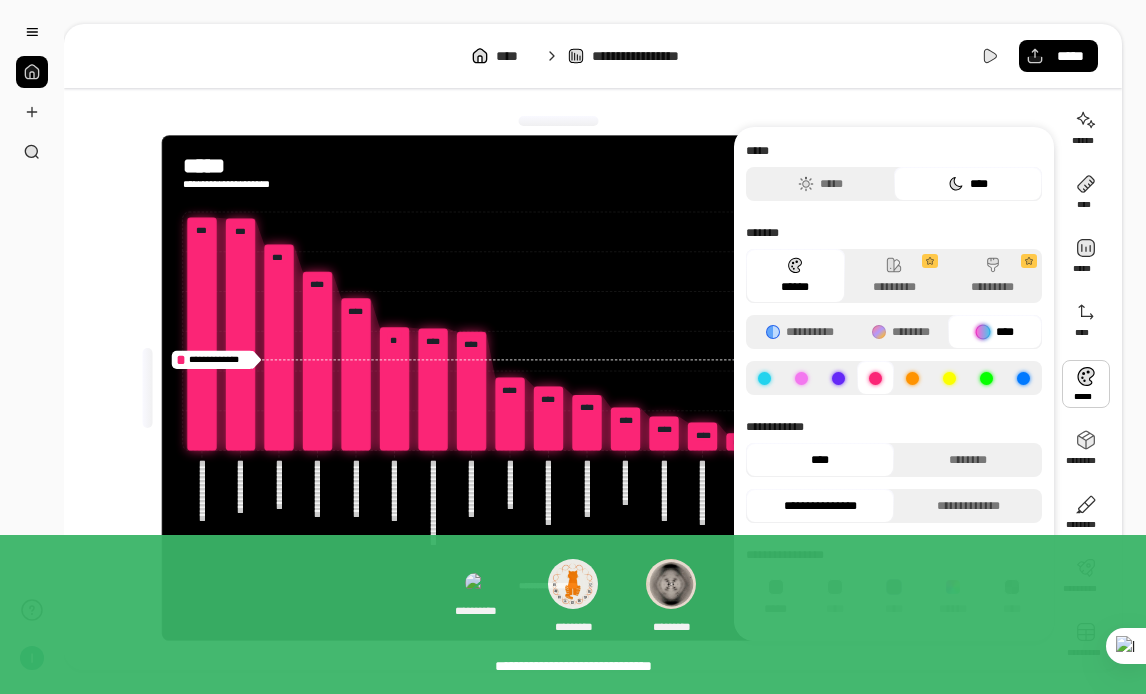 click at bounding box center [838, 378] 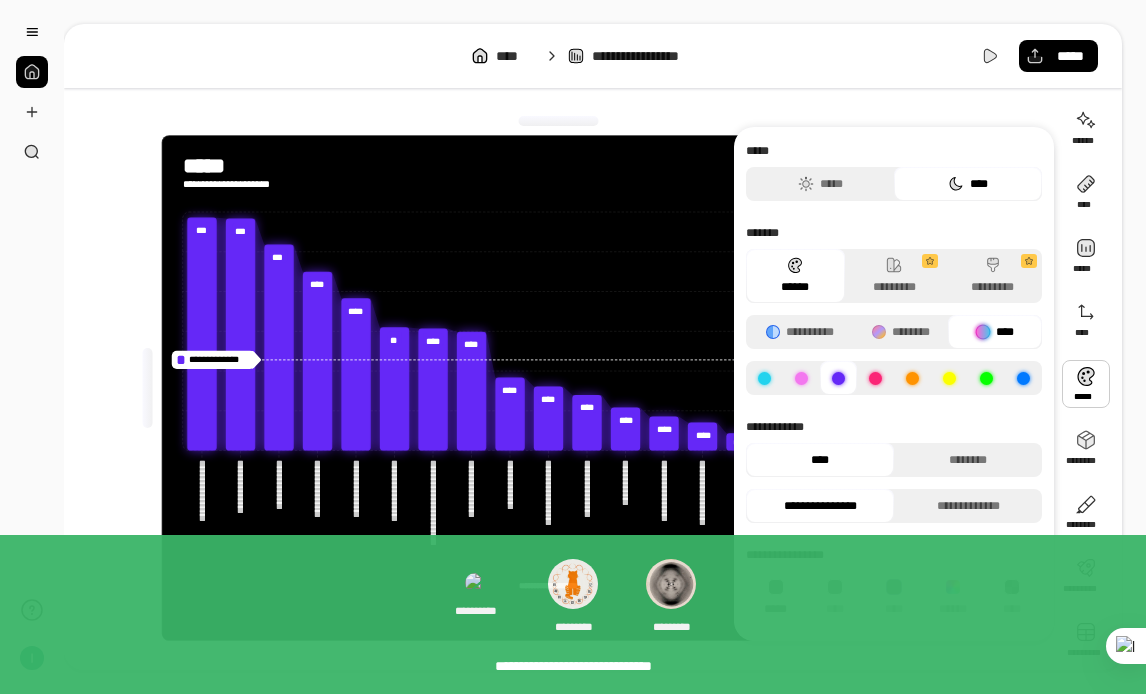 click 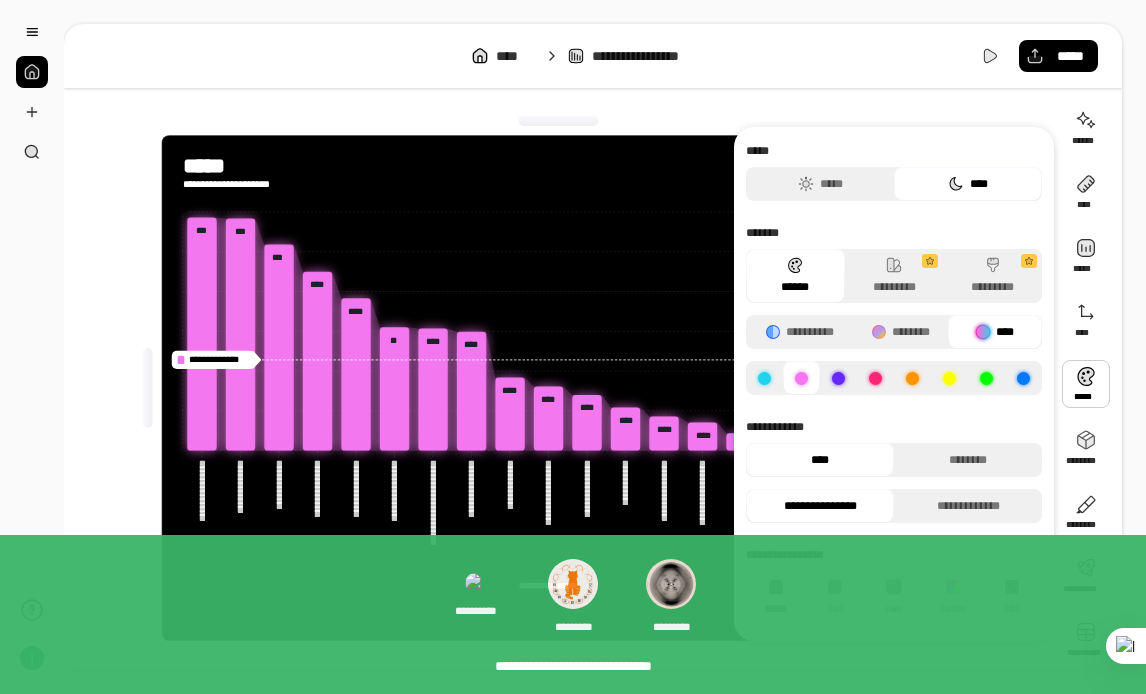 click 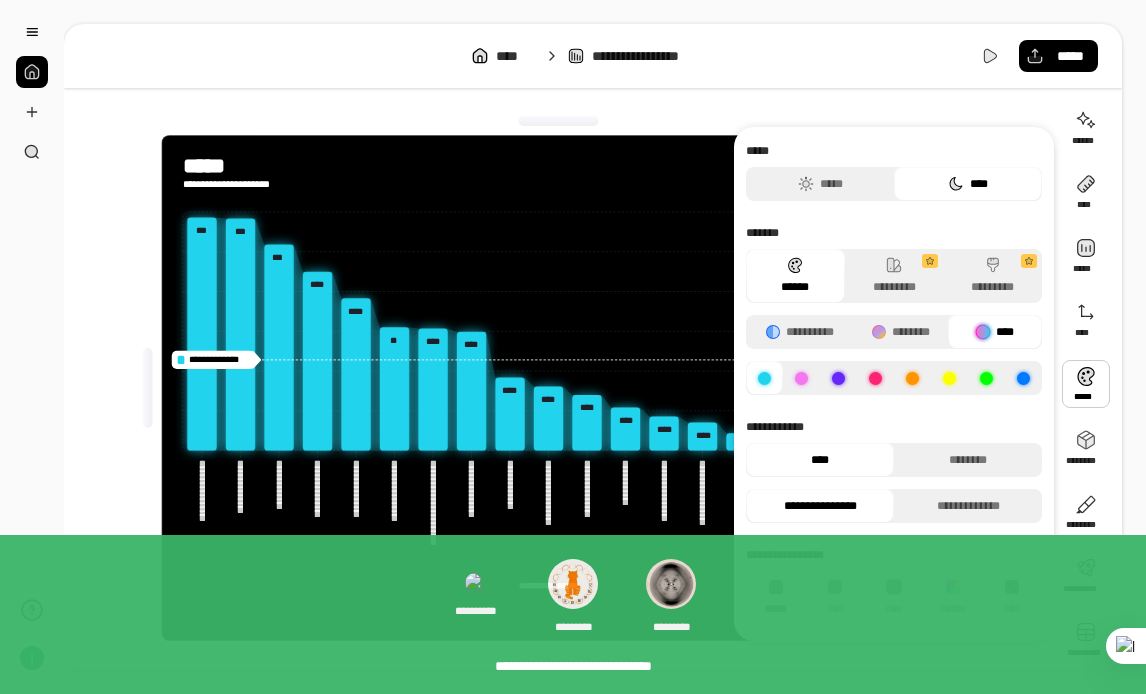 click 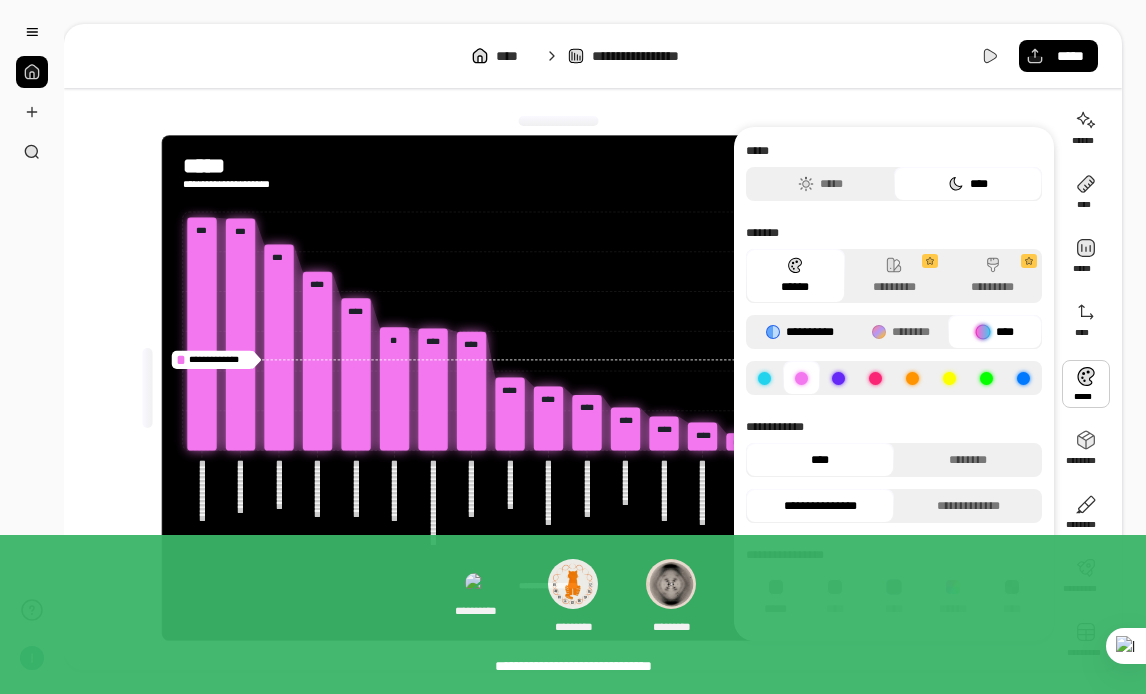 click on "**********" at bounding box center [800, 332] 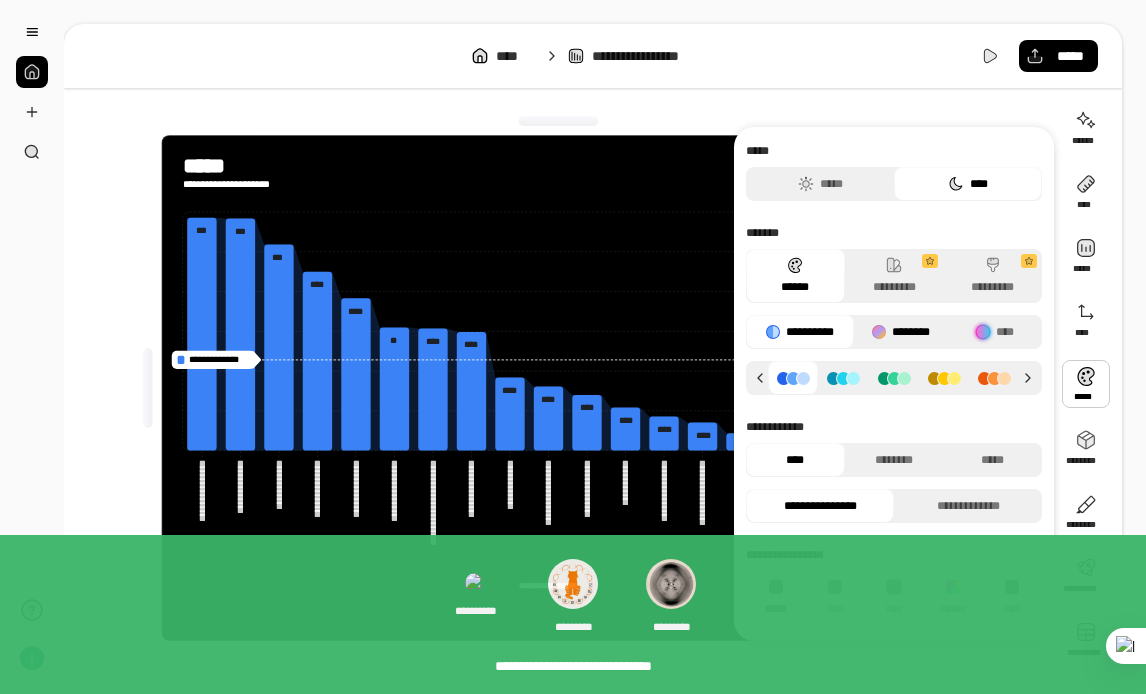 click on "********" at bounding box center [901, 332] 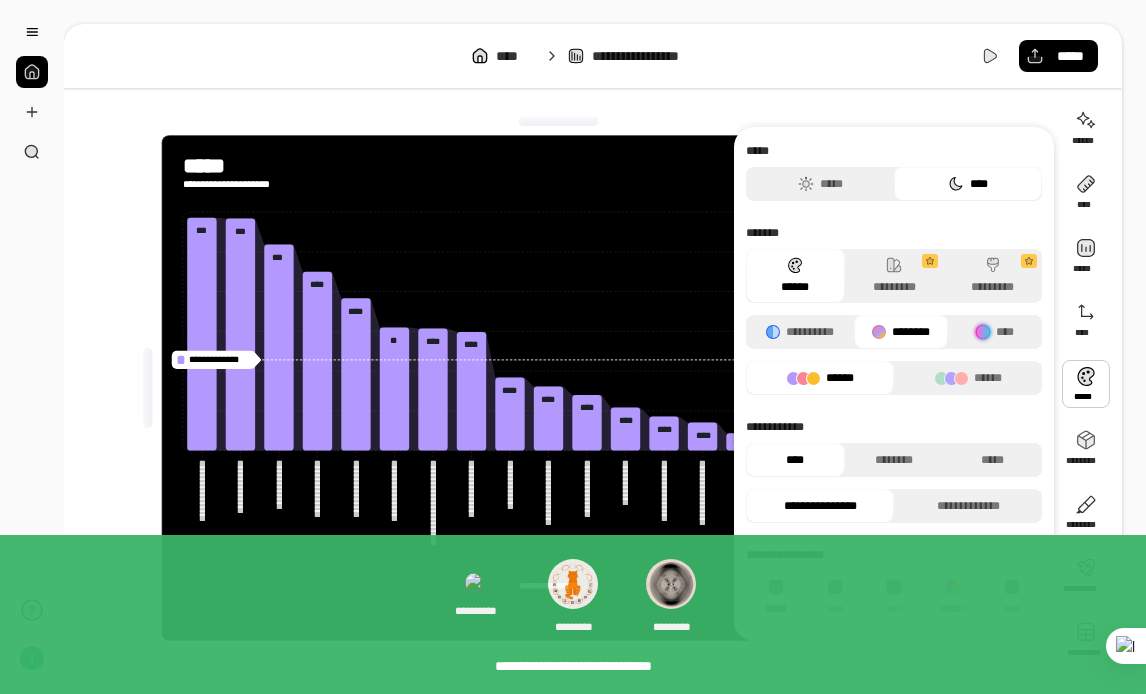 click on "******" at bounding box center [820, 378] 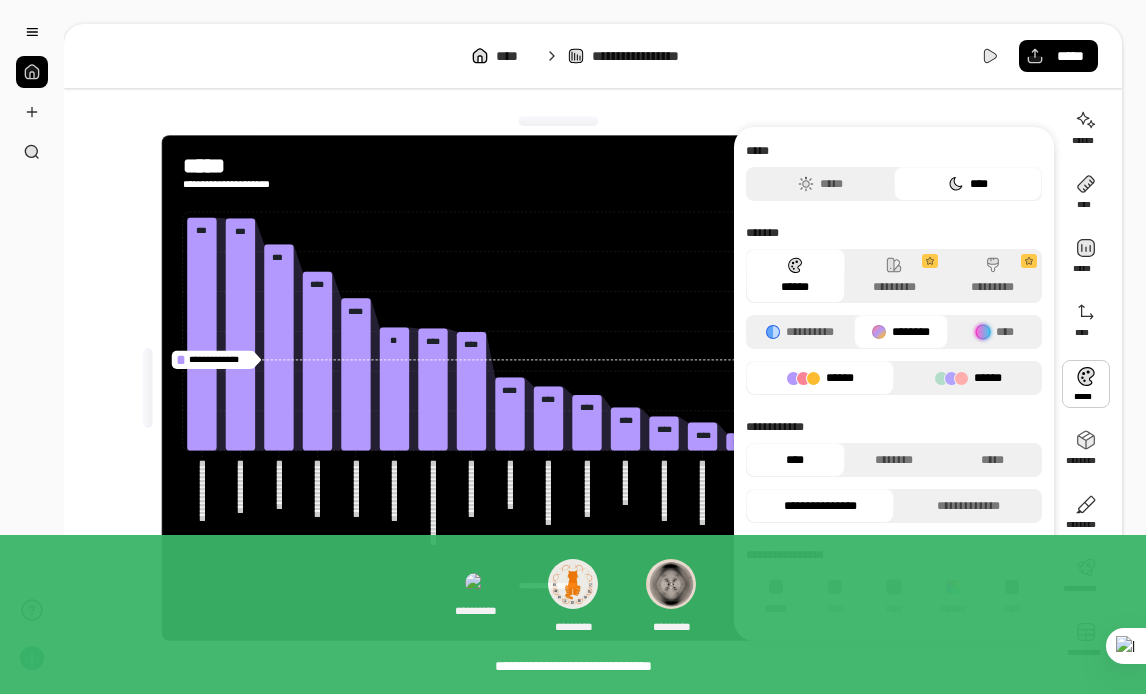 click 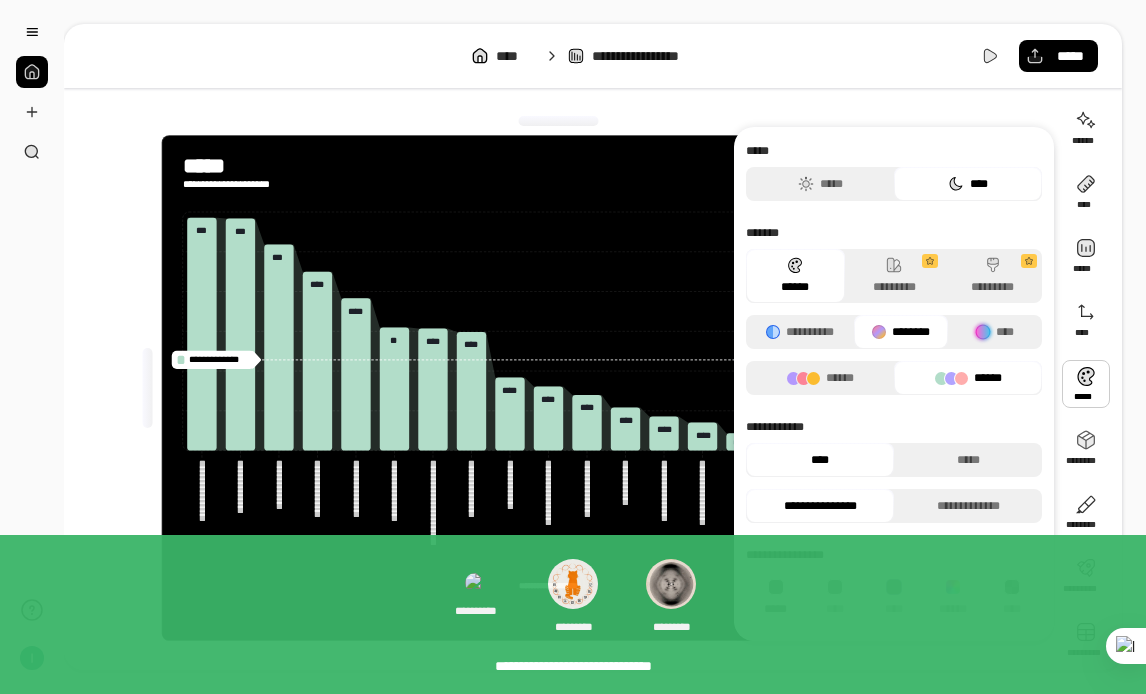 click on "******" at bounding box center [968, 378] 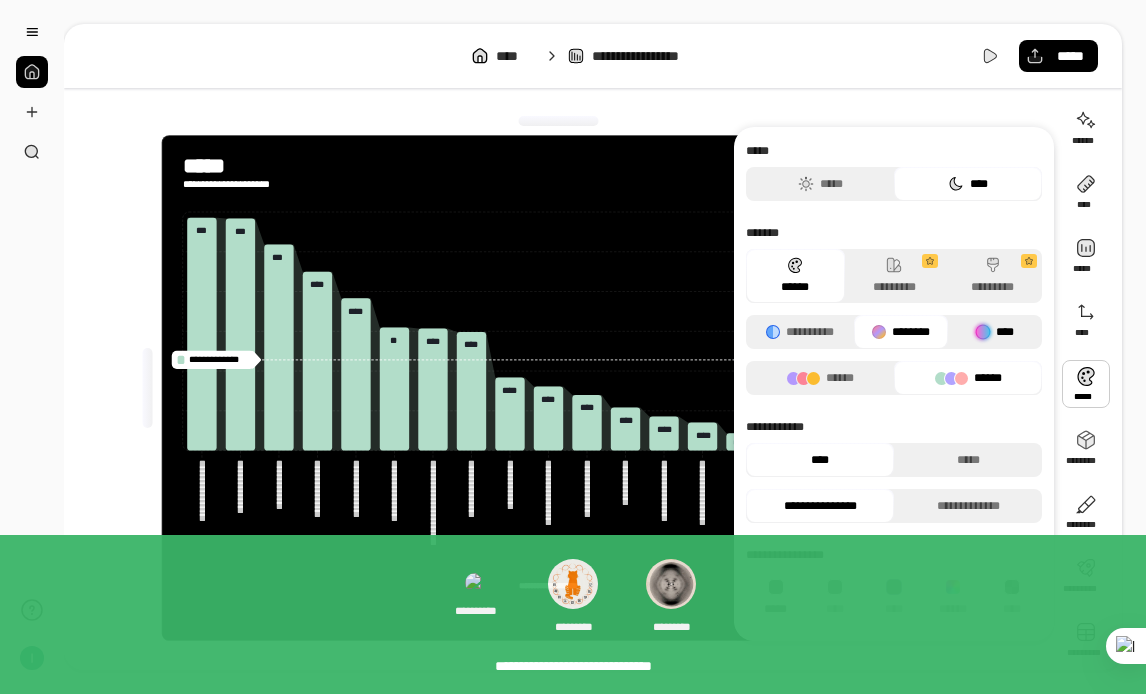 click at bounding box center [983, 332] 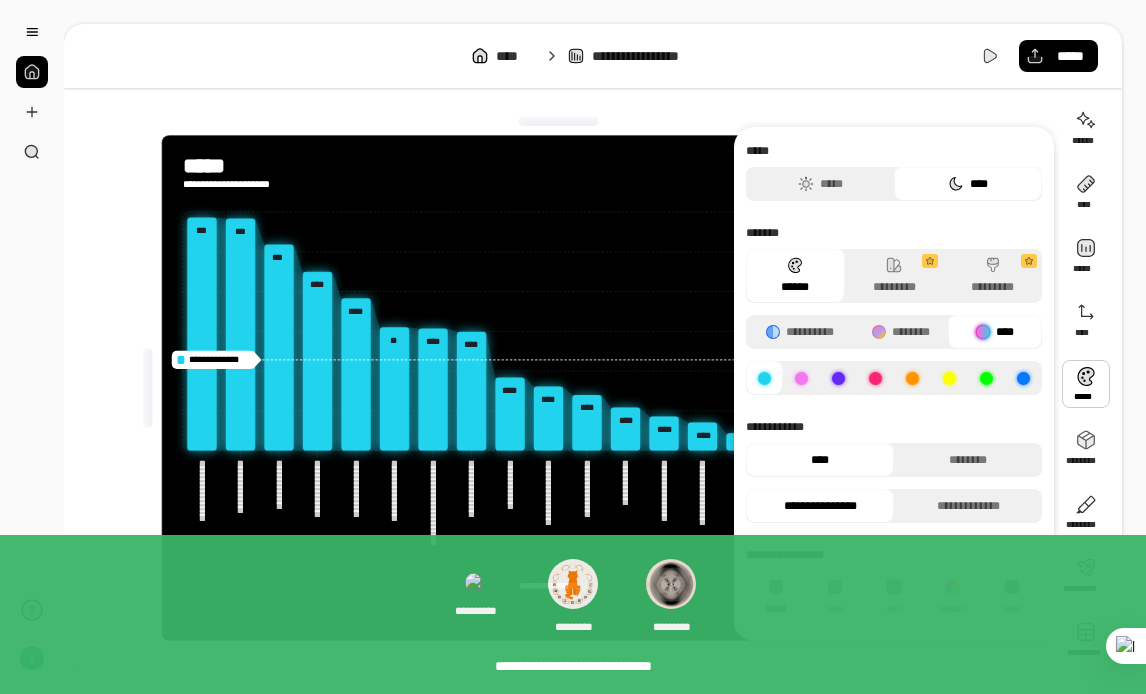 click 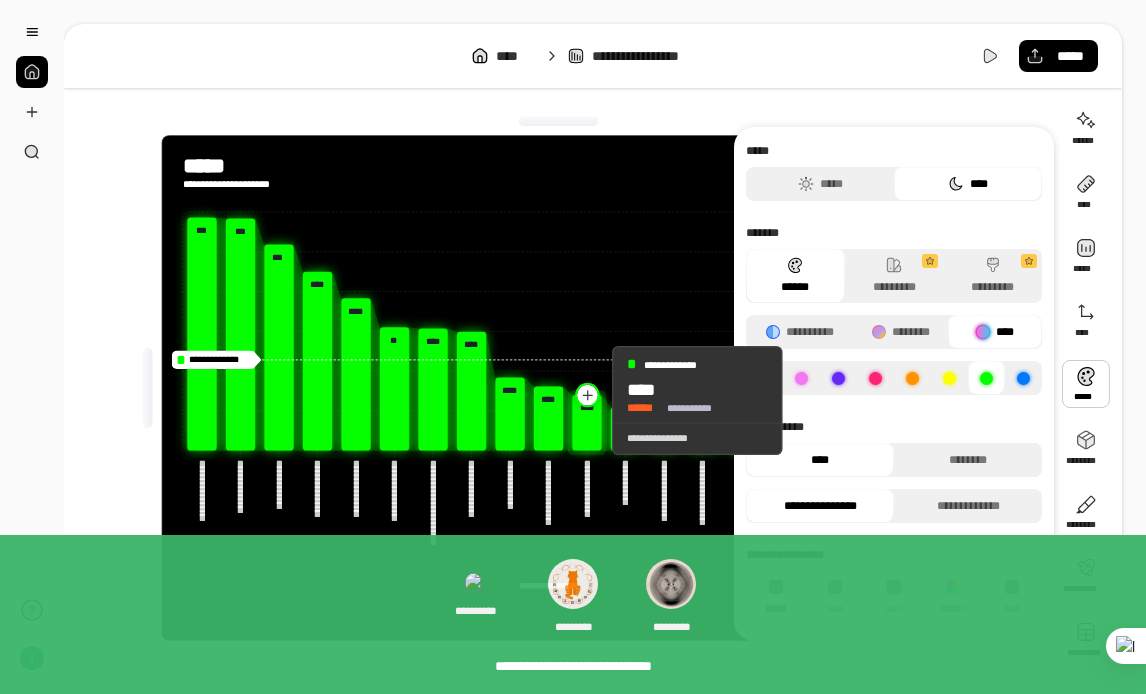 click 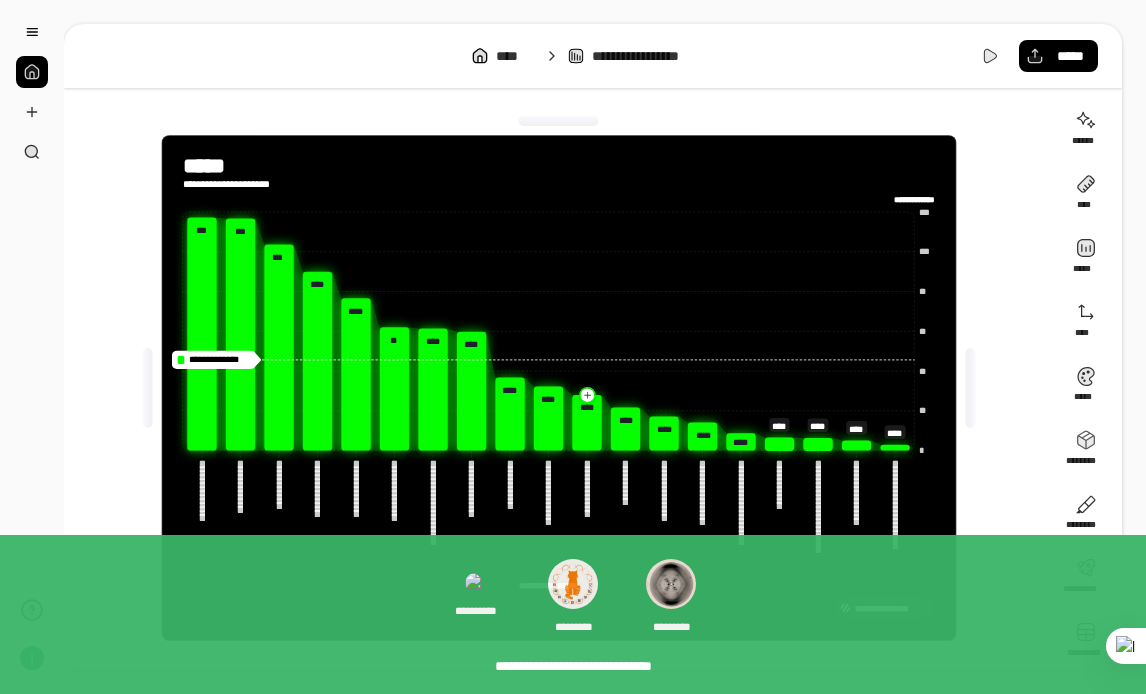 click on "*****" at bounding box center [233, 166] 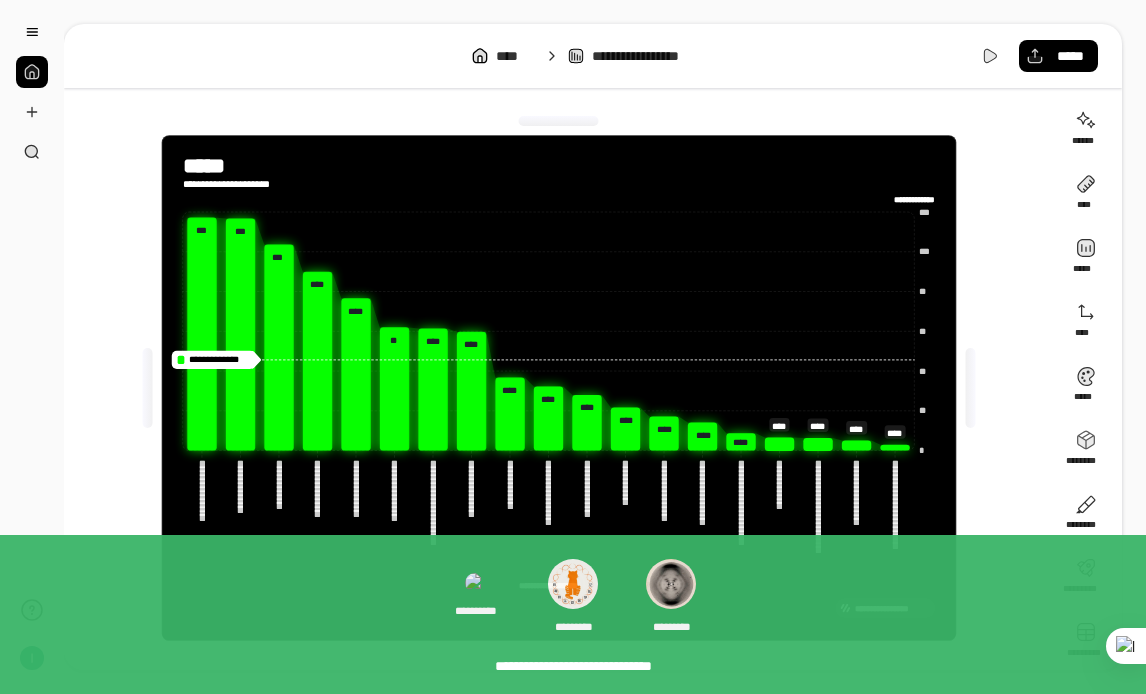 click on "*****" at bounding box center (217, 166) 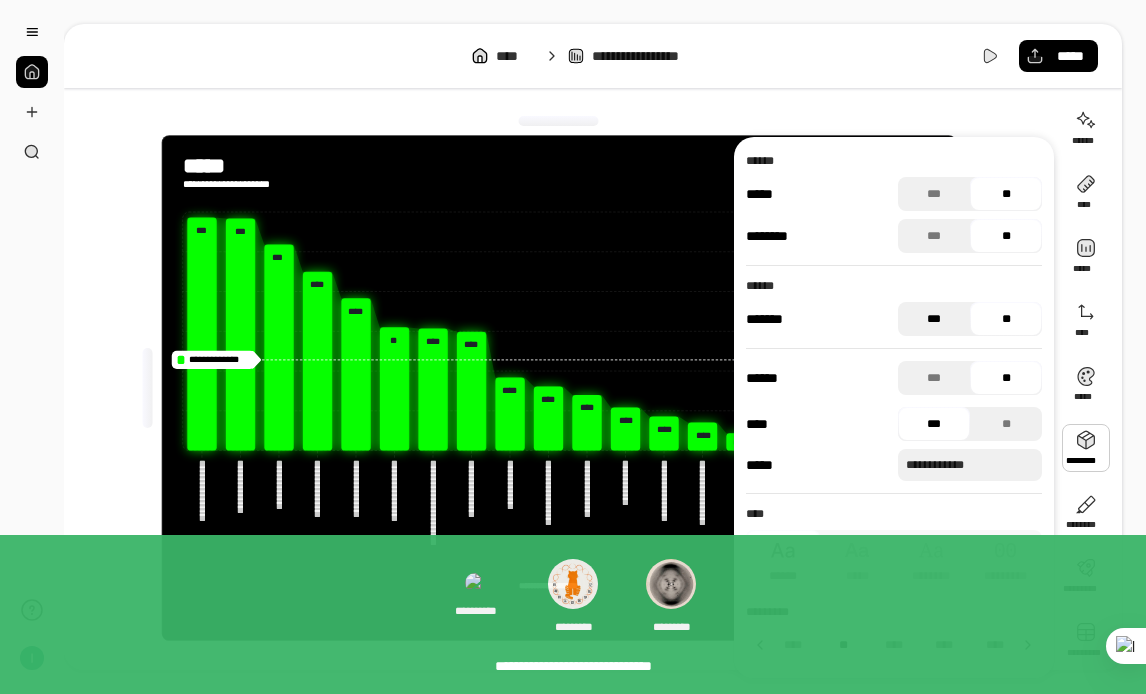 click on "***" at bounding box center (934, 319) 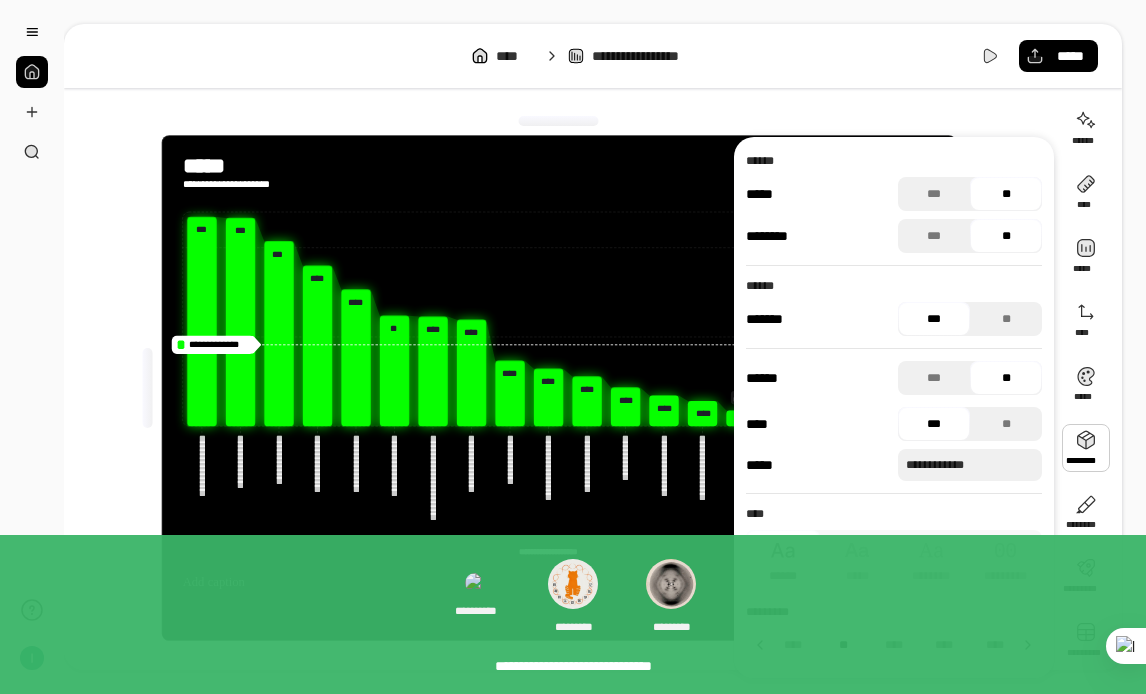 click on "***" at bounding box center (934, 319) 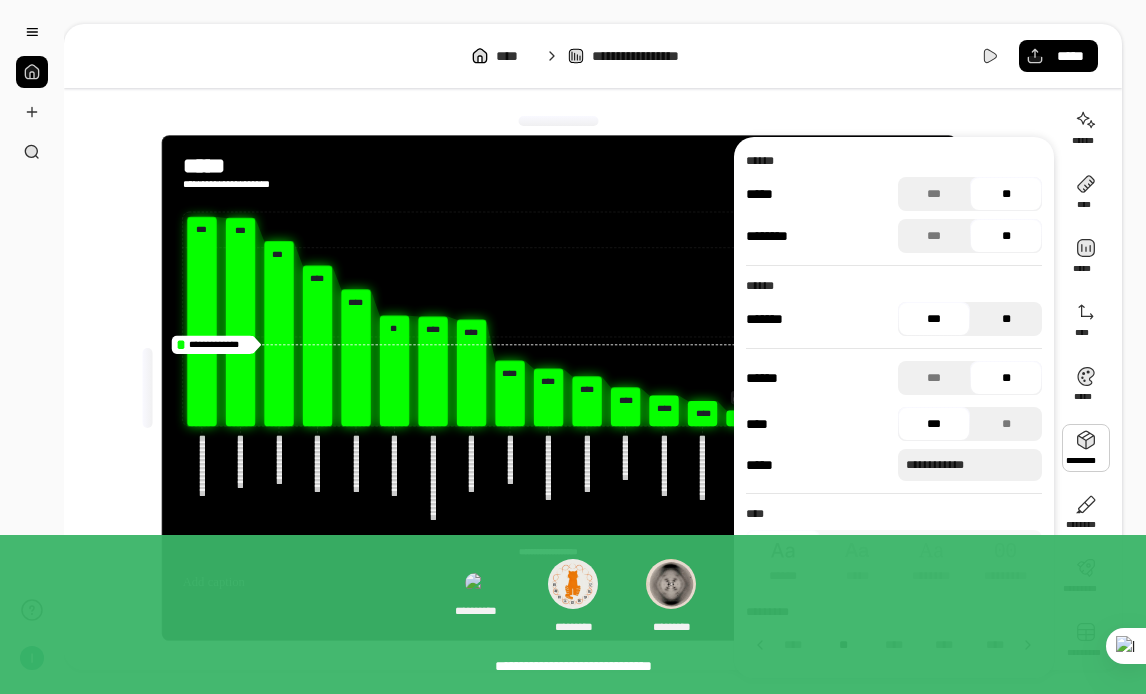 click on "**" at bounding box center (1006, 319) 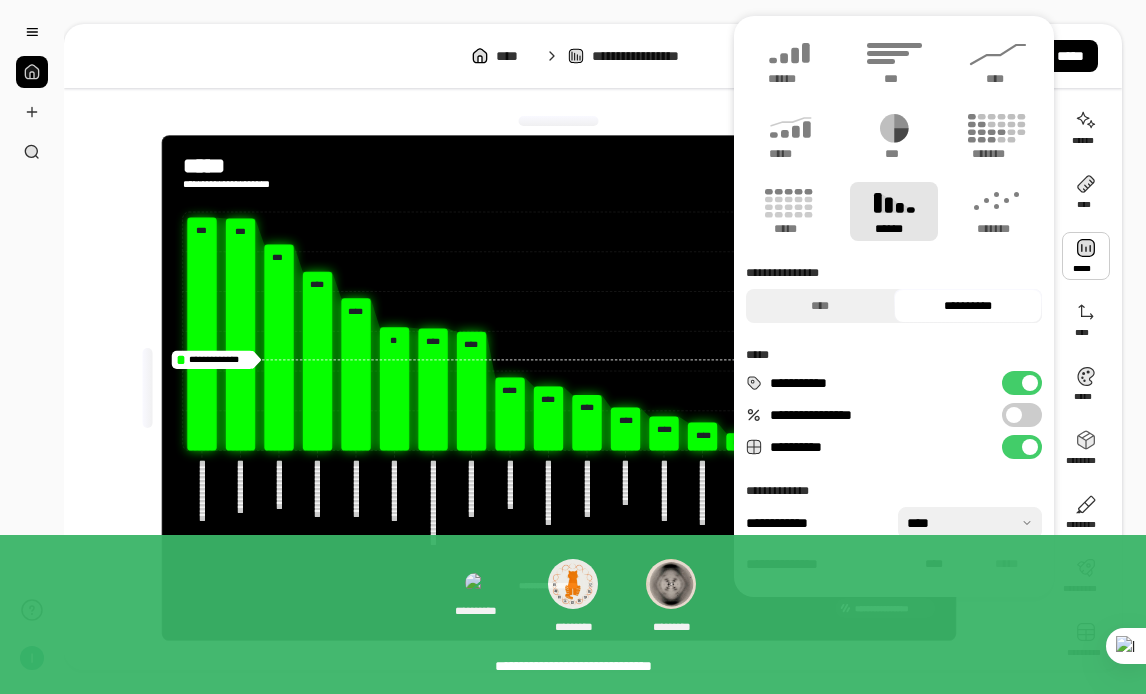 click at bounding box center [1030, 383] 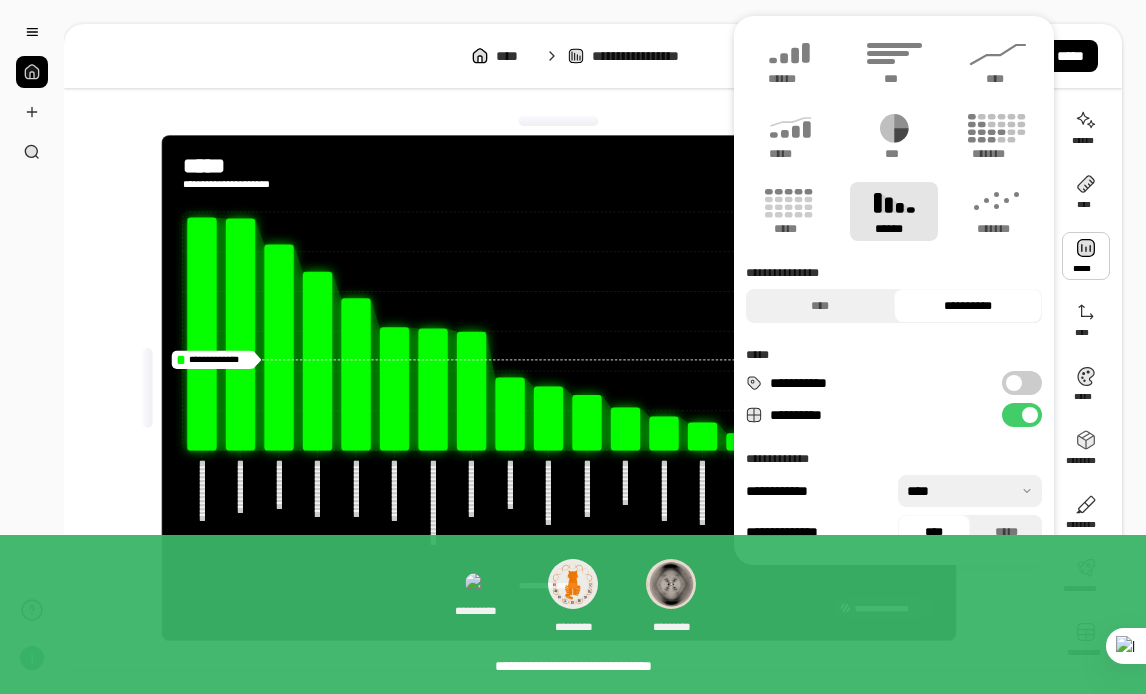 click at bounding box center (1030, 415) 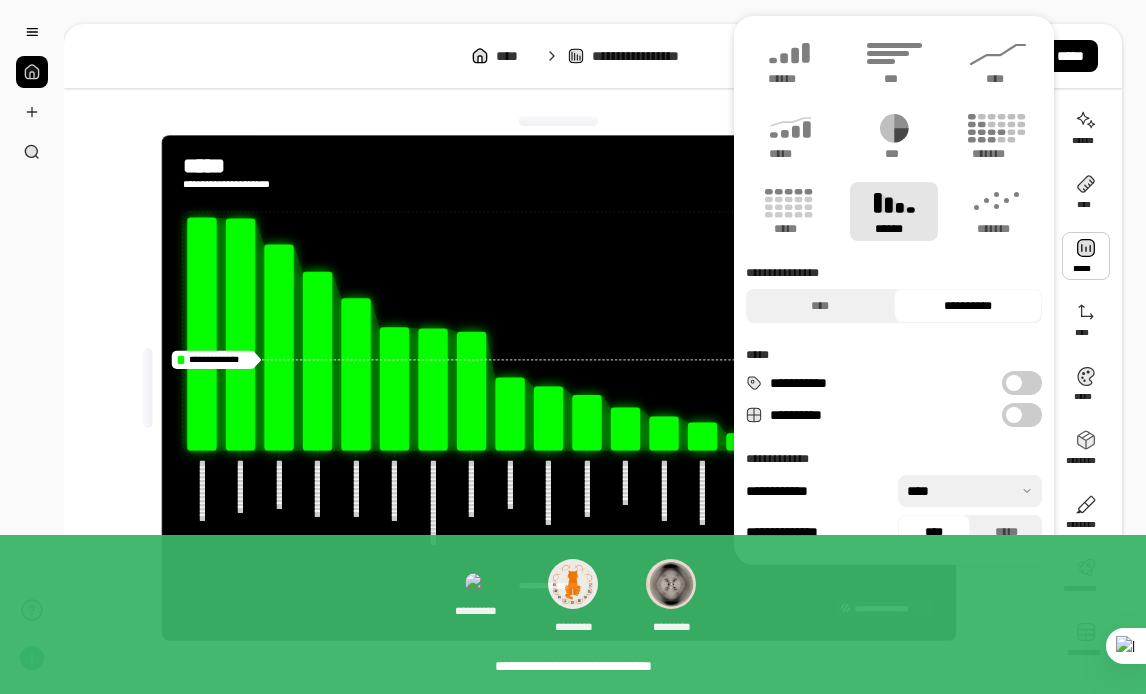 click on "**********" at bounding box center [1022, 383] 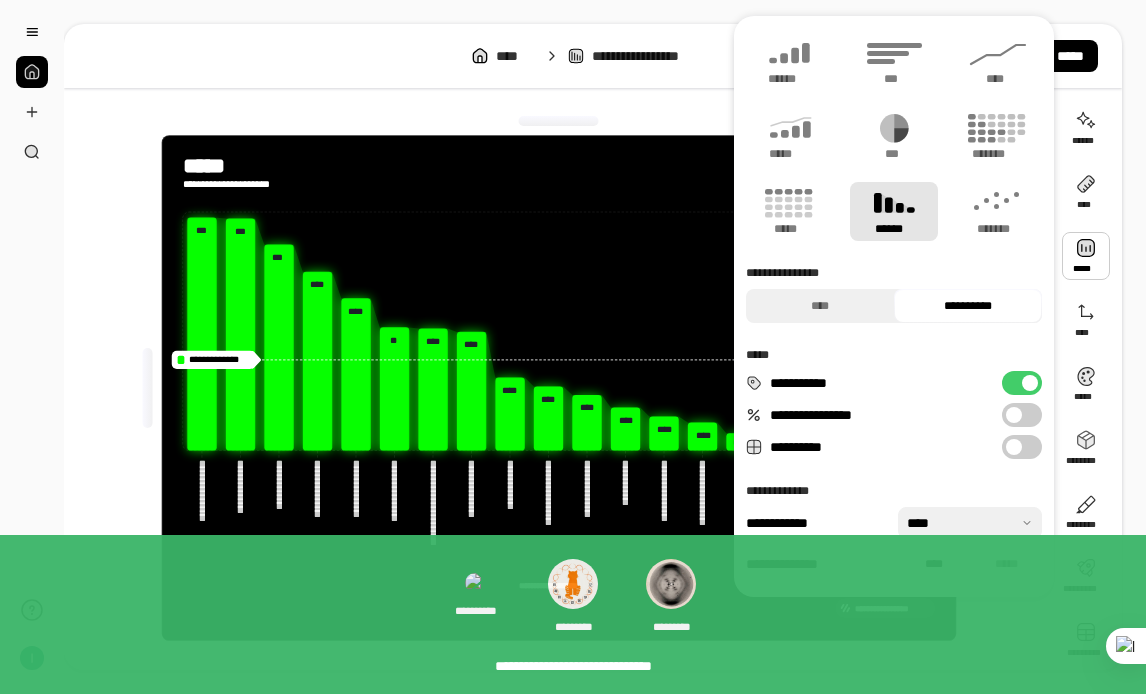 click on "**********" at bounding box center (1022, 415) 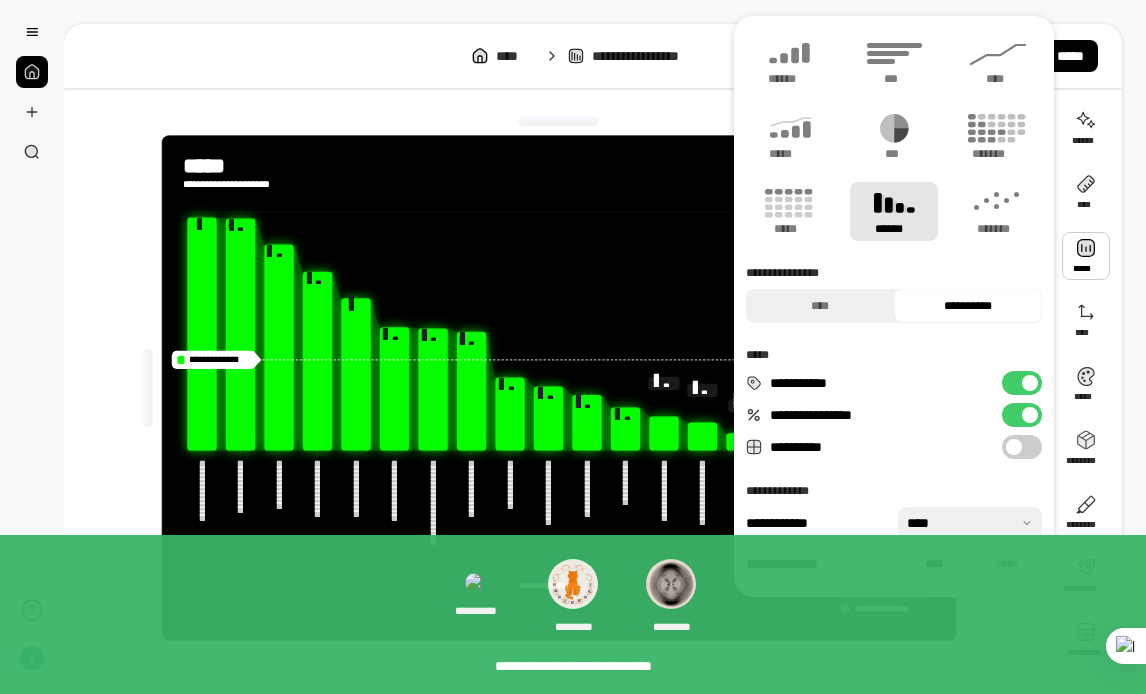 click on "**********" at bounding box center (1022, 415) 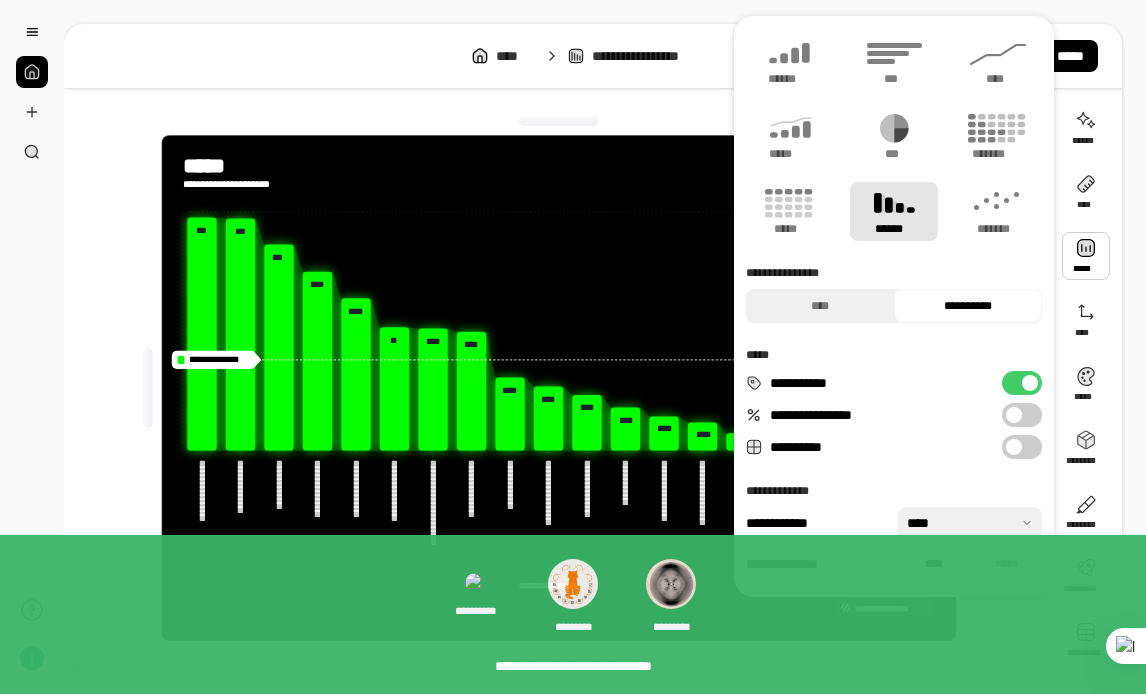 click on "**********" at bounding box center [1022, 415] 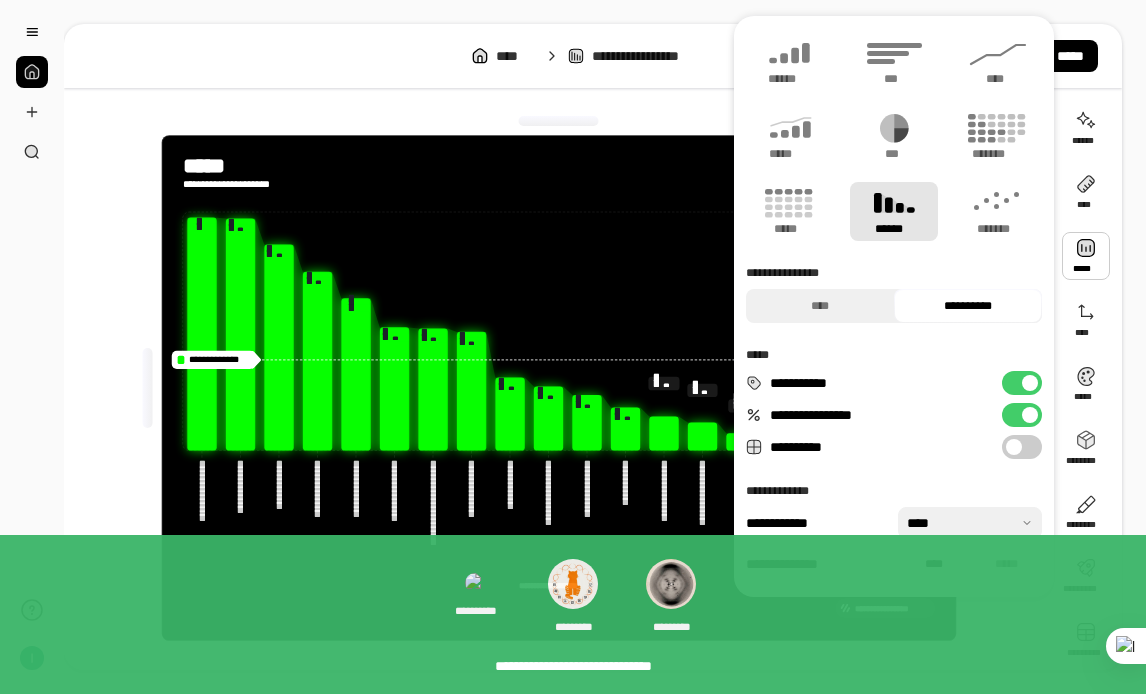 click on "**********" at bounding box center (1022, 415) 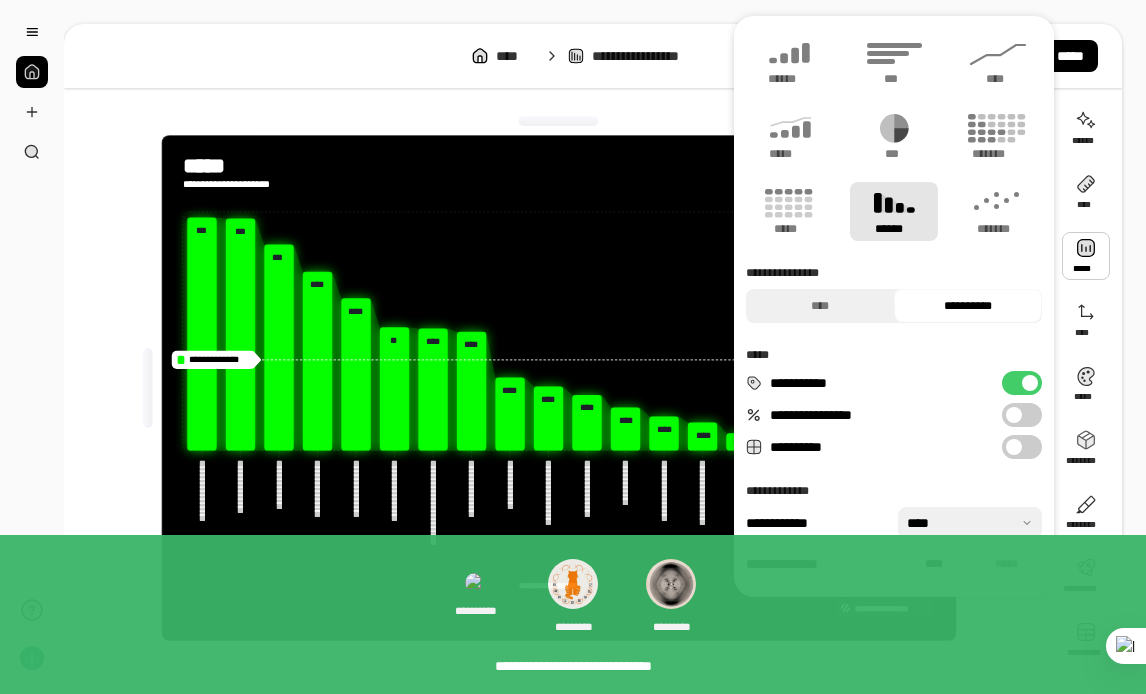 click on "**********" at bounding box center (1022, 383) 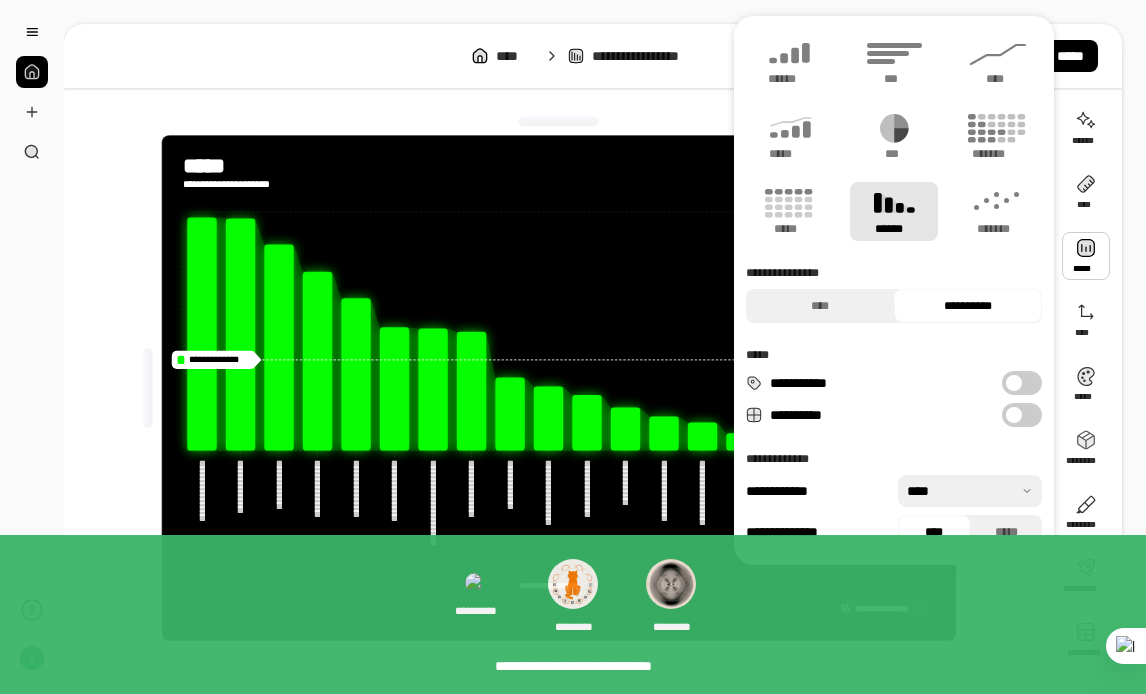 click on "**********" at bounding box center (1022, 383) 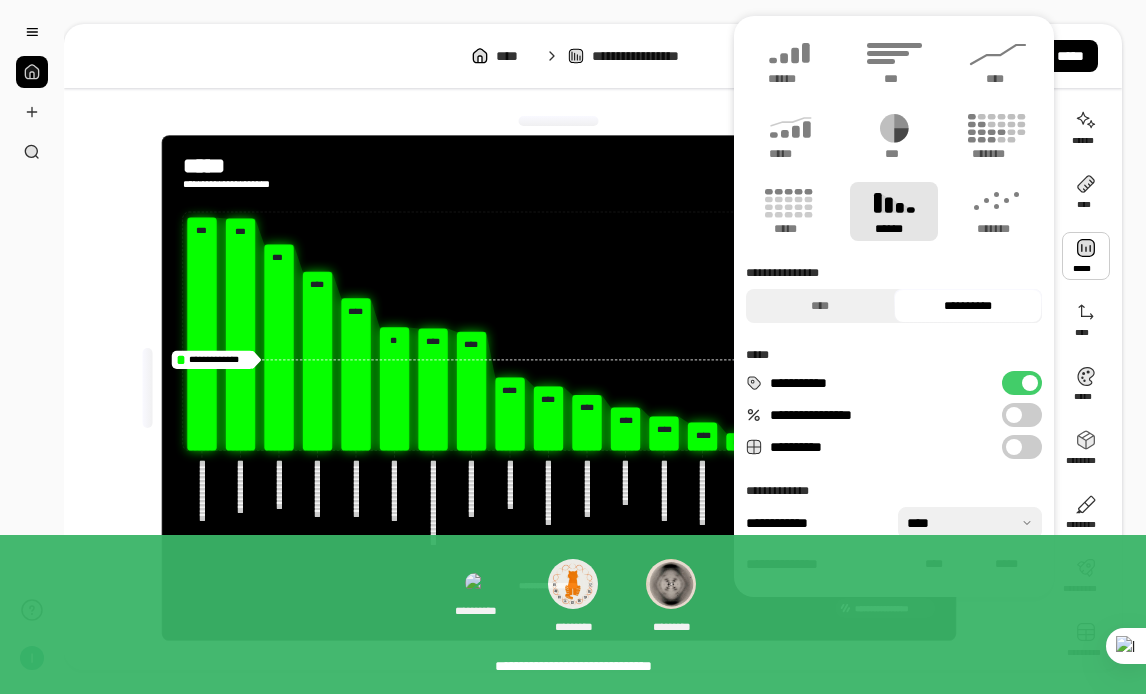 click on "*****" at bounding box center [1006, 564] 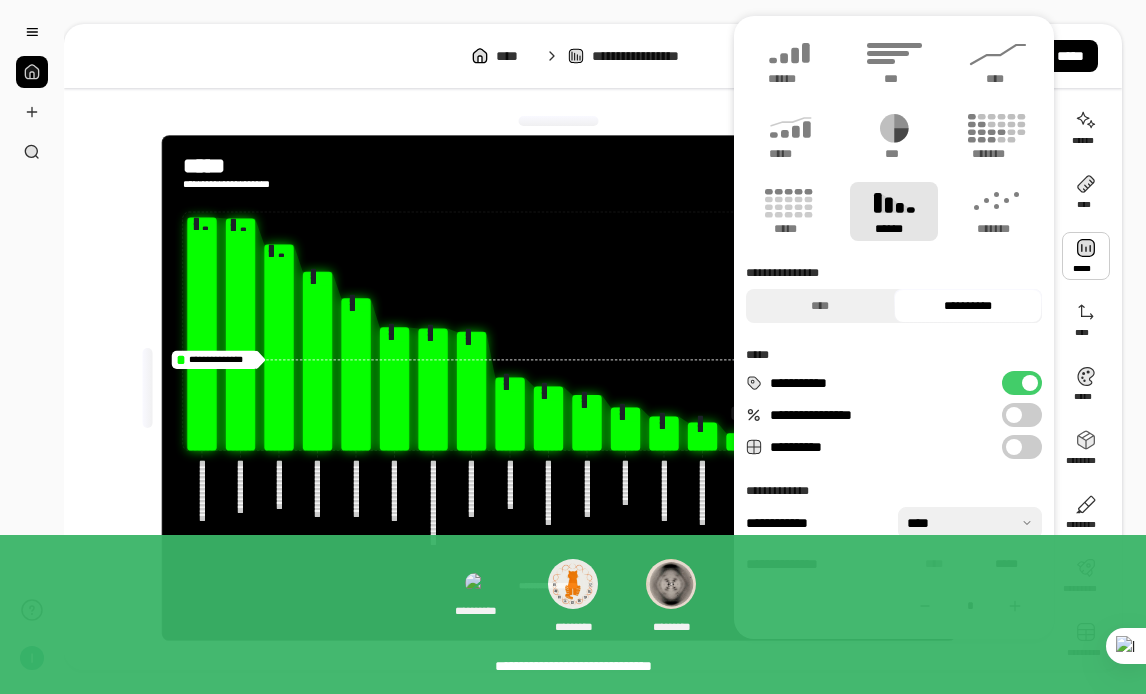 click on "*****" at bounding box center (894, 355) 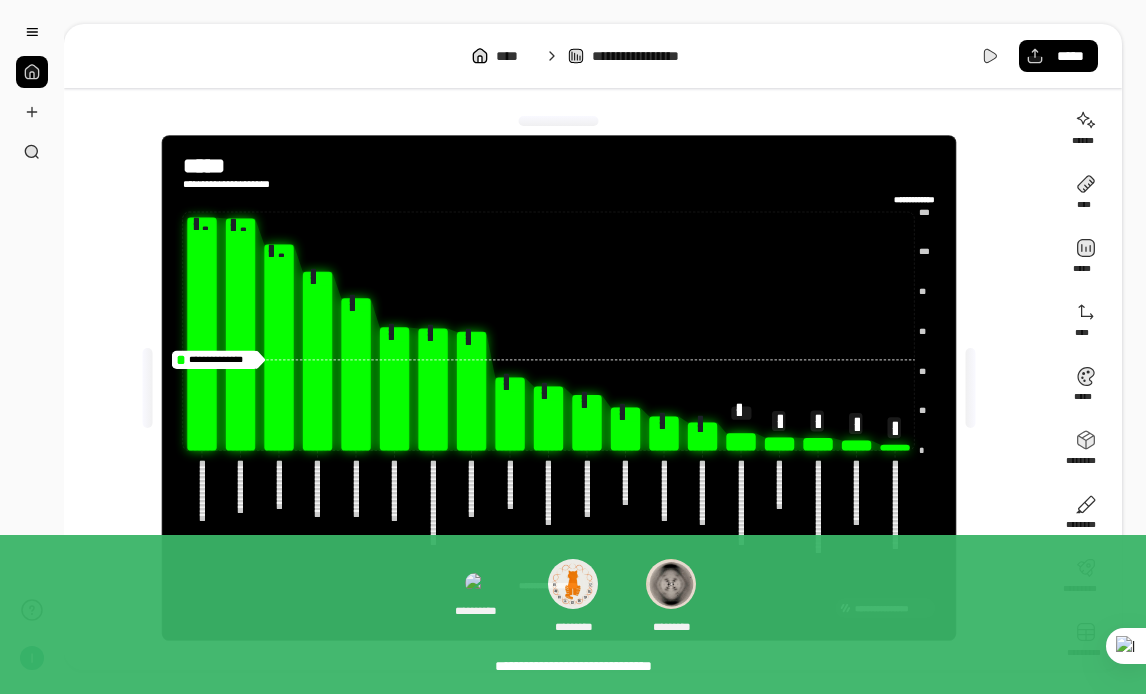 click on "**********" 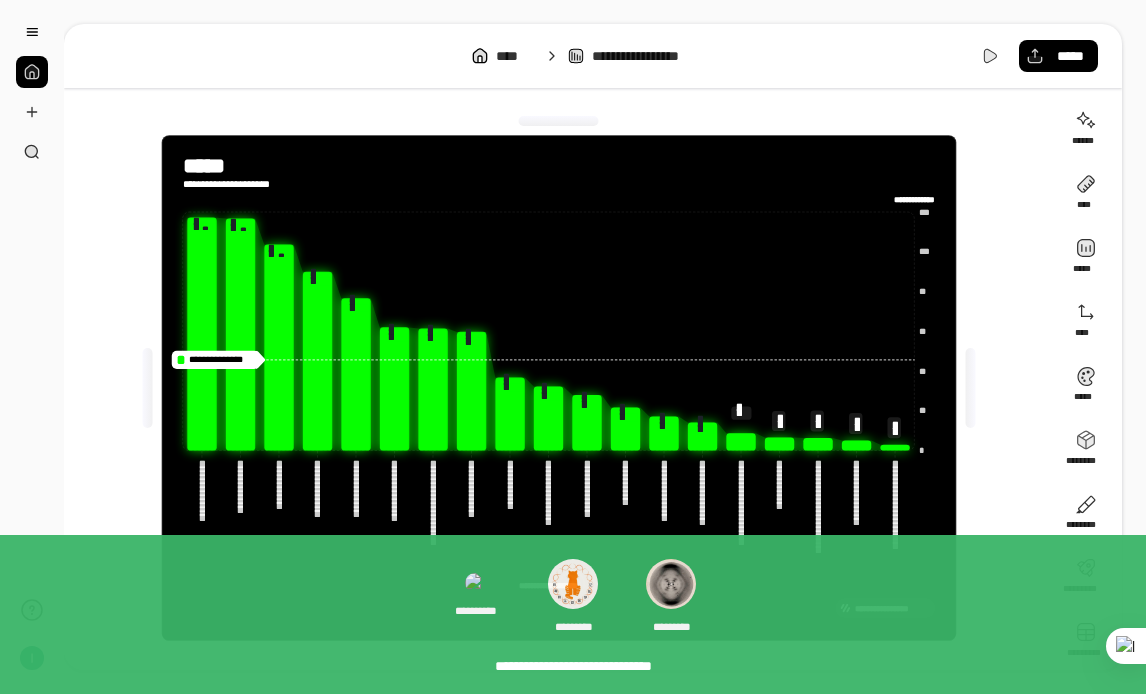 click on "*****" at bounding box center [217, 166] 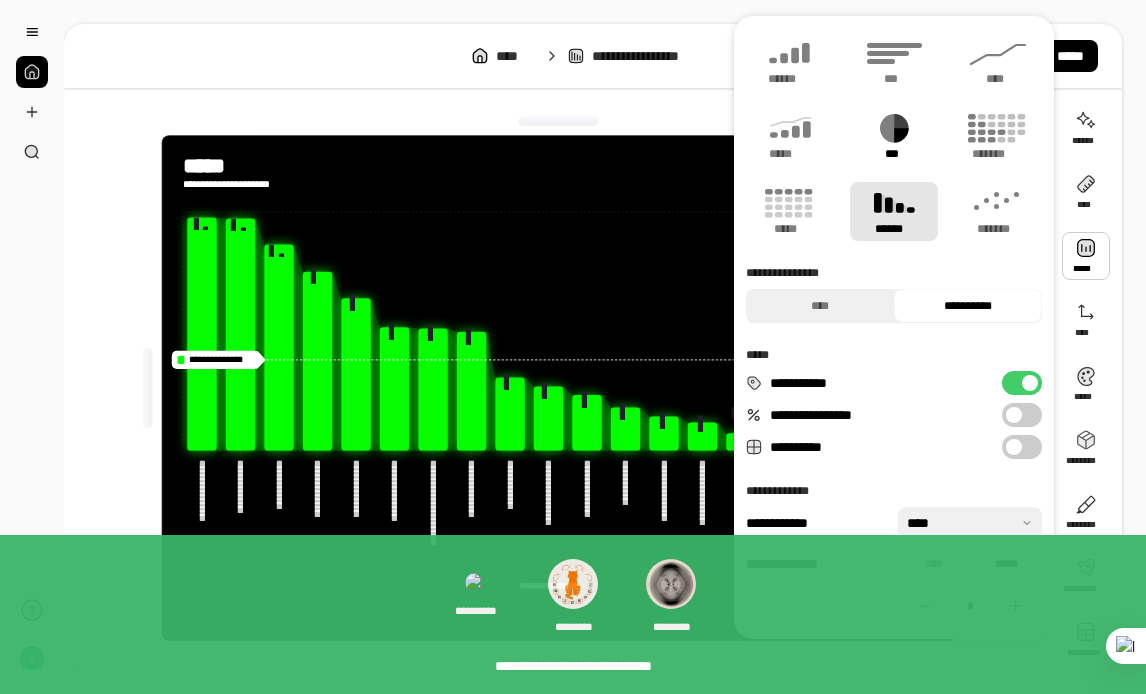 click 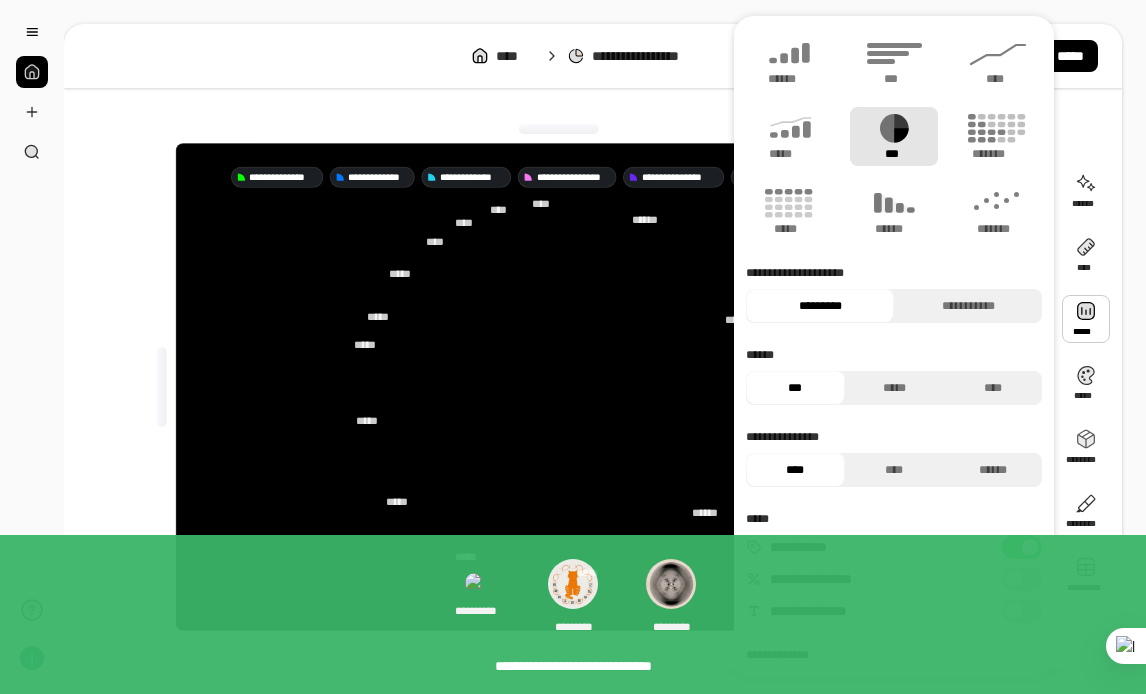 scroll, scrollTop: 0, scrollLeft: 0, axis: both 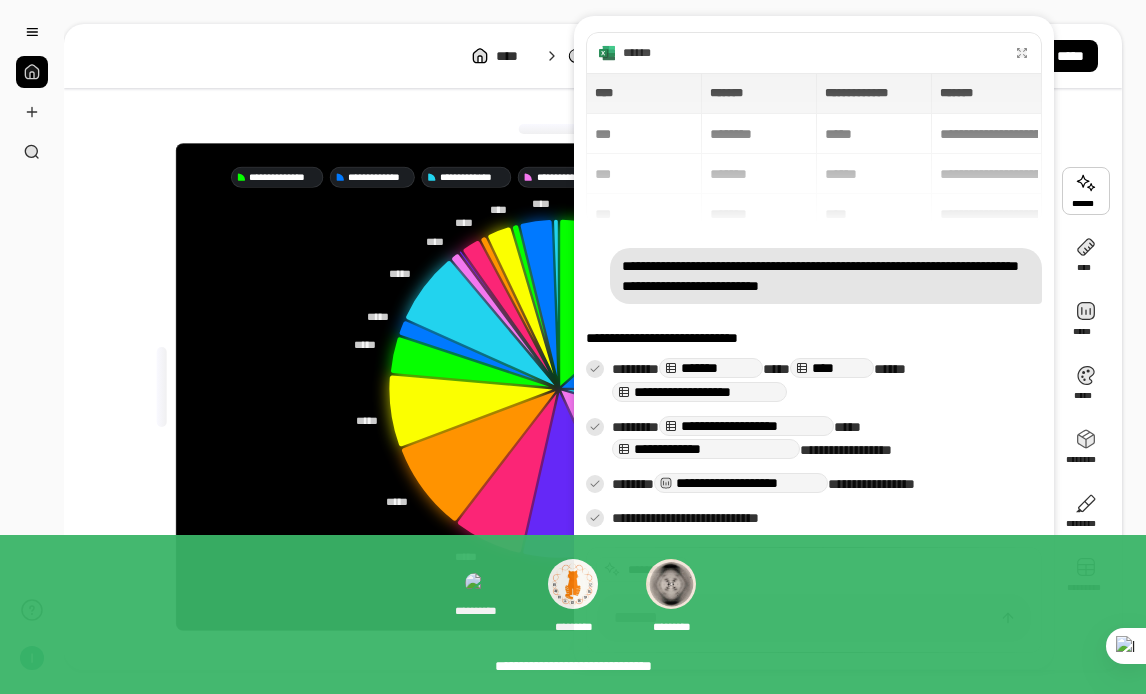 click 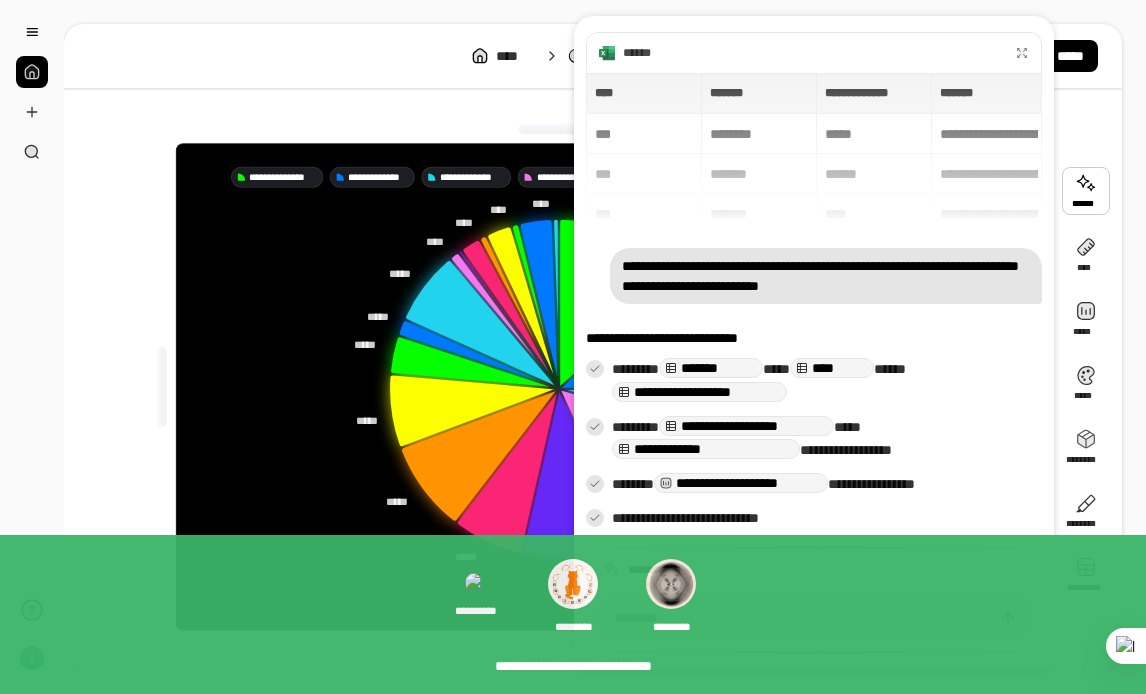 click at bounding box center (814, 618) 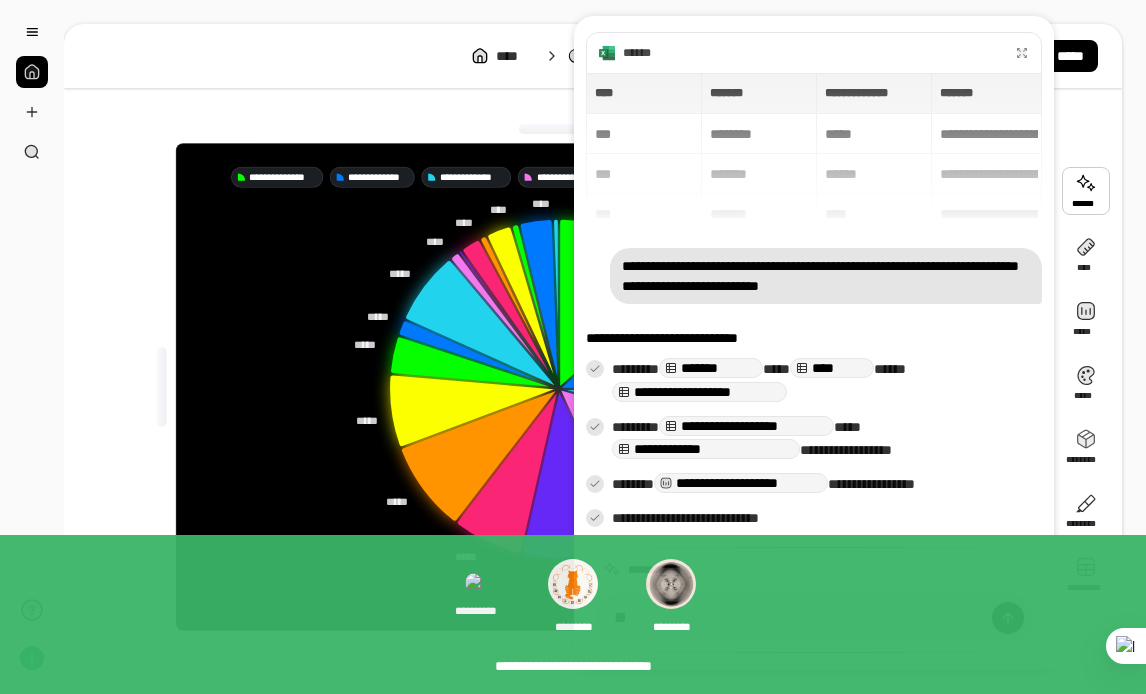 type on "*" 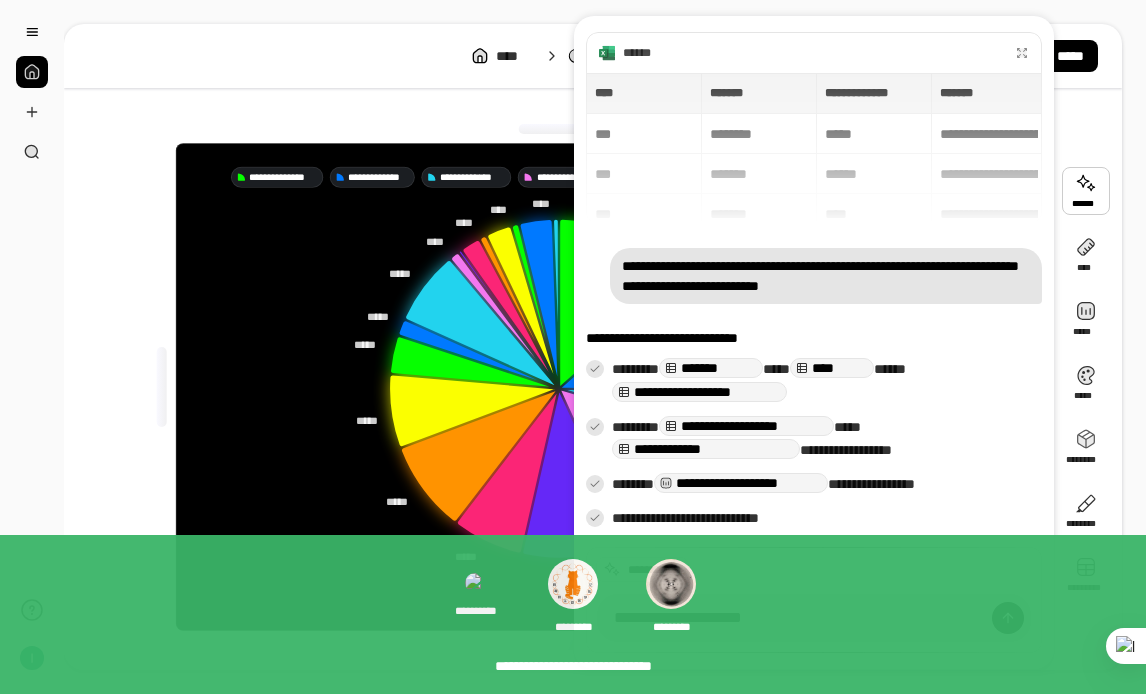 type on "**********" 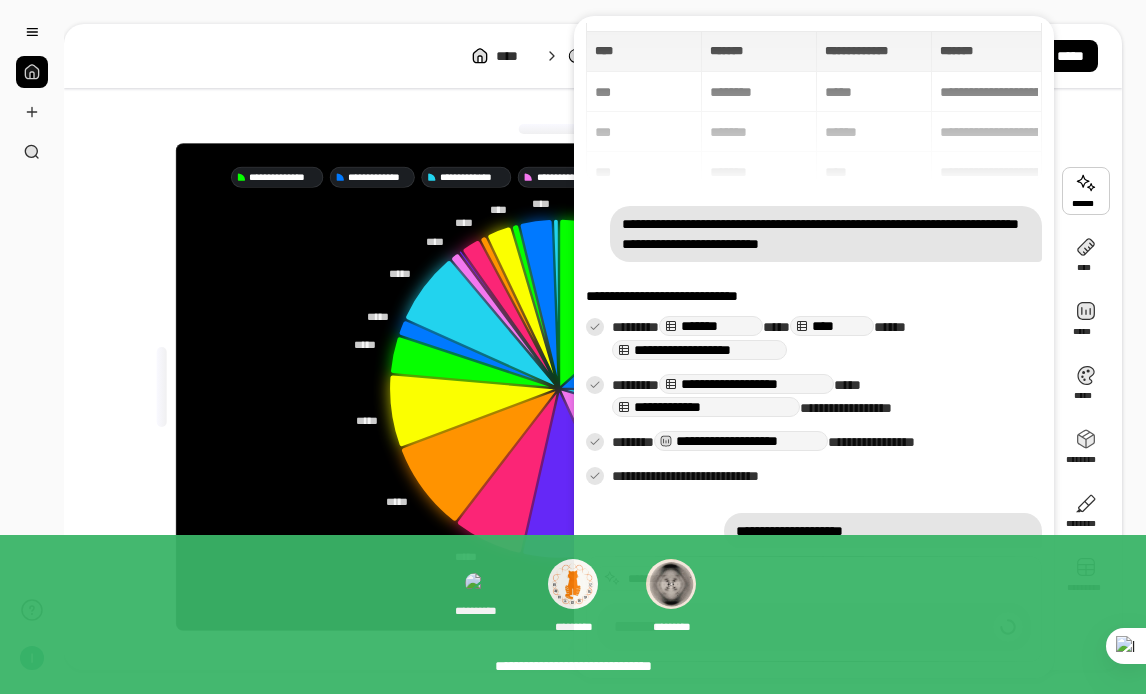 scroll, scrollTop: 50, scrollLeft: 0, axis: vertical 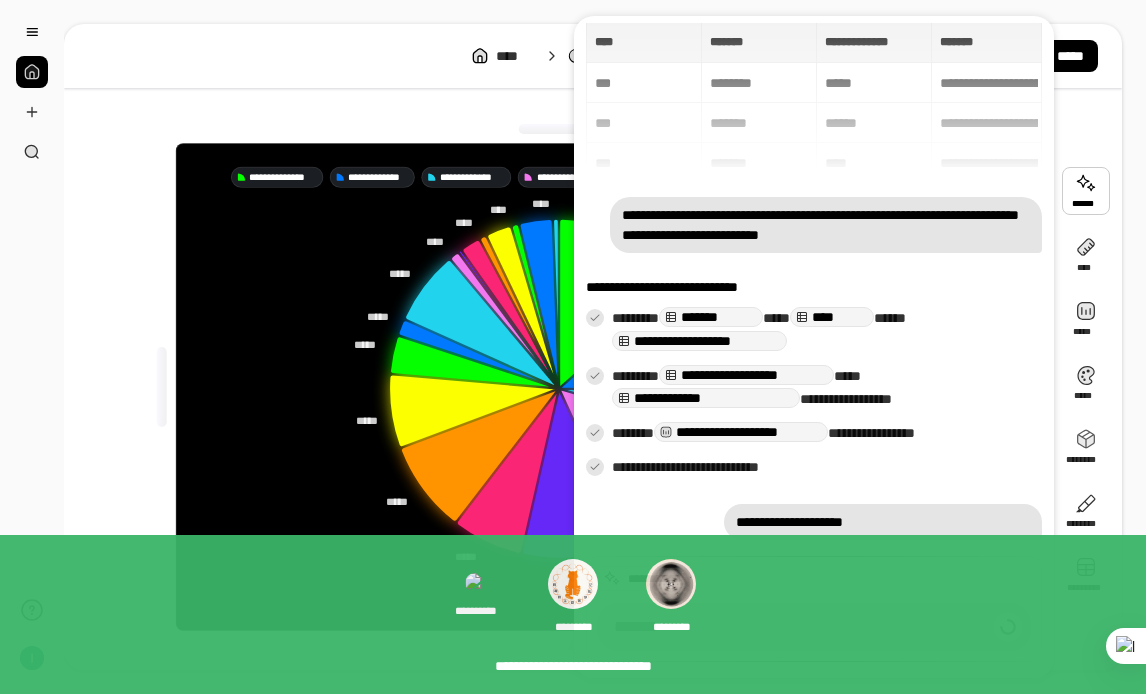 click 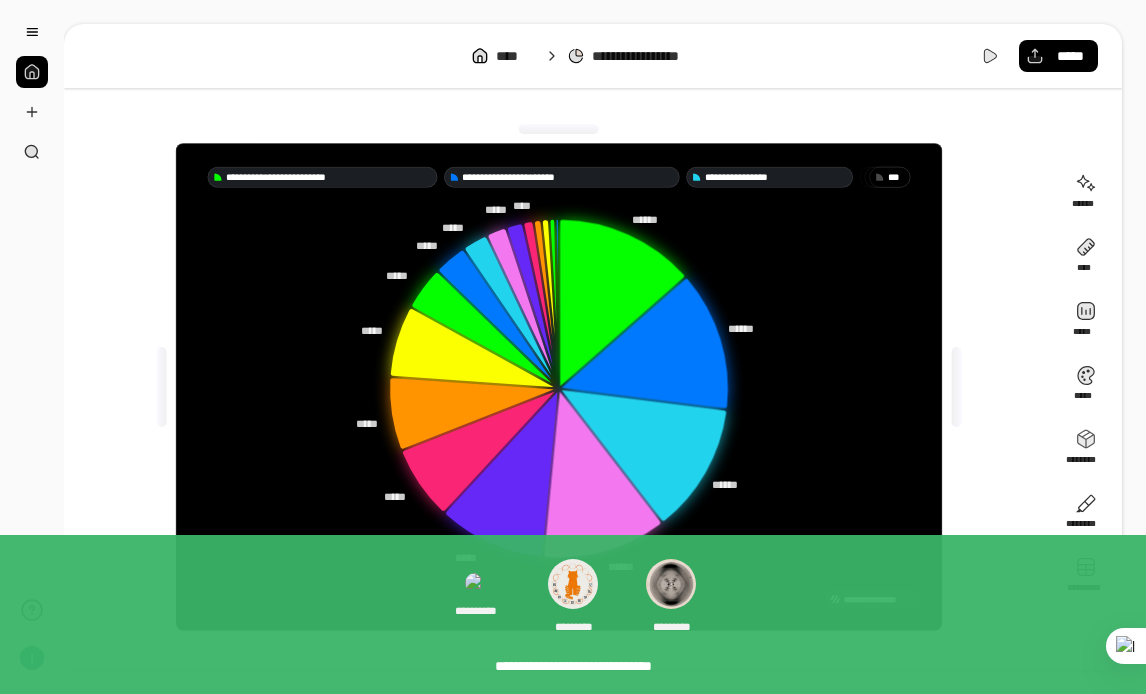 click on "* **" at bounding box center [896, 177] 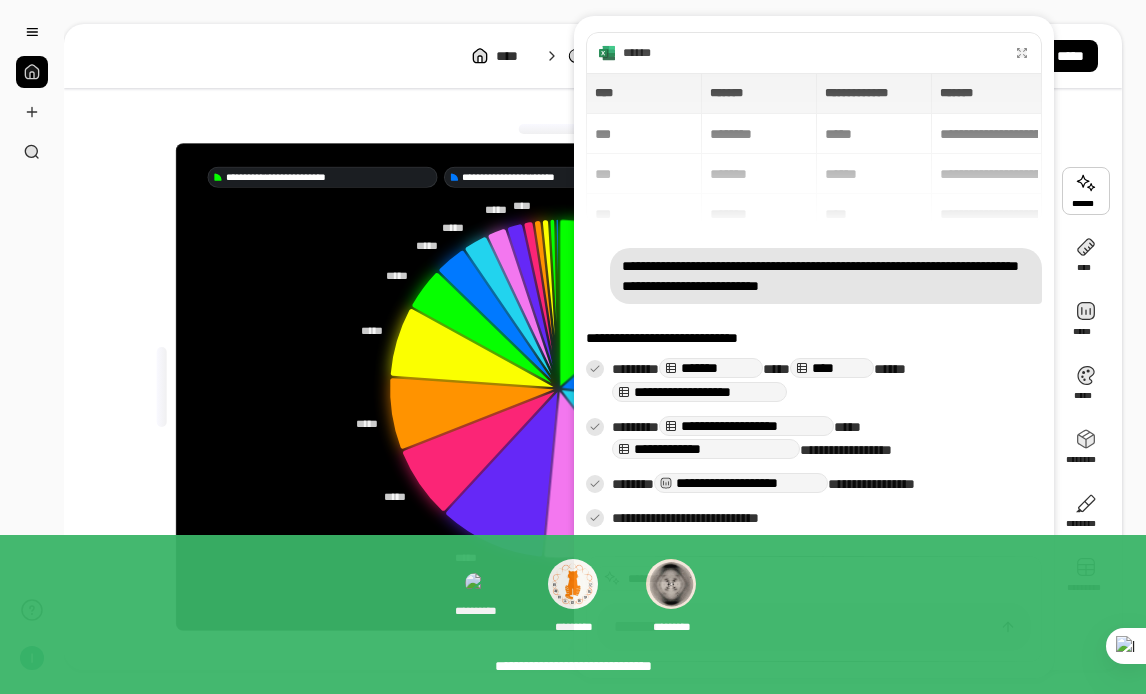scroll, scrollTop: 15, scrollLeft: 0, axis: vertical 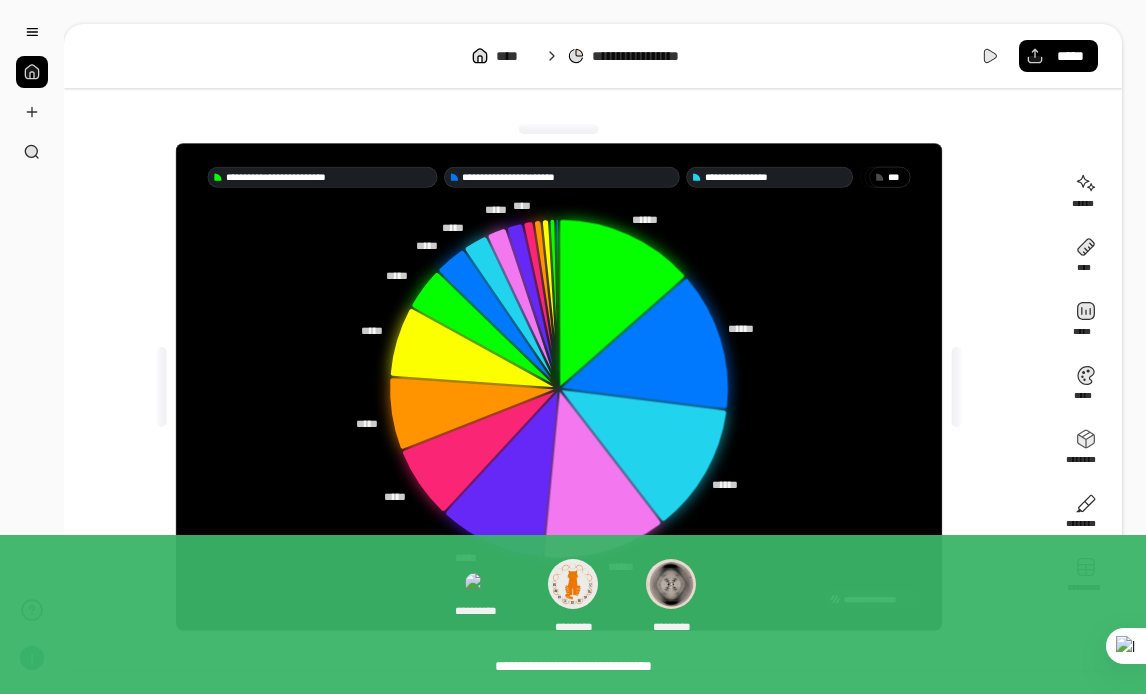 click 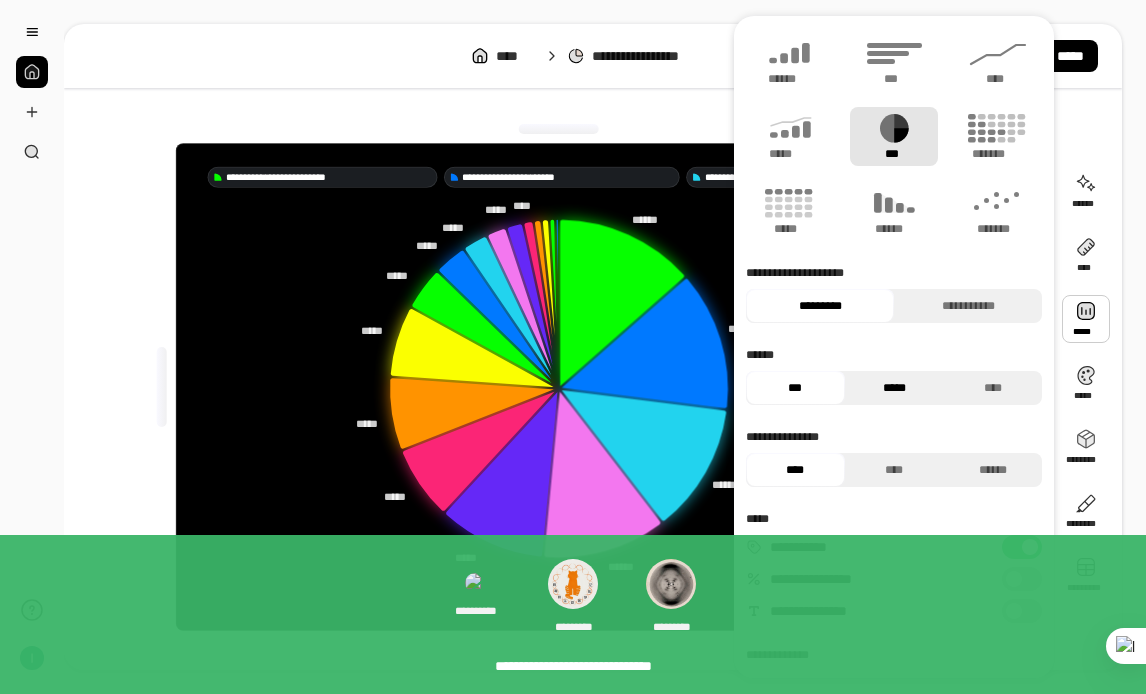 click on "*****" at bounding box center (894, 388) 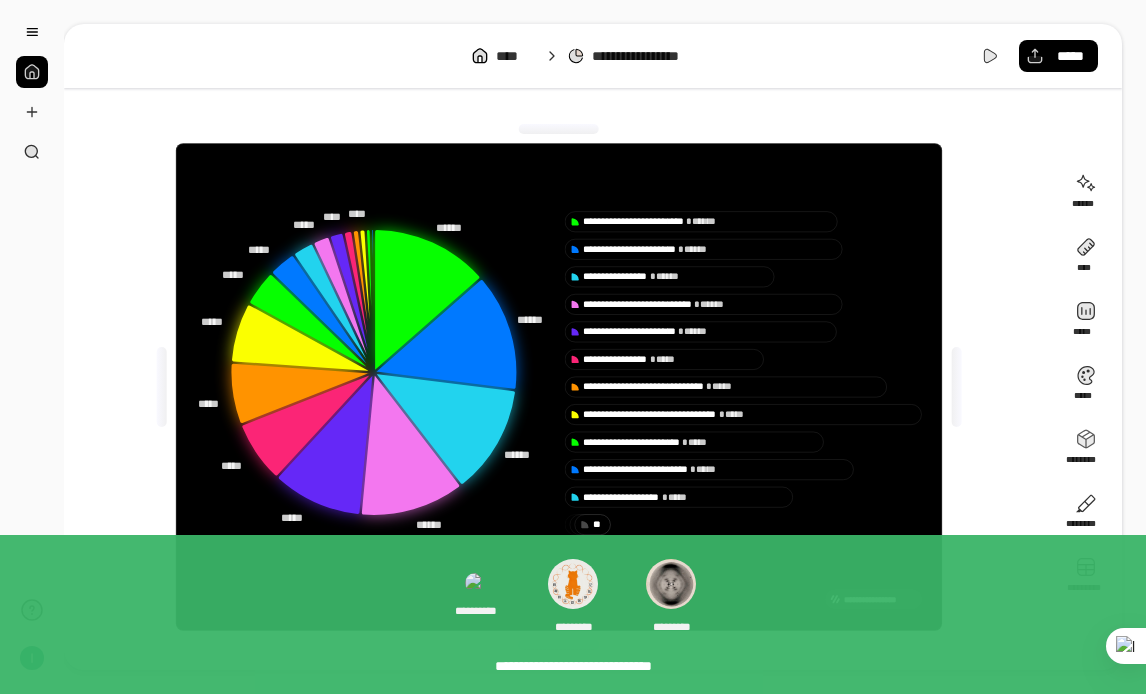 click 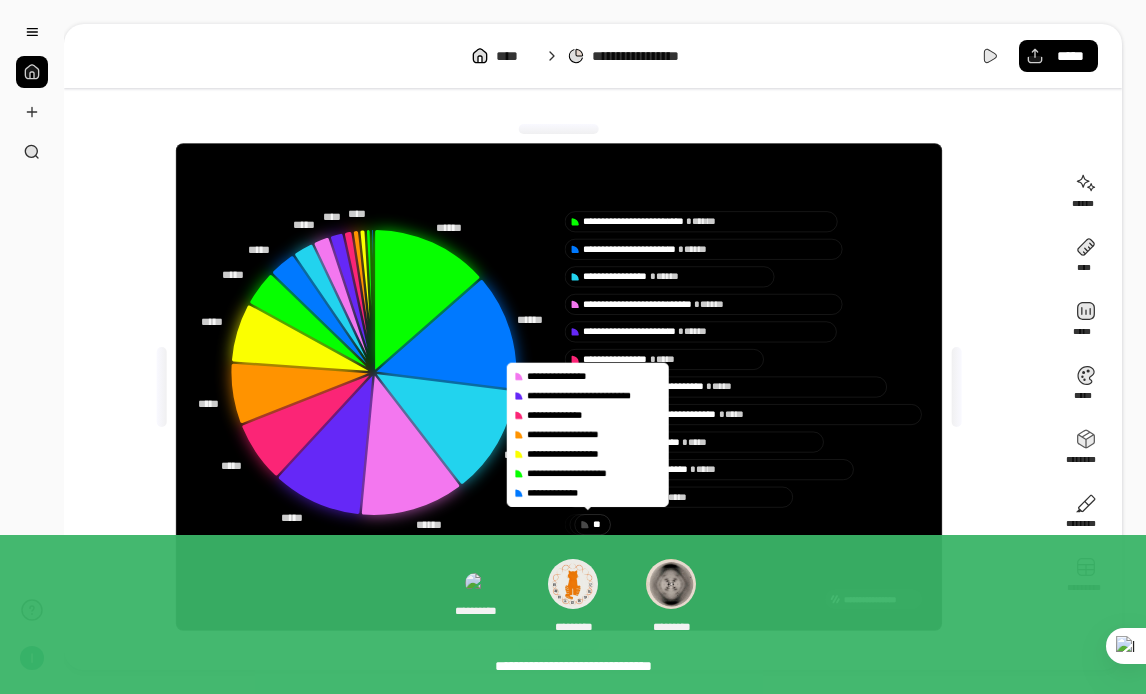 click on "**********" at bounding box center (559, 595) 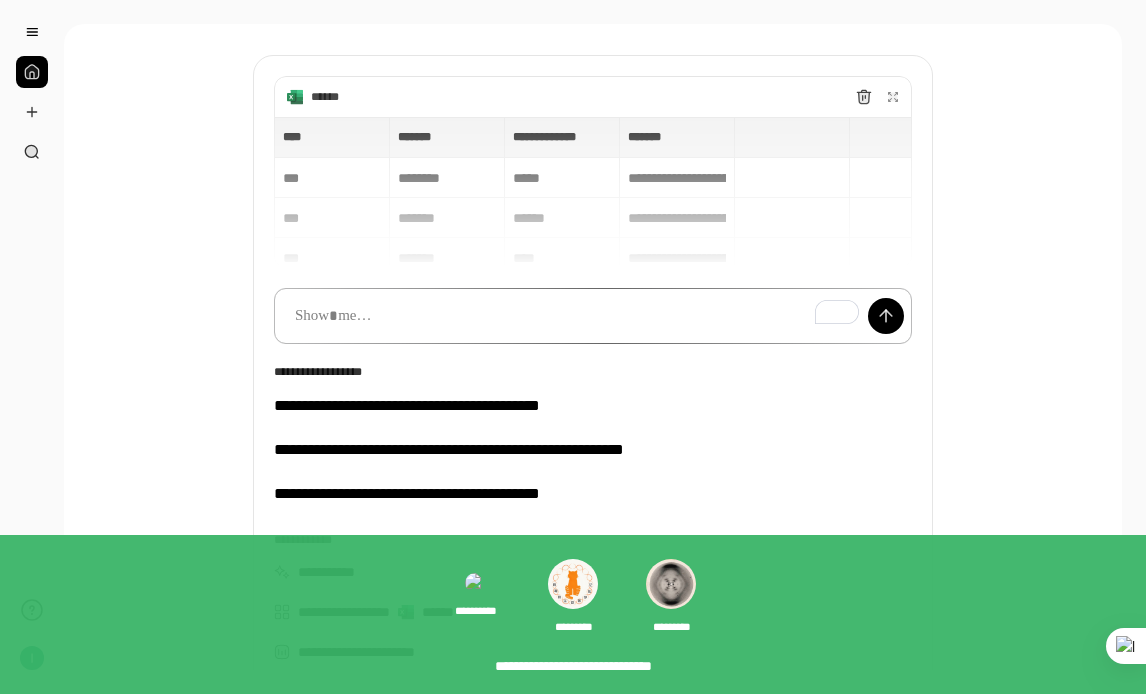 scroll, scrollTop: 146, scrollLeft: 0, axis: vertical 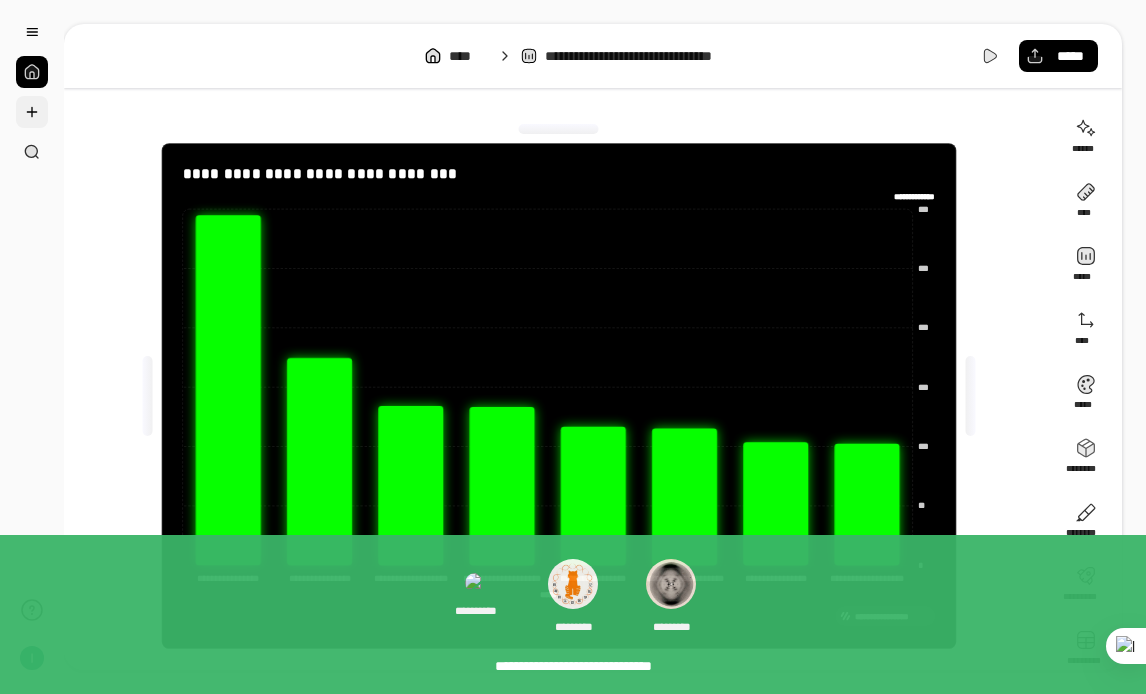 click at bounding box center [32, 112] 